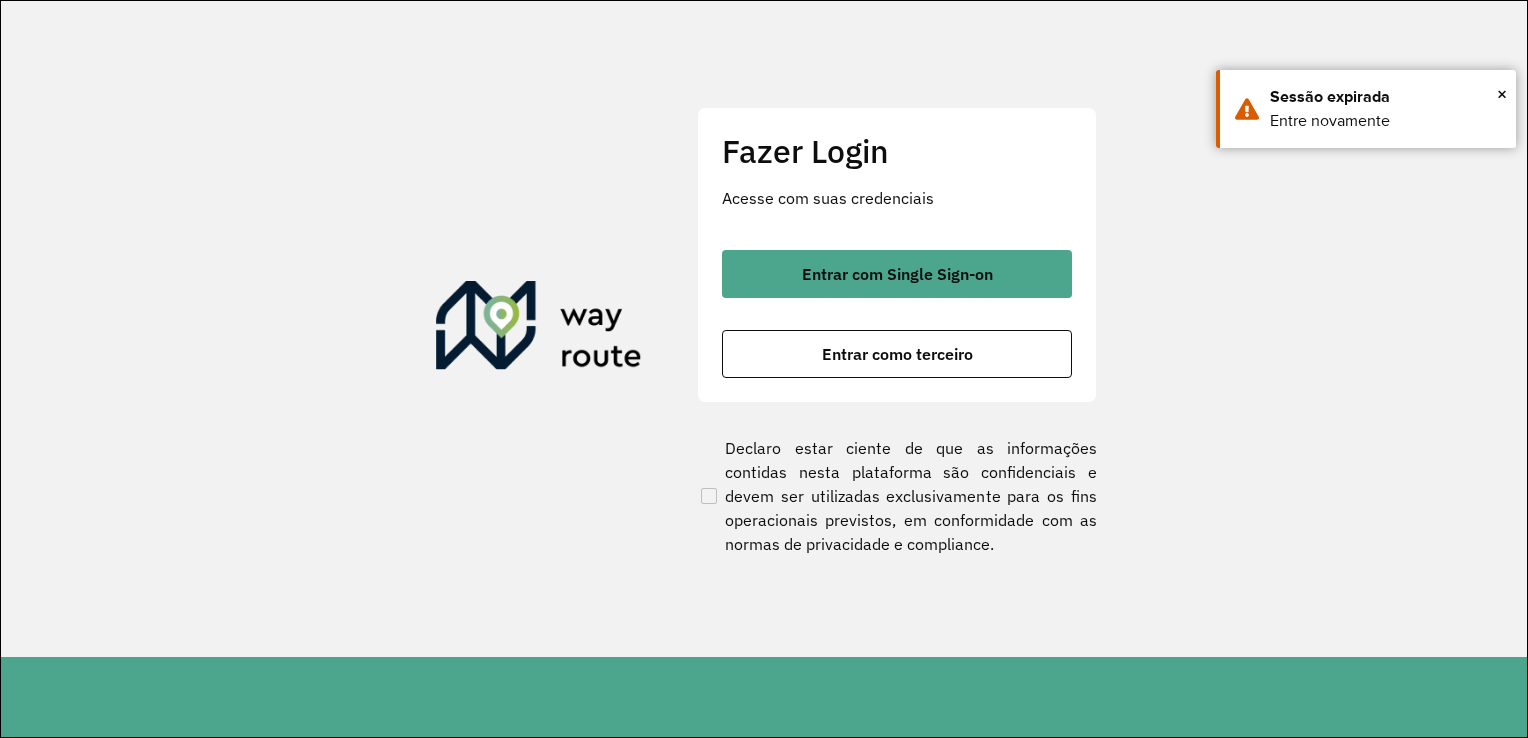scroll, scrollTop: 0, scrollLeft: 0, axis: both 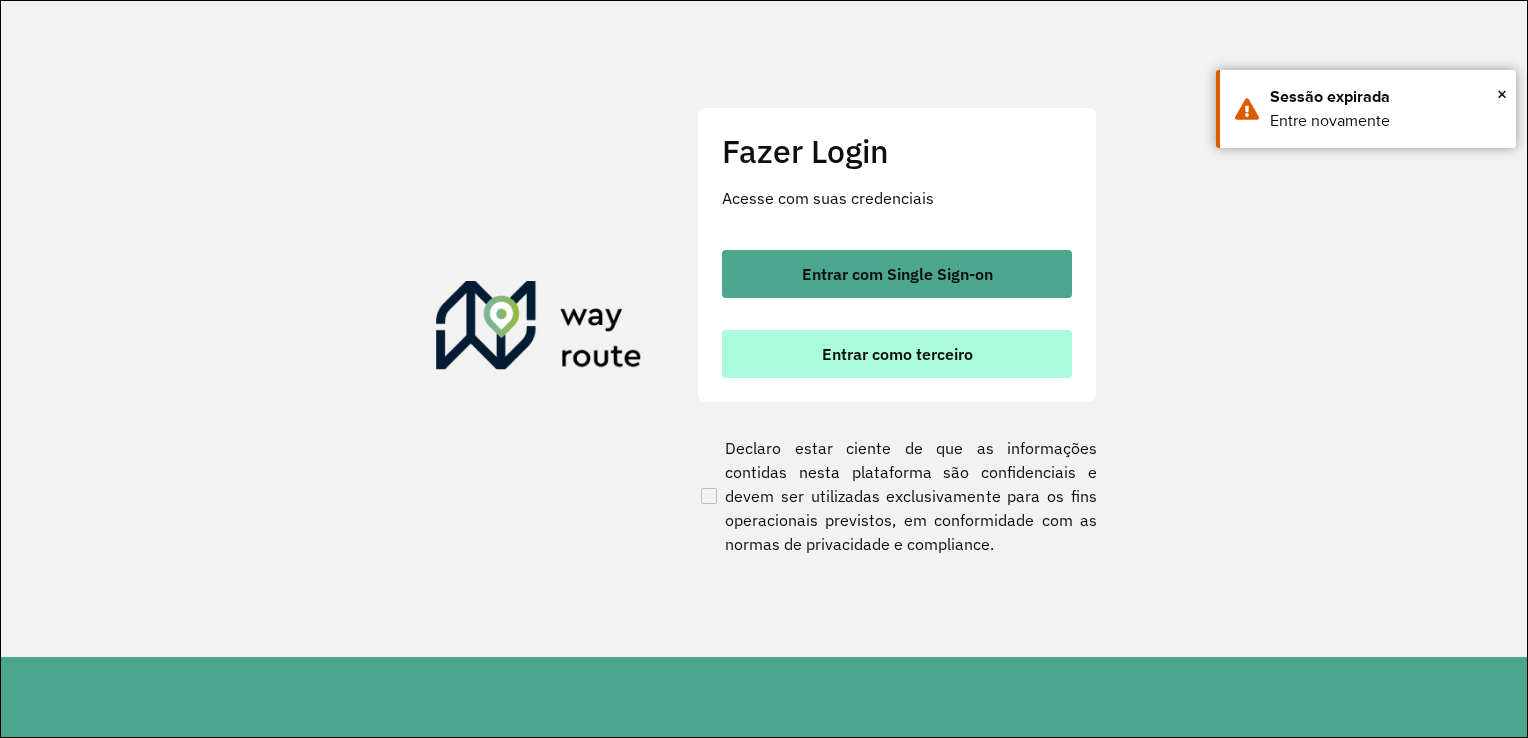 click on "Entrar como terceiro" at bounding box center [897, 354] 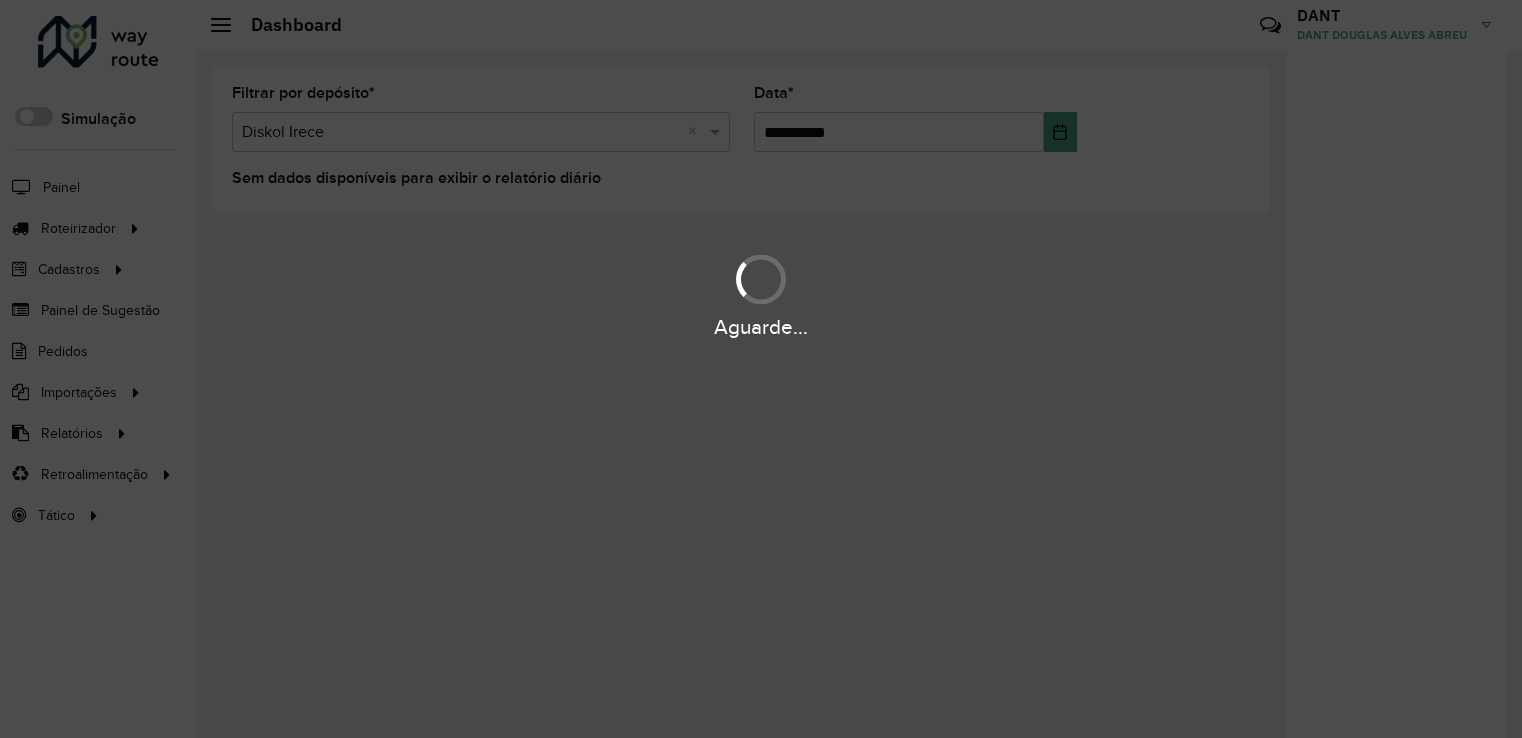 scroll, scrollTop: 0, scrollLeft: 0, axis: both 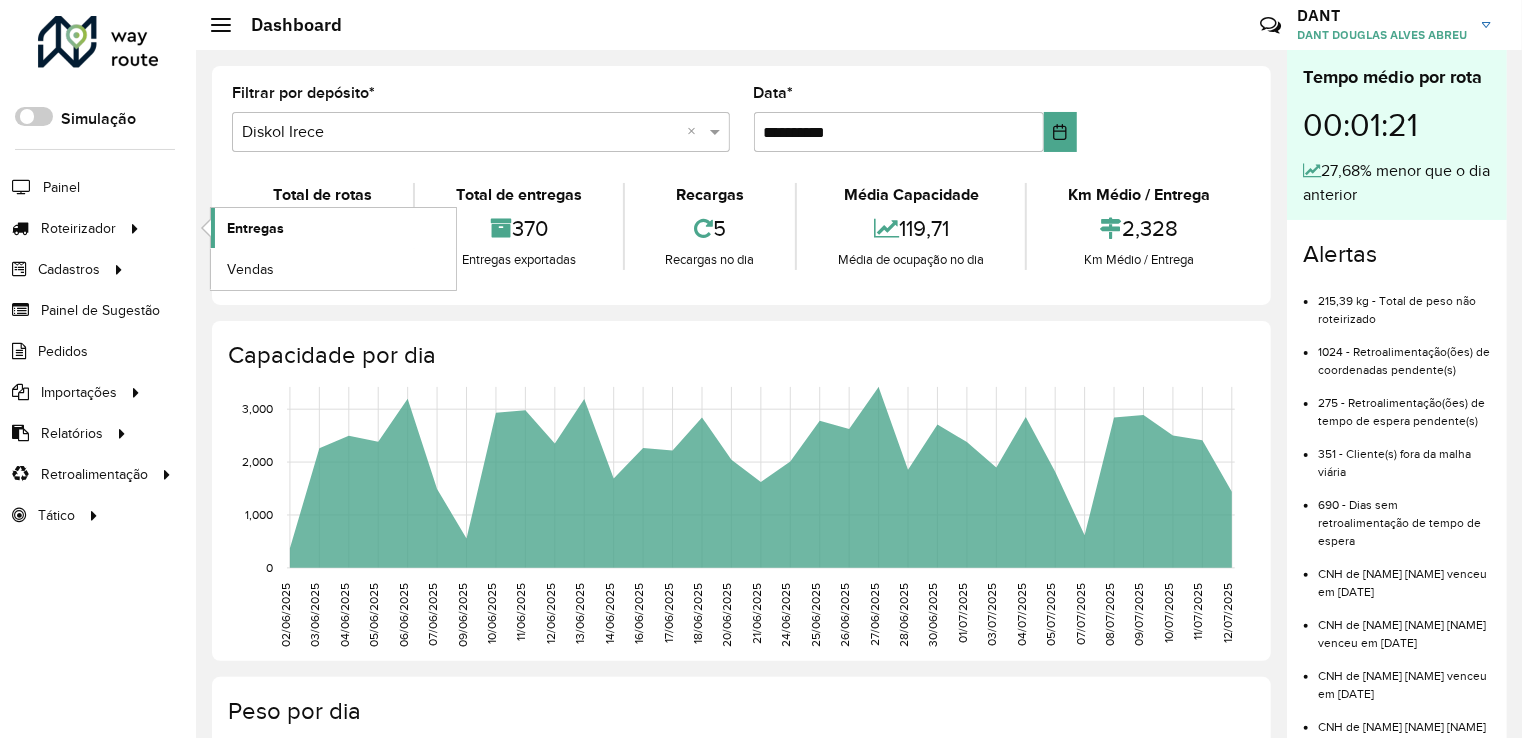 click on "Entregas" 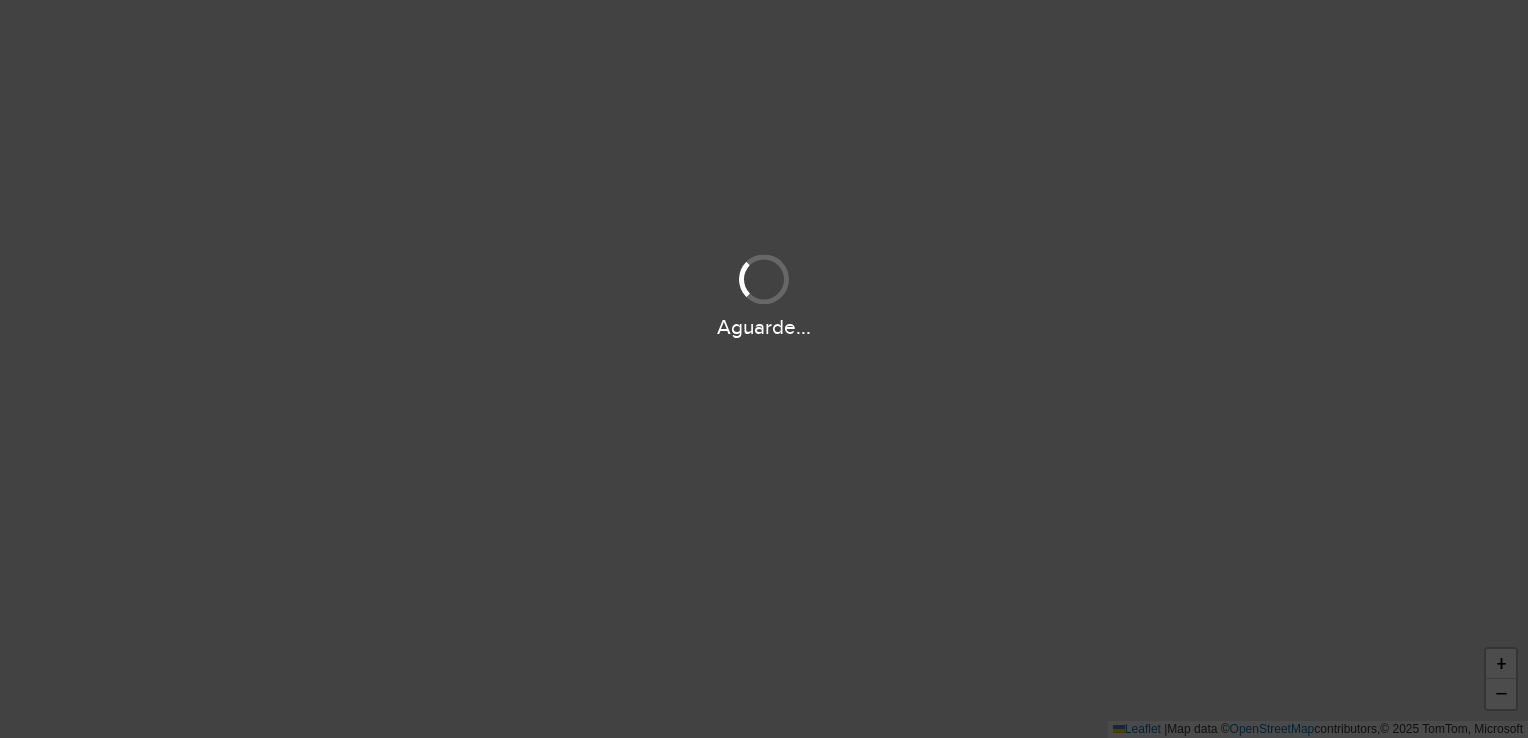 scroll, scrollTop: 0, scrollLeft: 0, axis: both 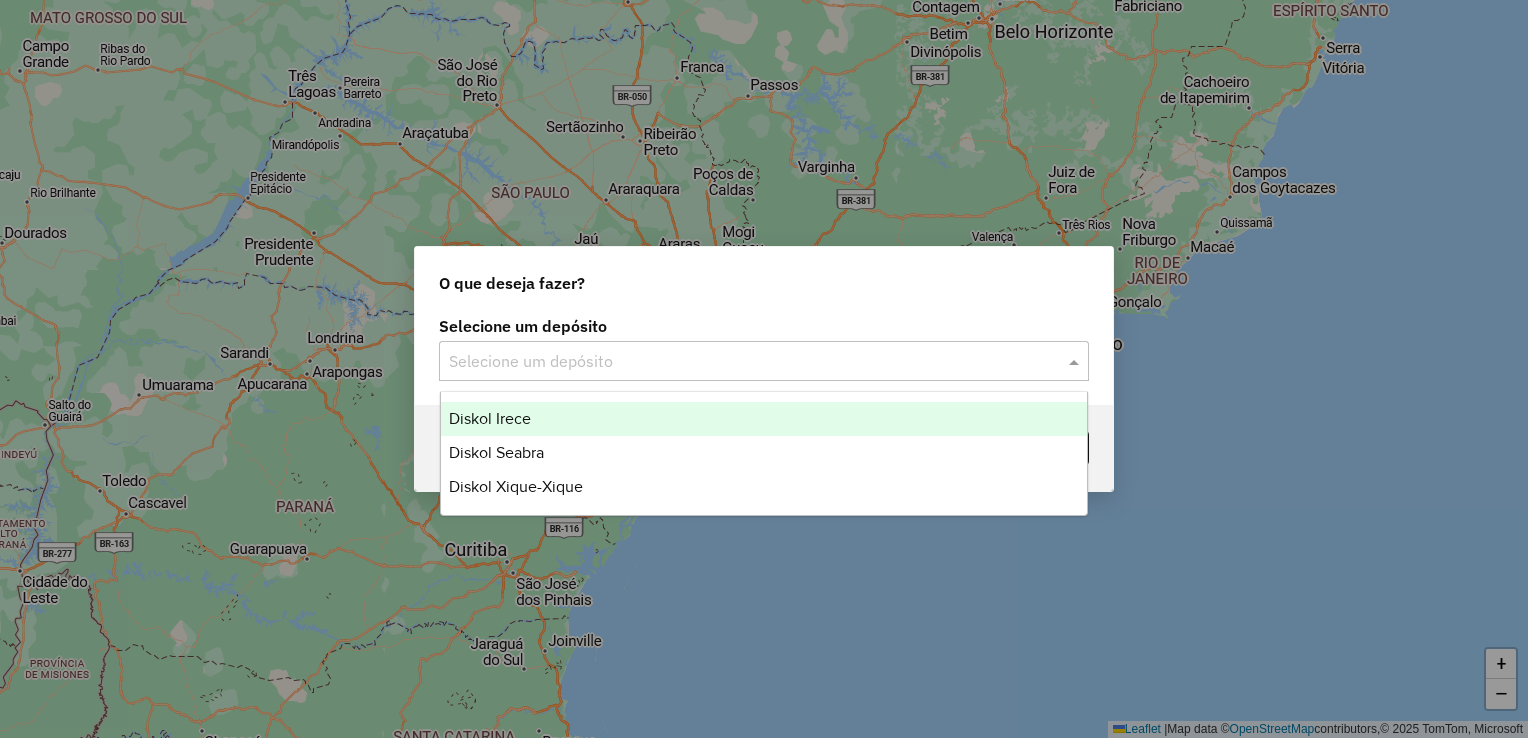 drag, startPoint x: 538, startPoint y: 346, endPoint x: 549, endPoint y: 379, distance: 34.785053 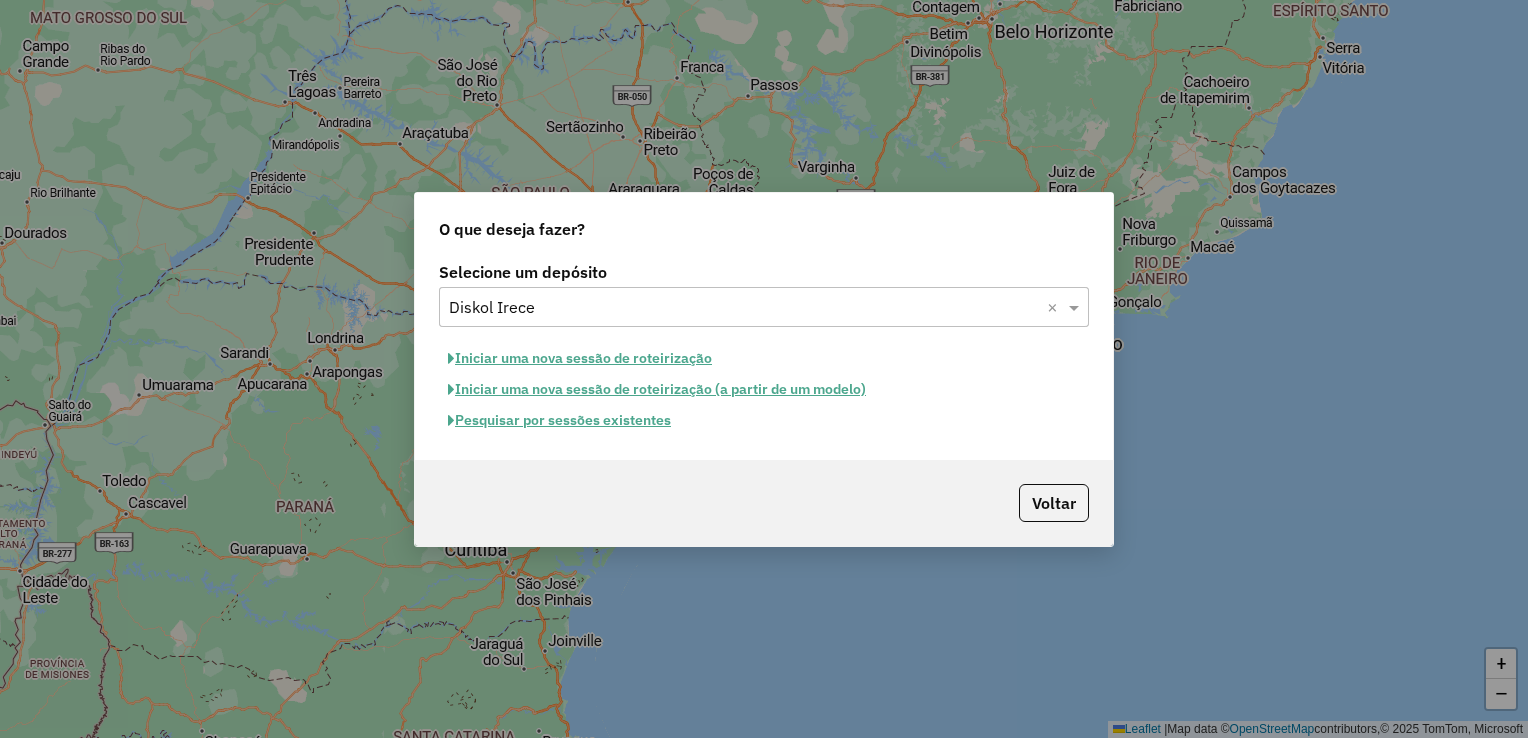 click on "Iniciar uma nova sessão de roteirização" 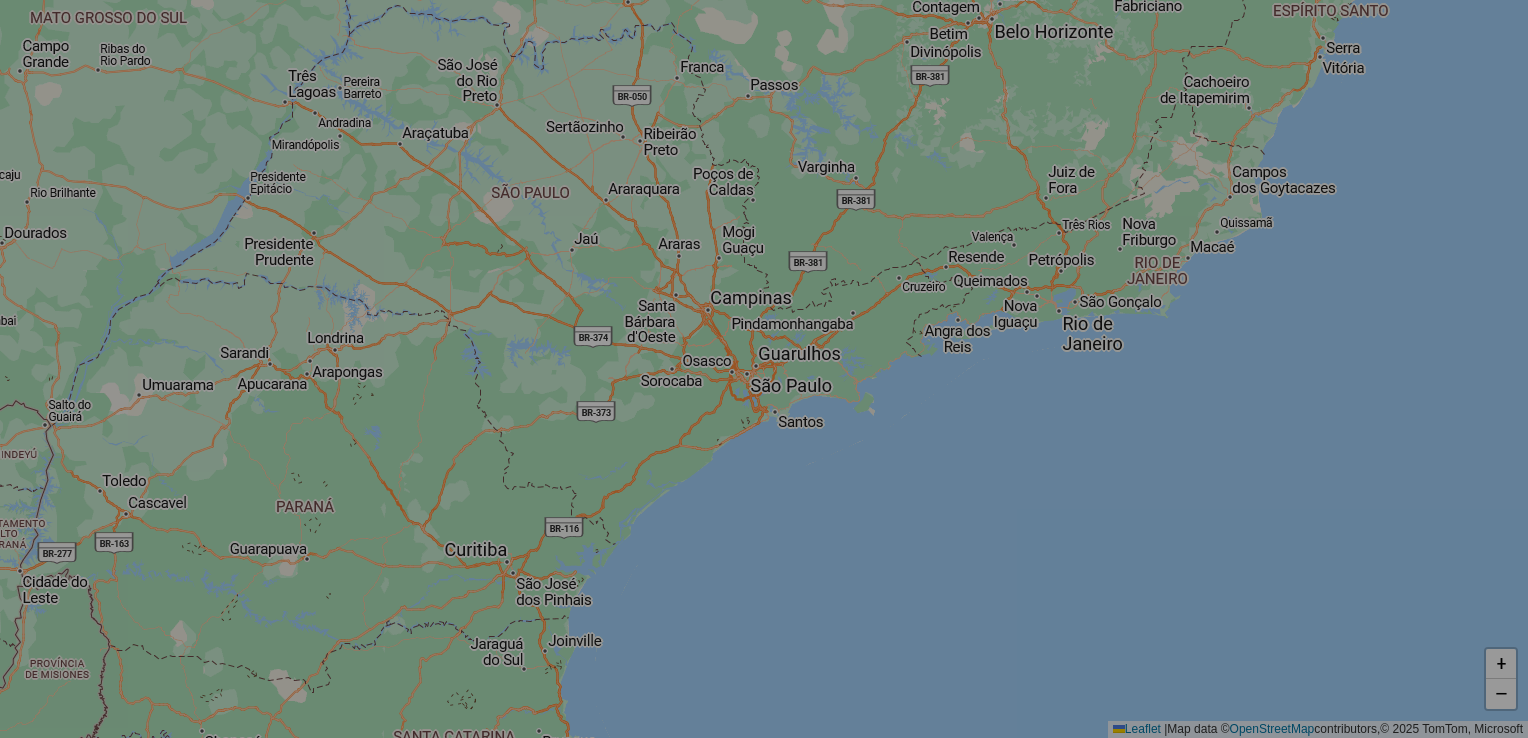 select on "*" 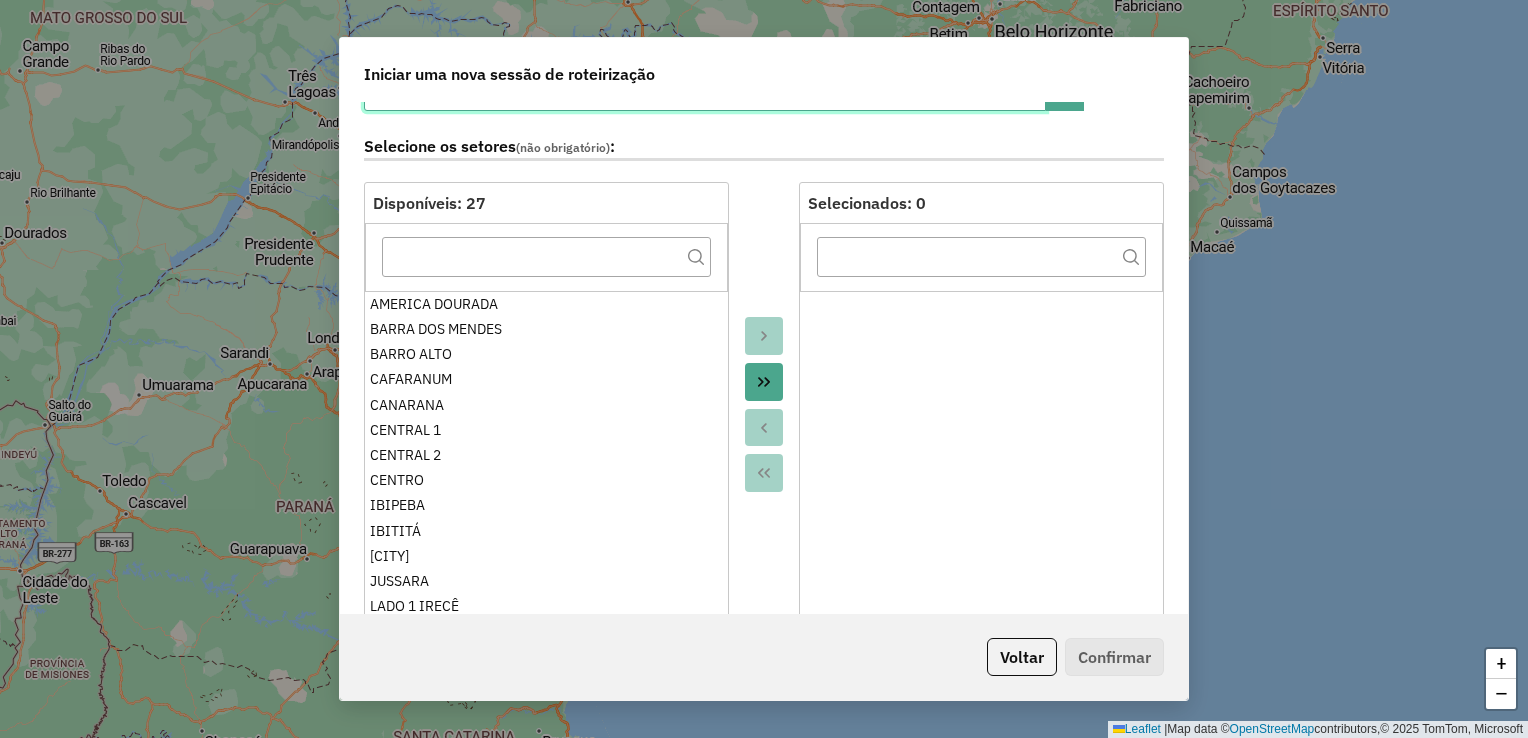 scroll, scrollTop: 600, scrollLeft: 0, axis: vertical 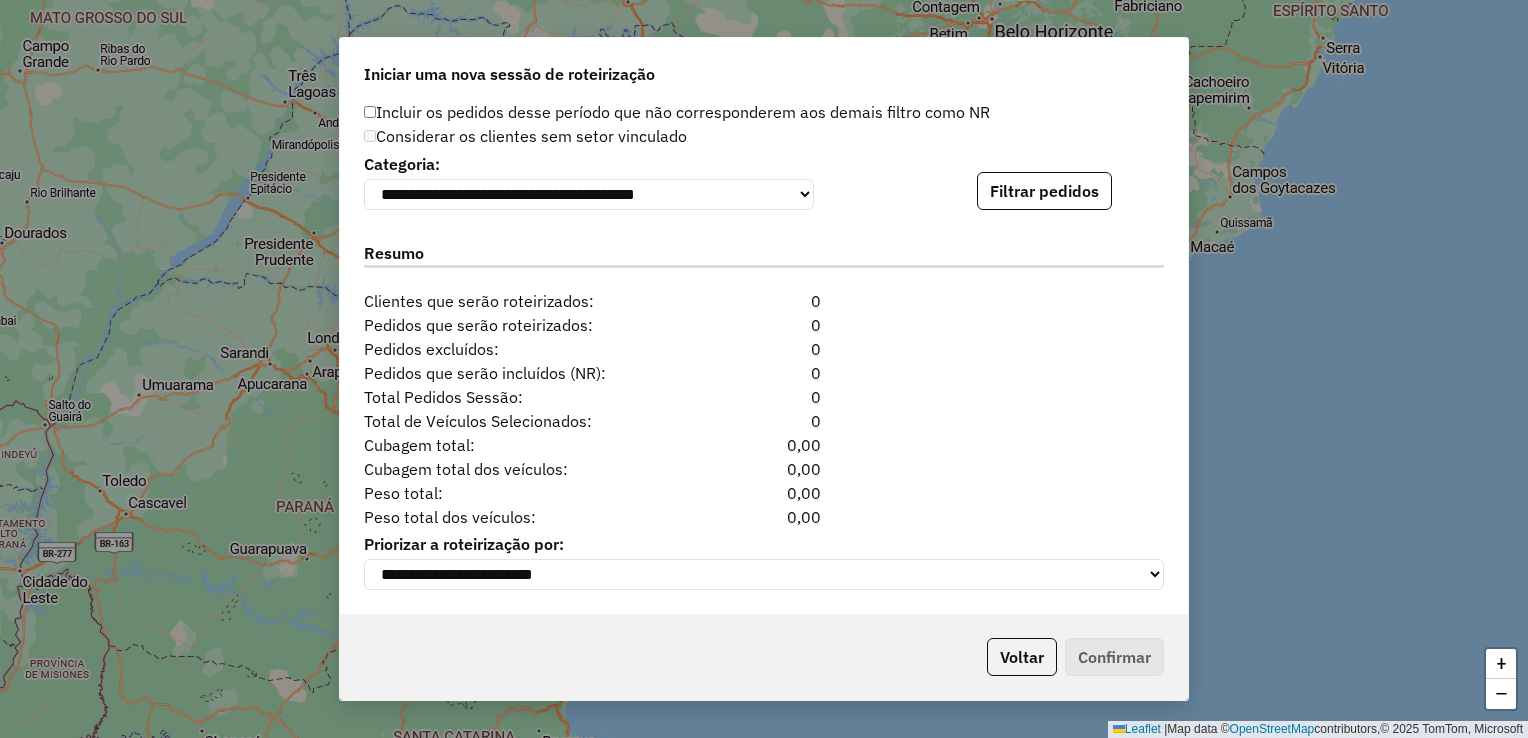 click on "Peso total:  0,00" 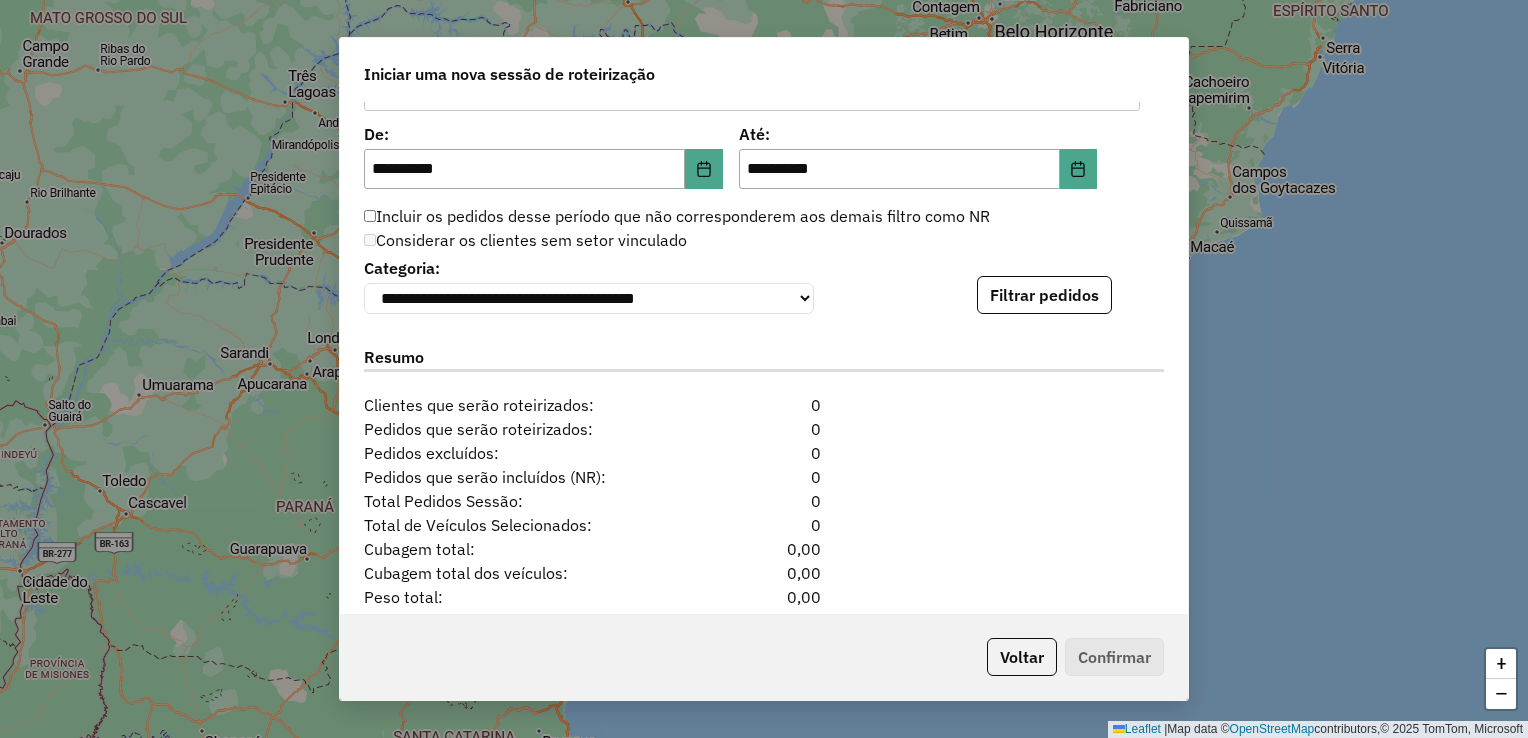 scroll, scrollTop: 2021, scrollLeft: 0, axis: vertical 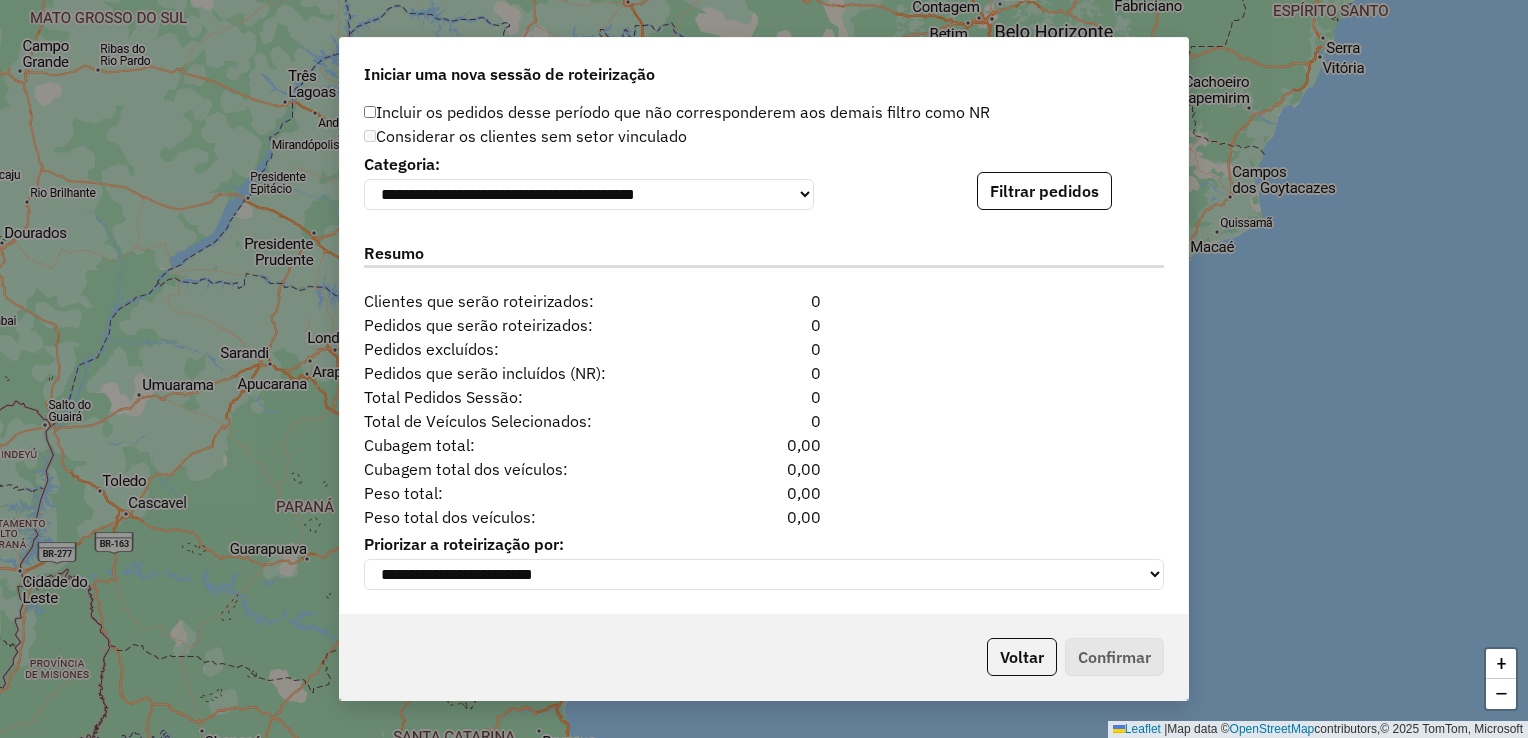 click on "Cubagem total dos veículos:  0,00" 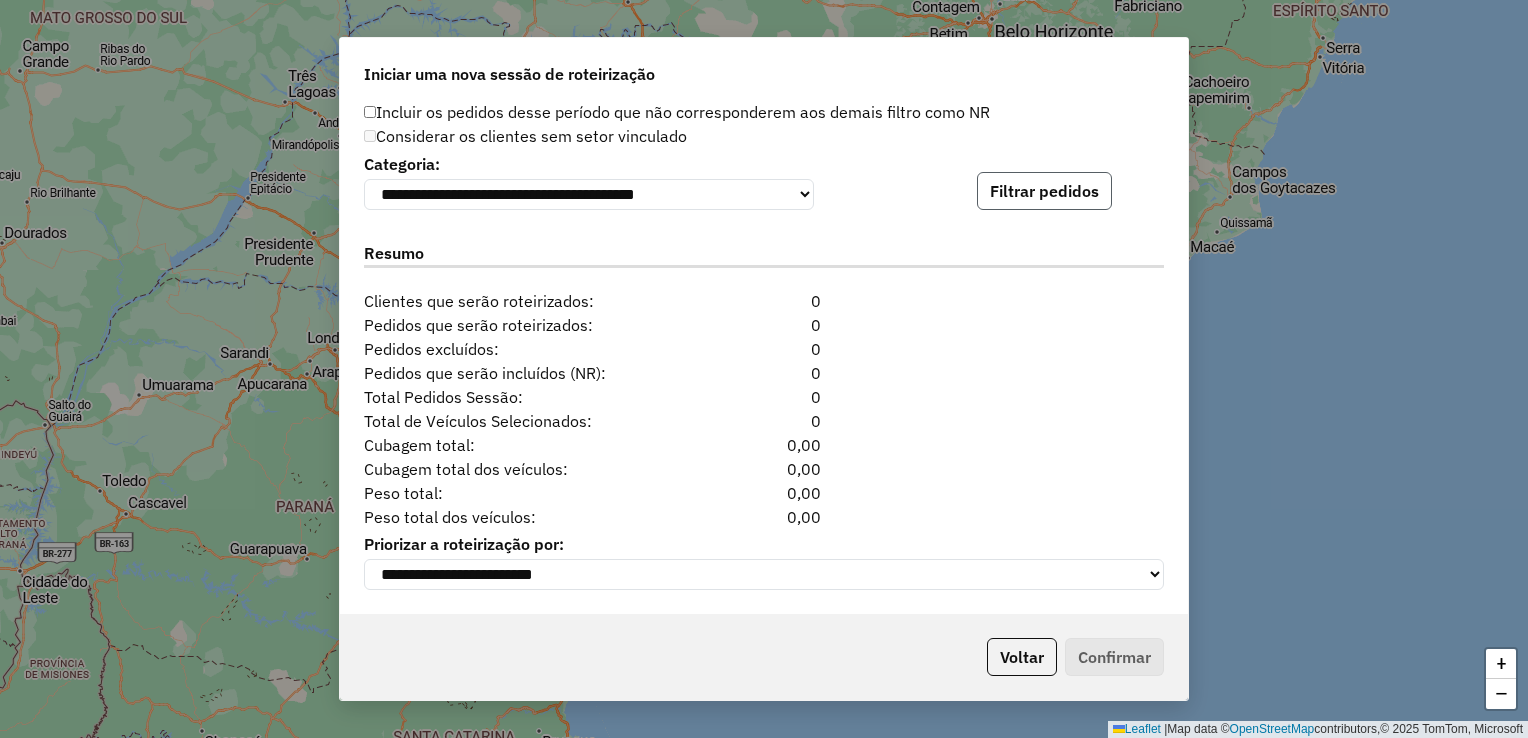 click on "Filtrar pedidos" 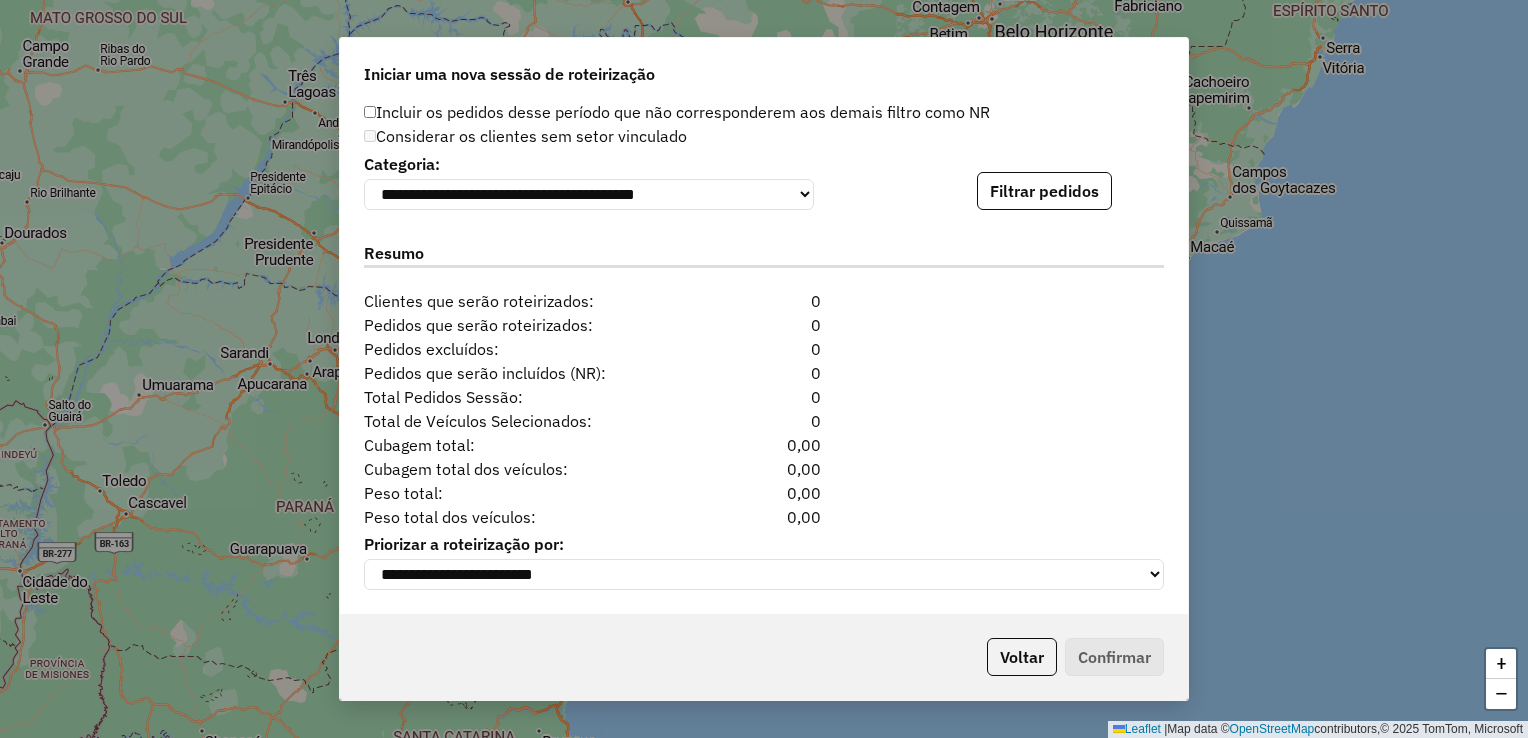 click on "Total de Veículos Selecionados: 0" 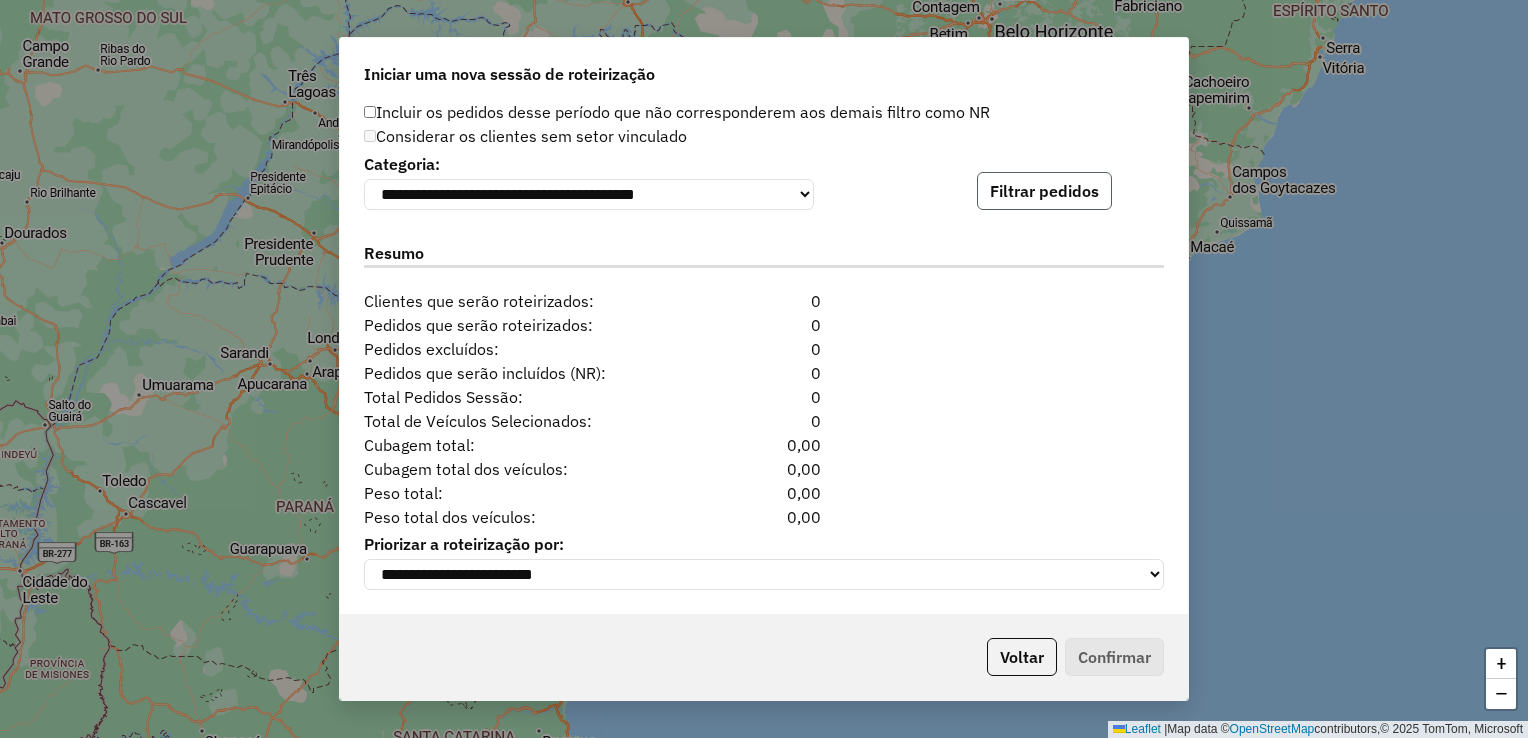 click on "Filtrar pedidos" 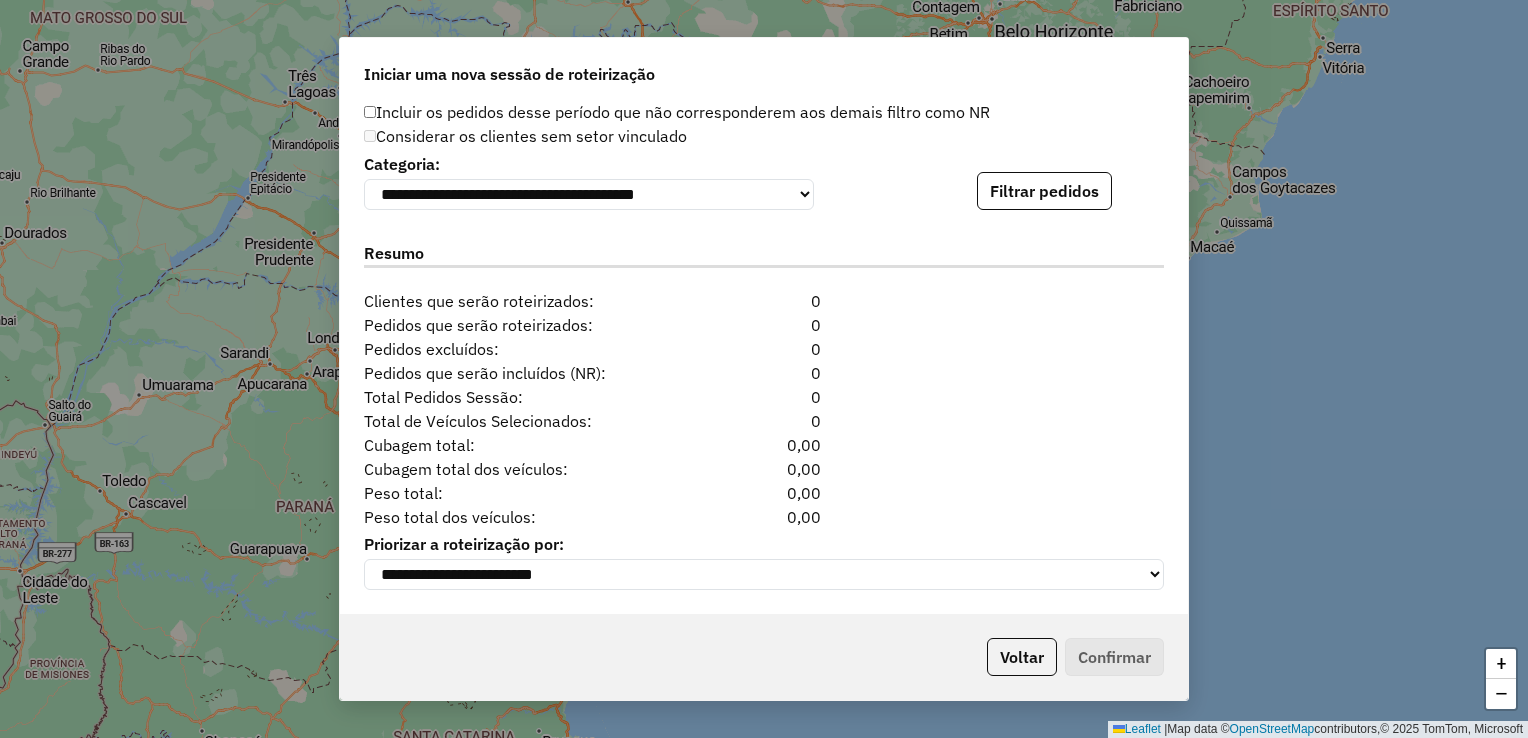 click on "Priorizar a roteirização por:" 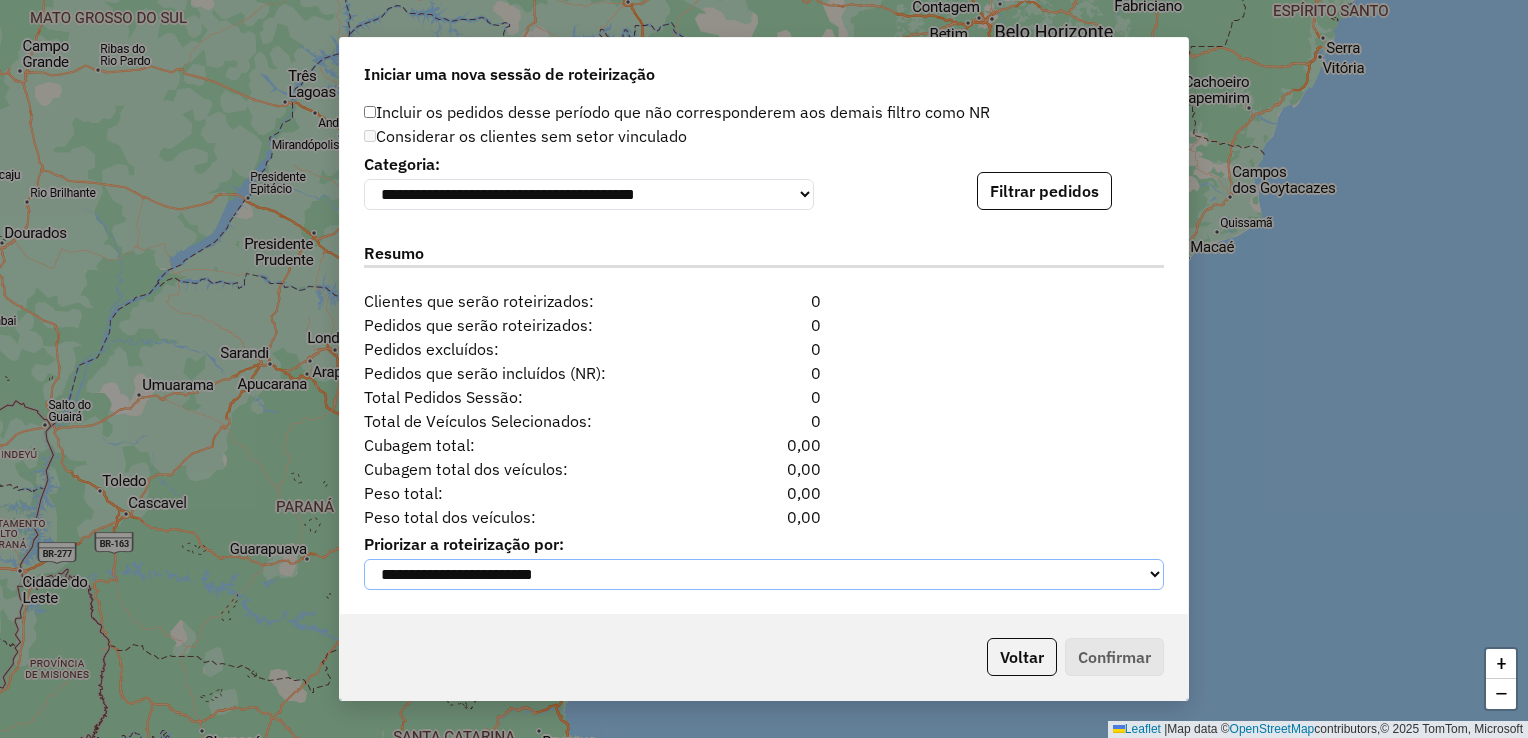 click on "**********" 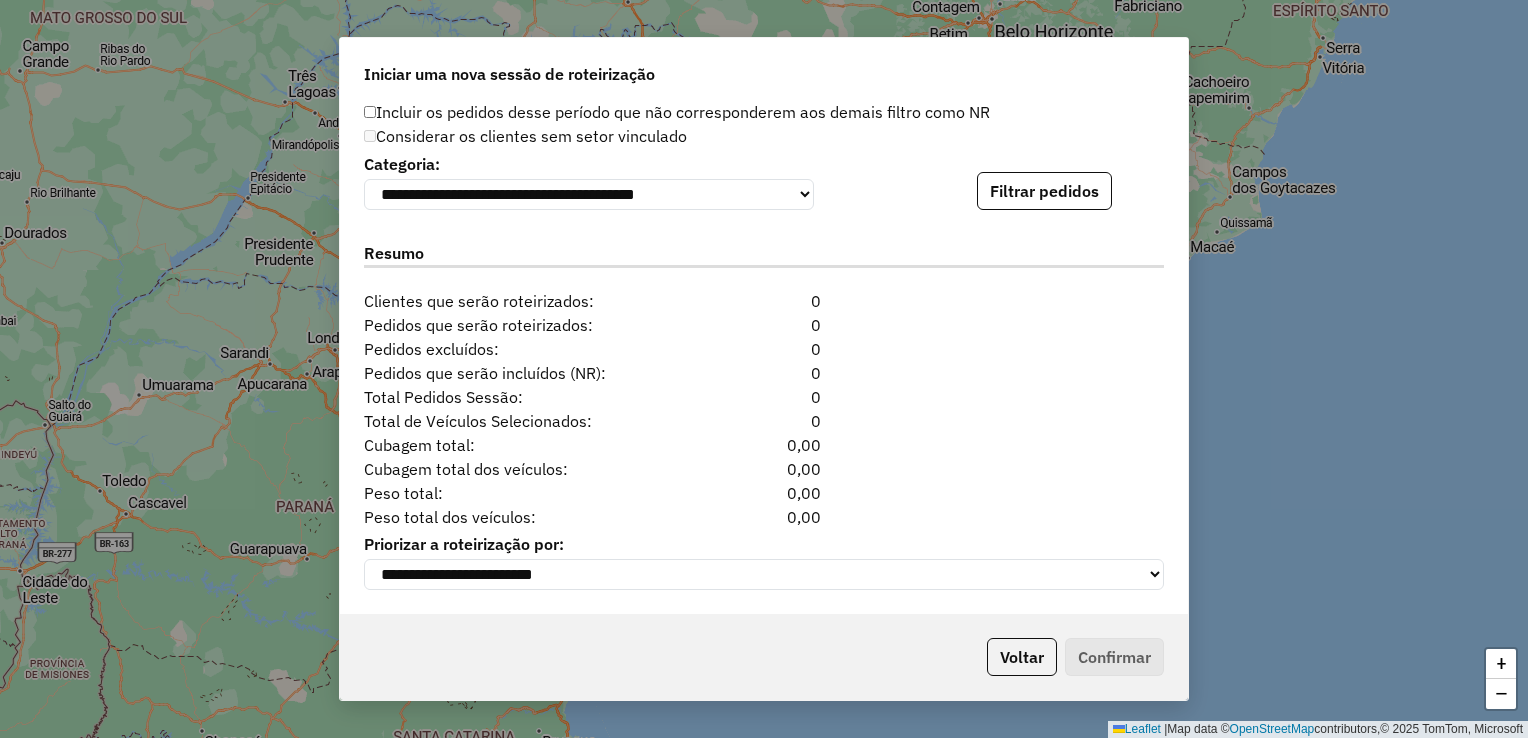 click on "Cubagem total:  0,00" 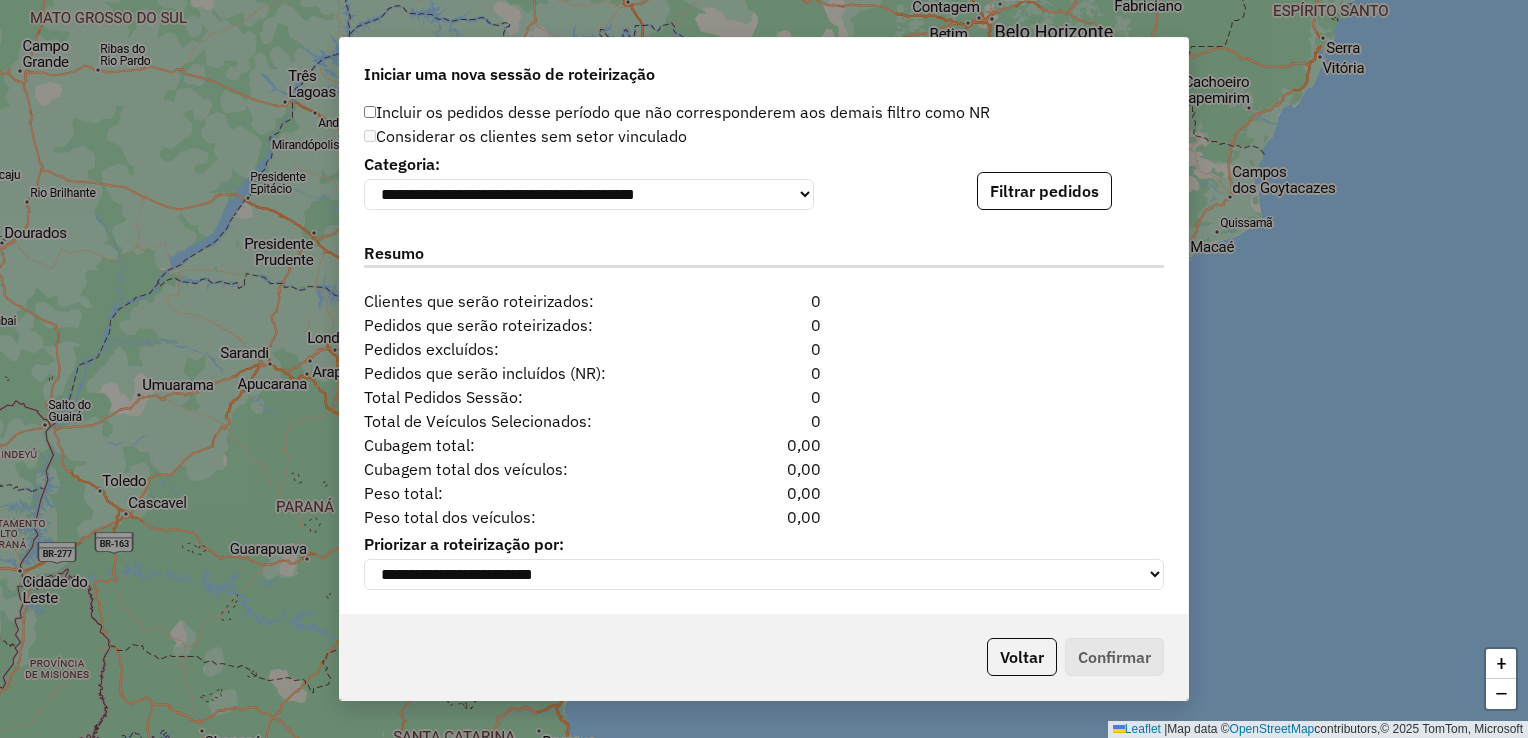 click on "Peso total dos veículos:  0,00" 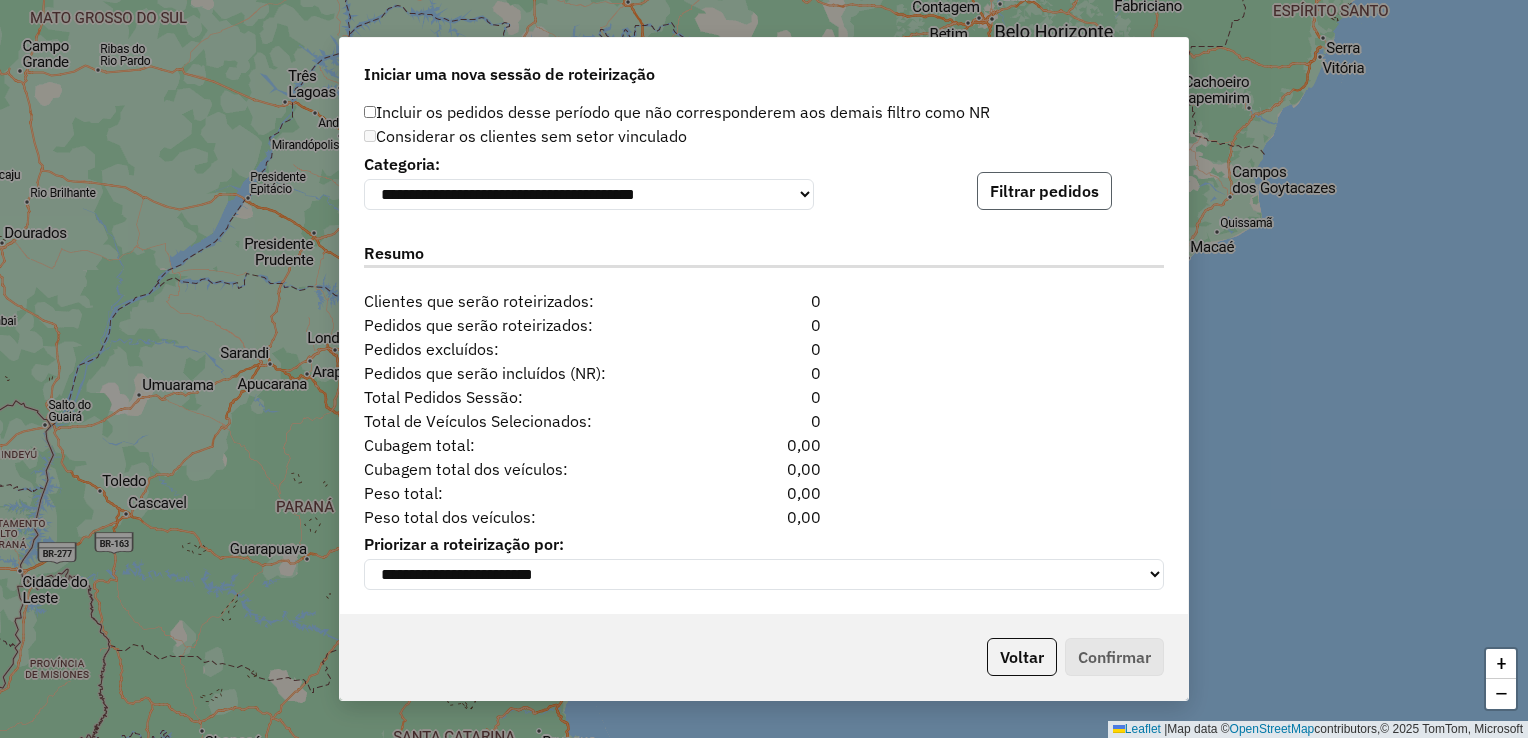 click on "Filtrar pedidos" 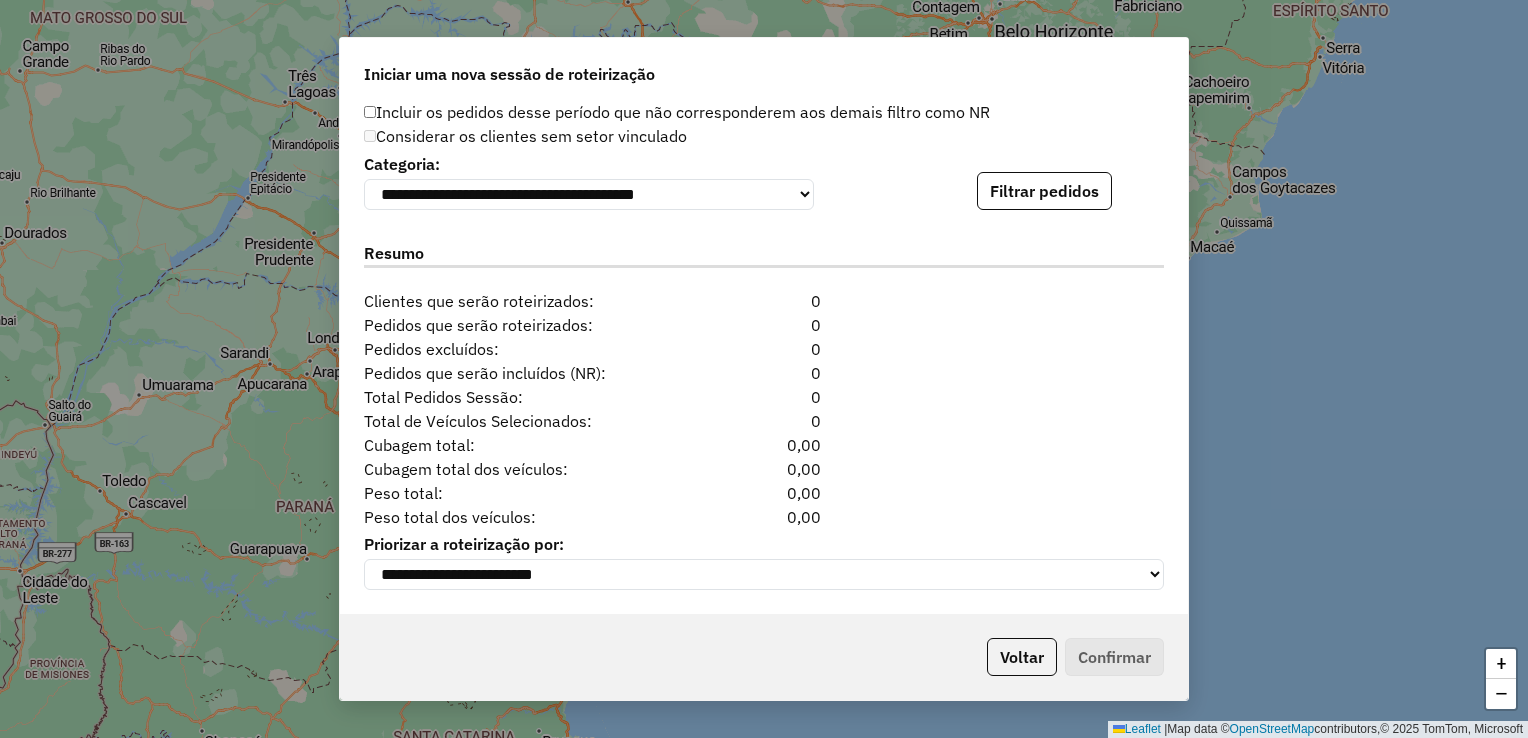 click on "Resumo" 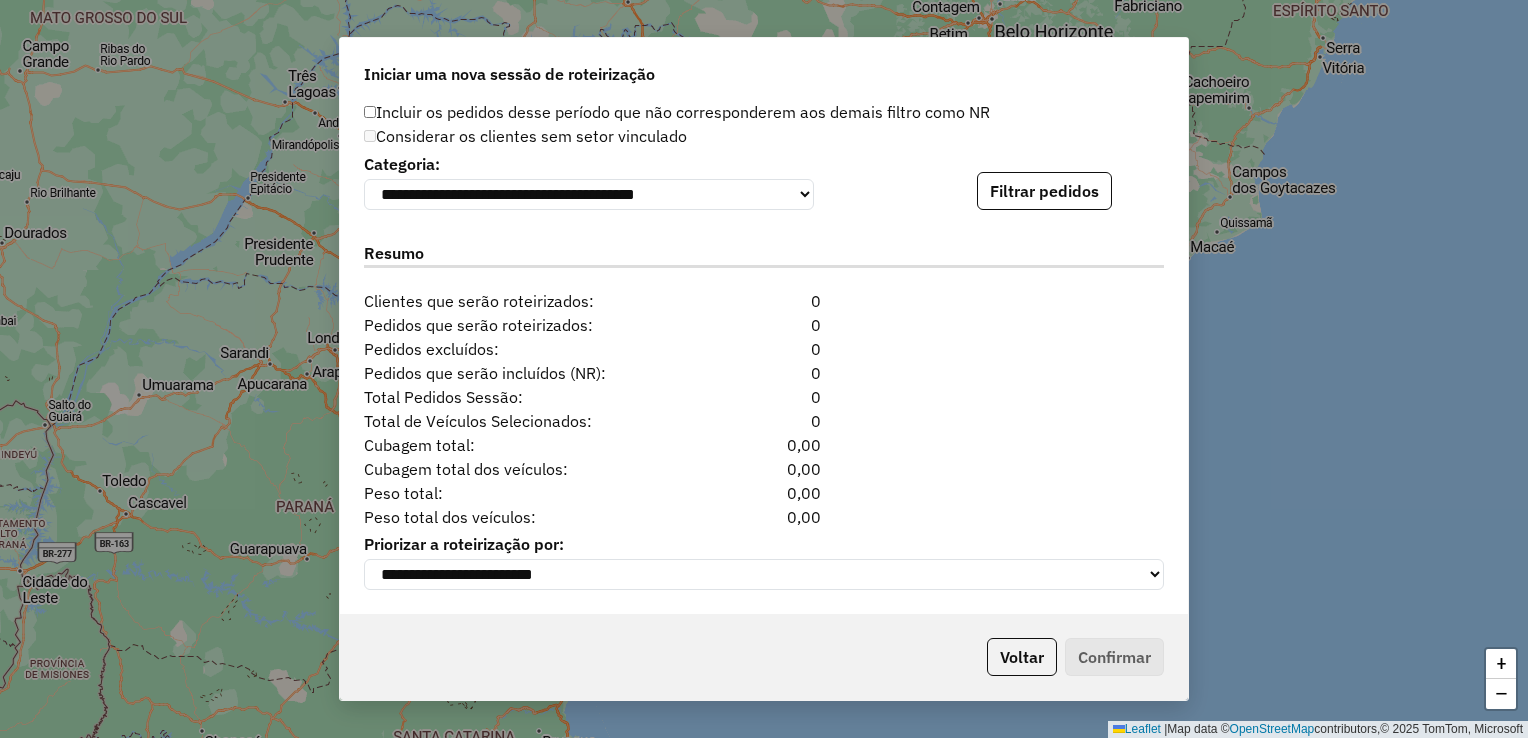 click on "**********" 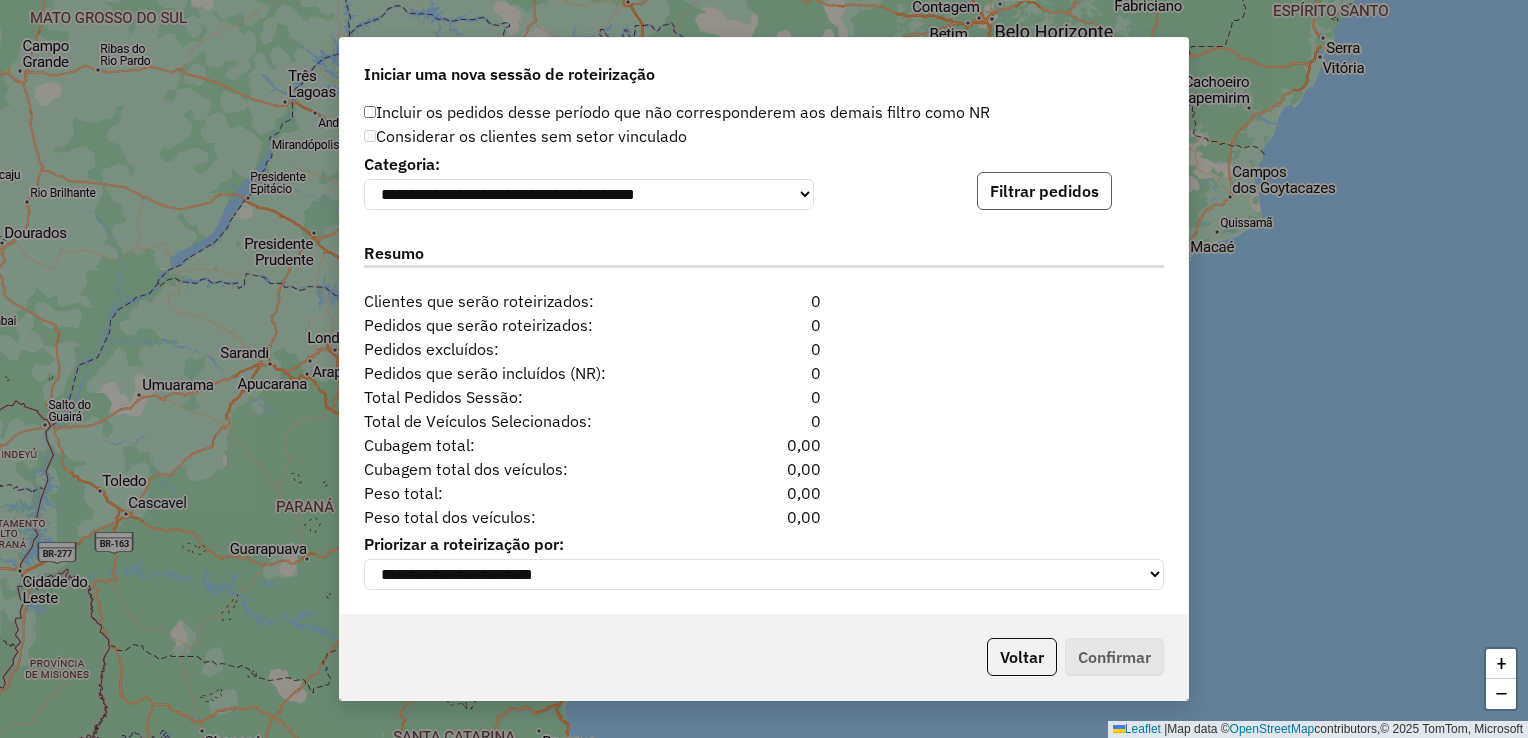 click on "Filtrar pedidos" 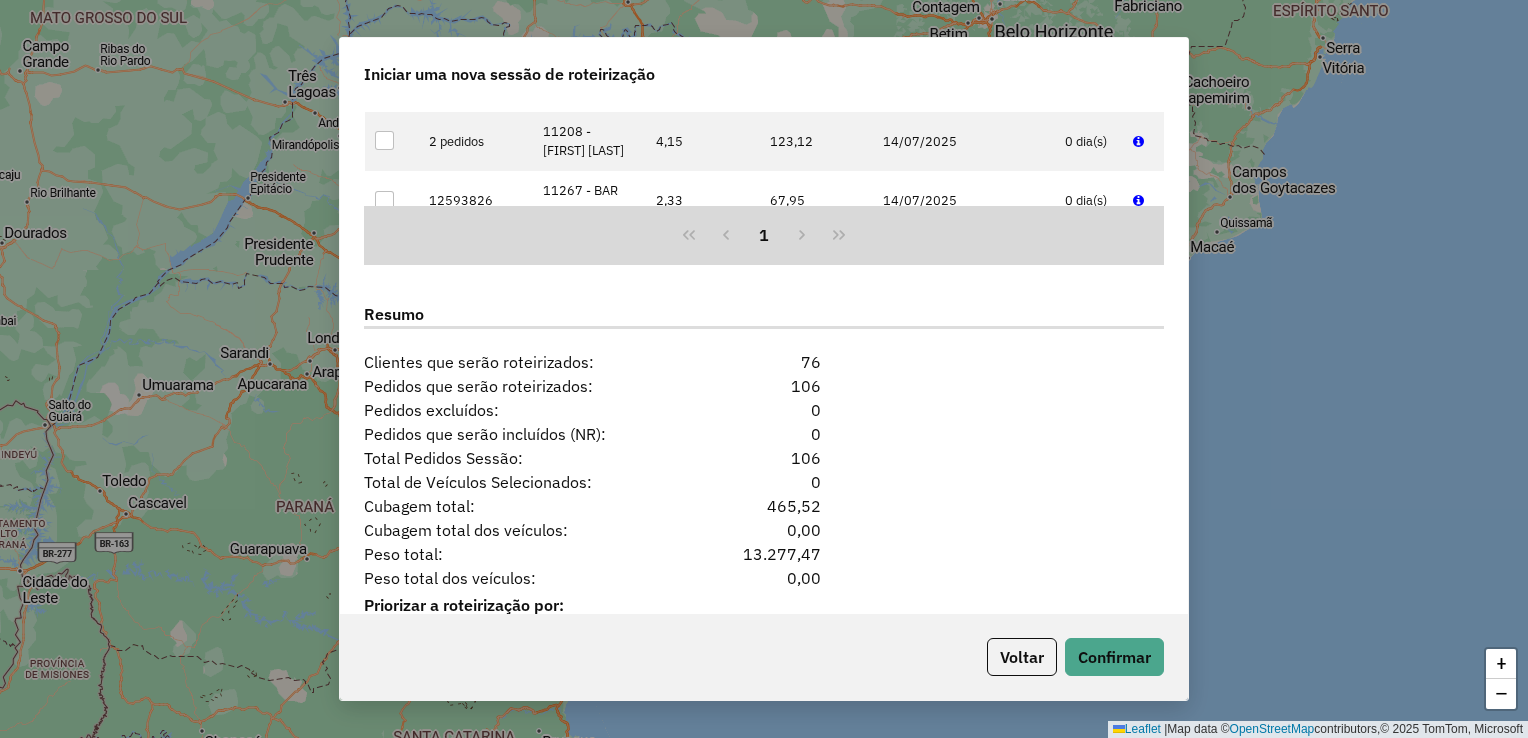 scroll, scrollTop: 2433, scrollLeft: 0, axis: vertical 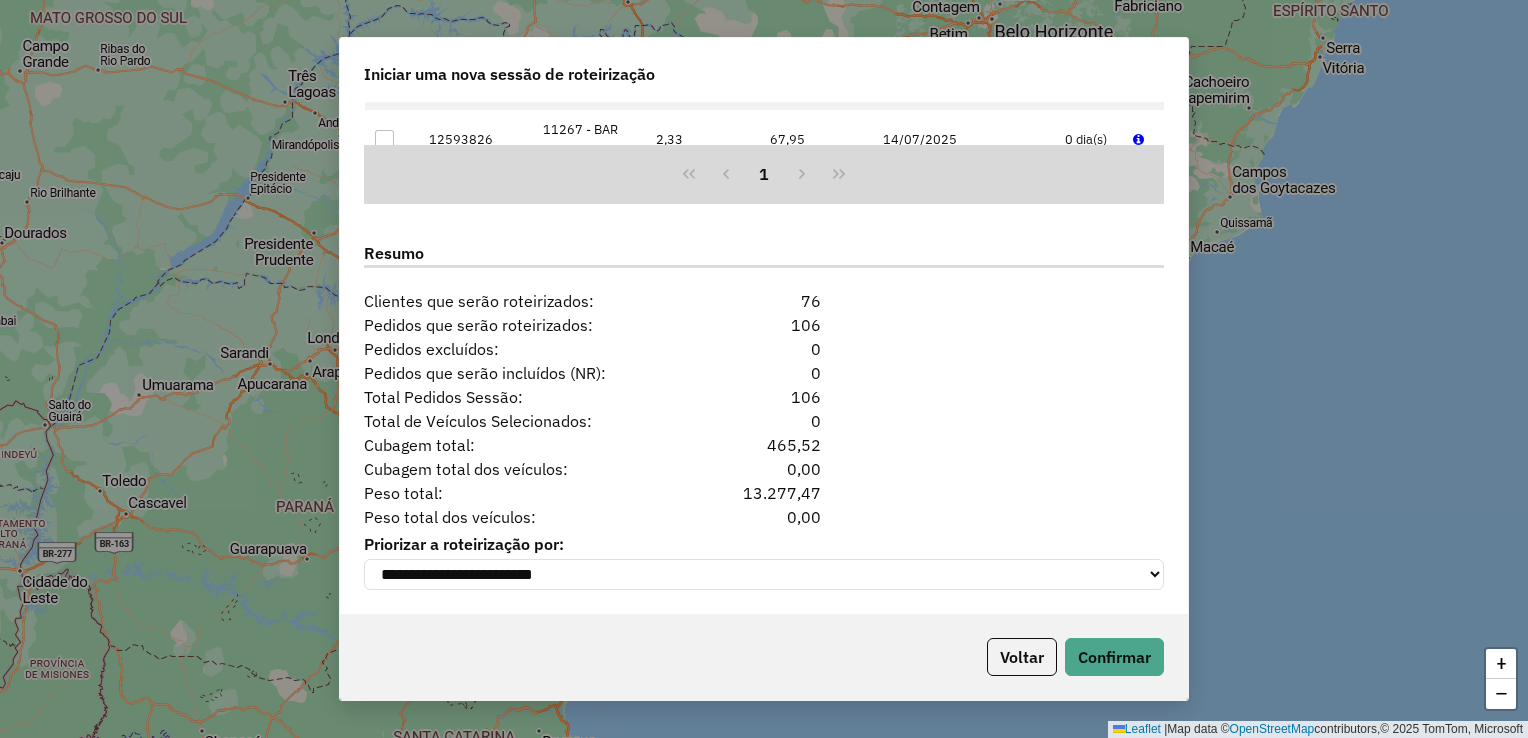 drag, startPoint x: 739, startPoint y: 486, endPoint x: 851, endPoint y: 481, distance: 112.11155 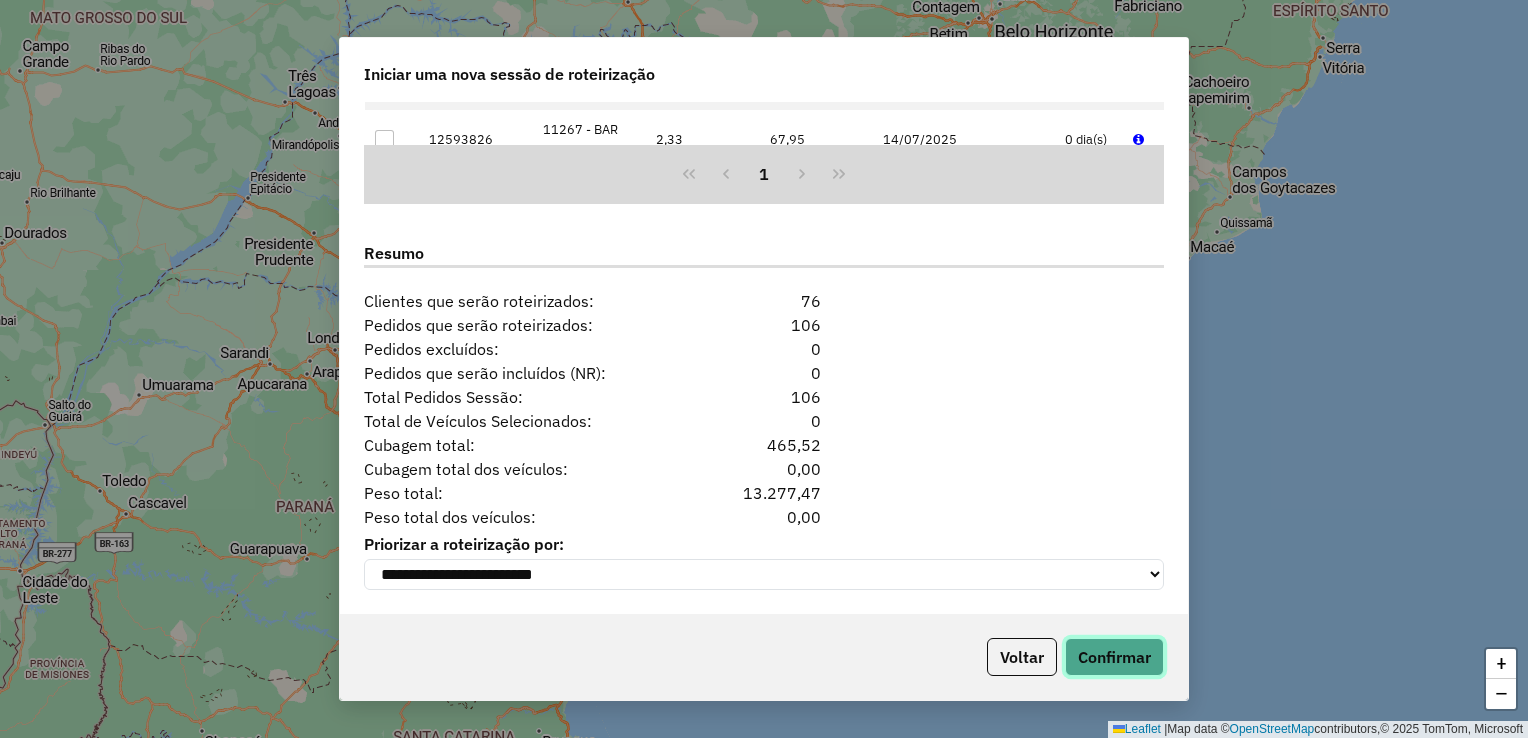 click on "Confirmar" 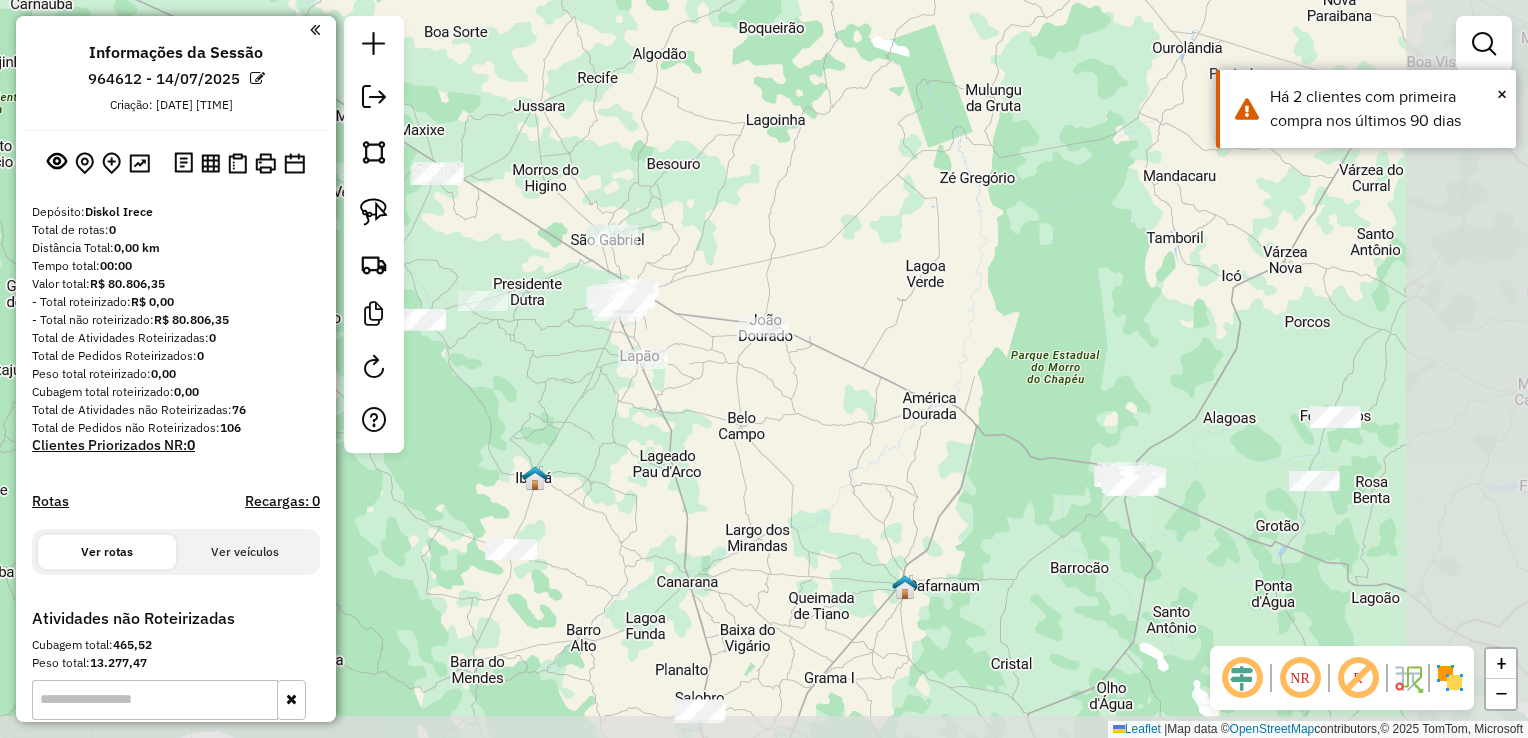 drag, startPoint x: 1021, startPoint y: 411, endPoint x: 880, endPoint y: 343, distance: 156.54073 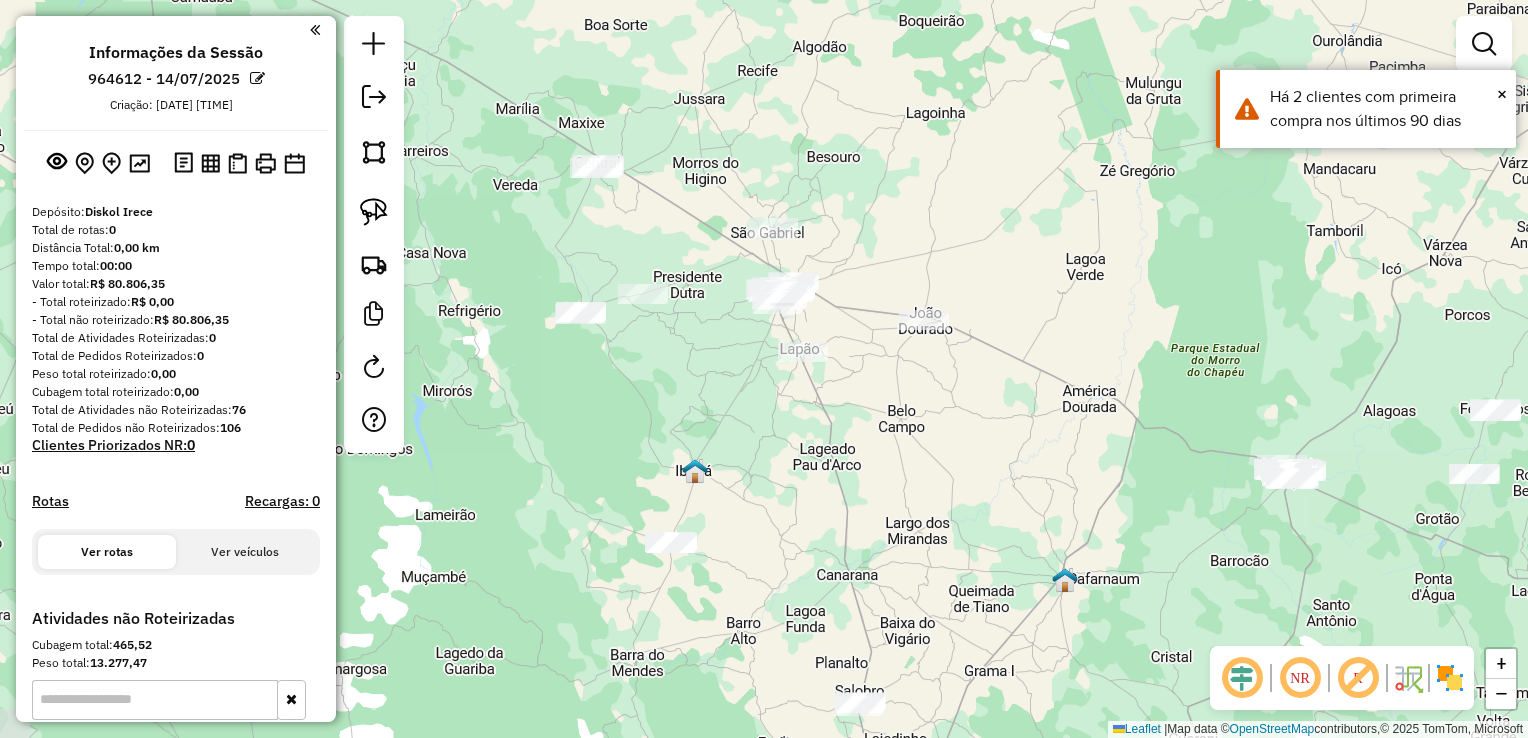 drag, startPoint x: 948, startPoint y: 384, endPoint x: 1068, endPoint y: 392, distance: 120.26637 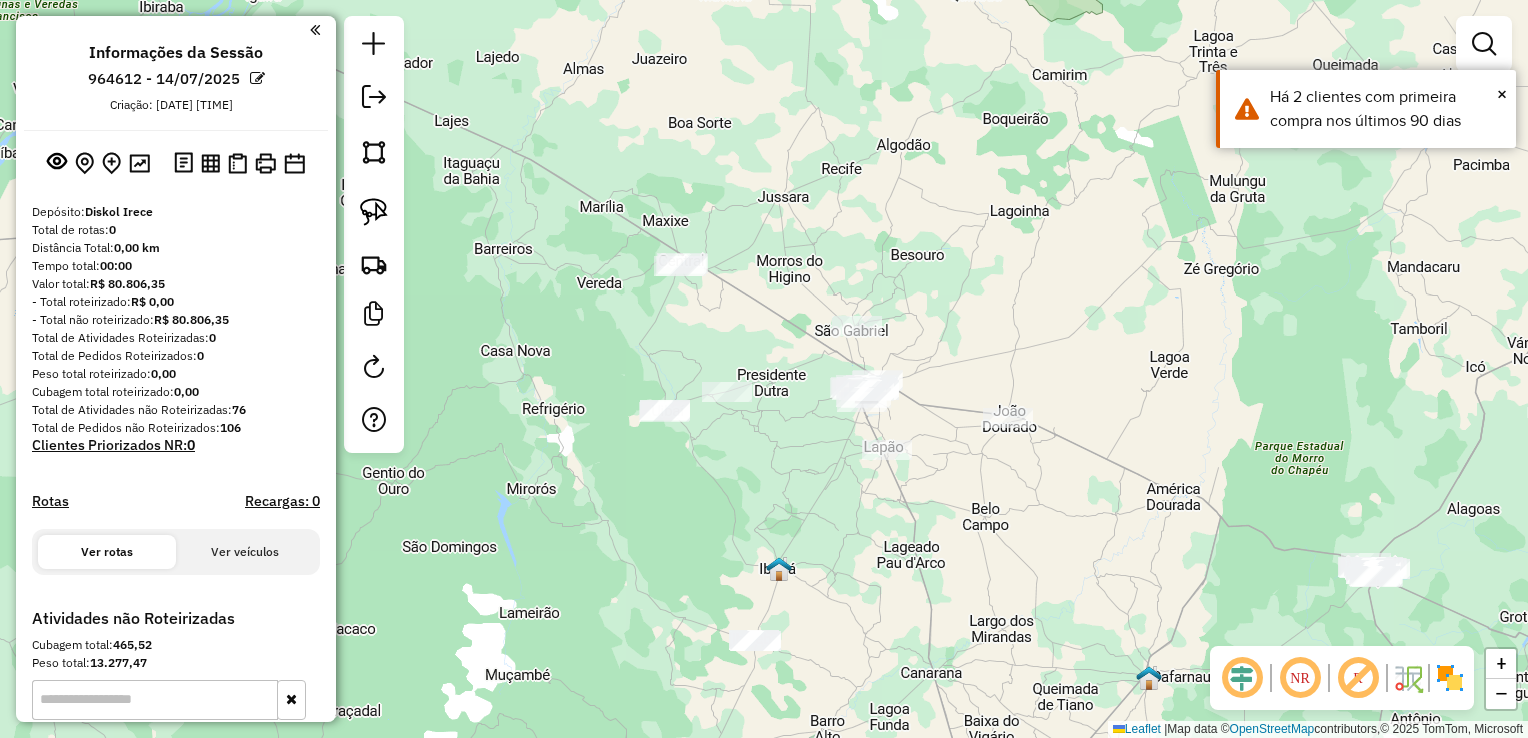 drag, startPoint x: 676, startPoint y: 346, endPoint x: 689, endPoint y: 379, distance: 35.468296 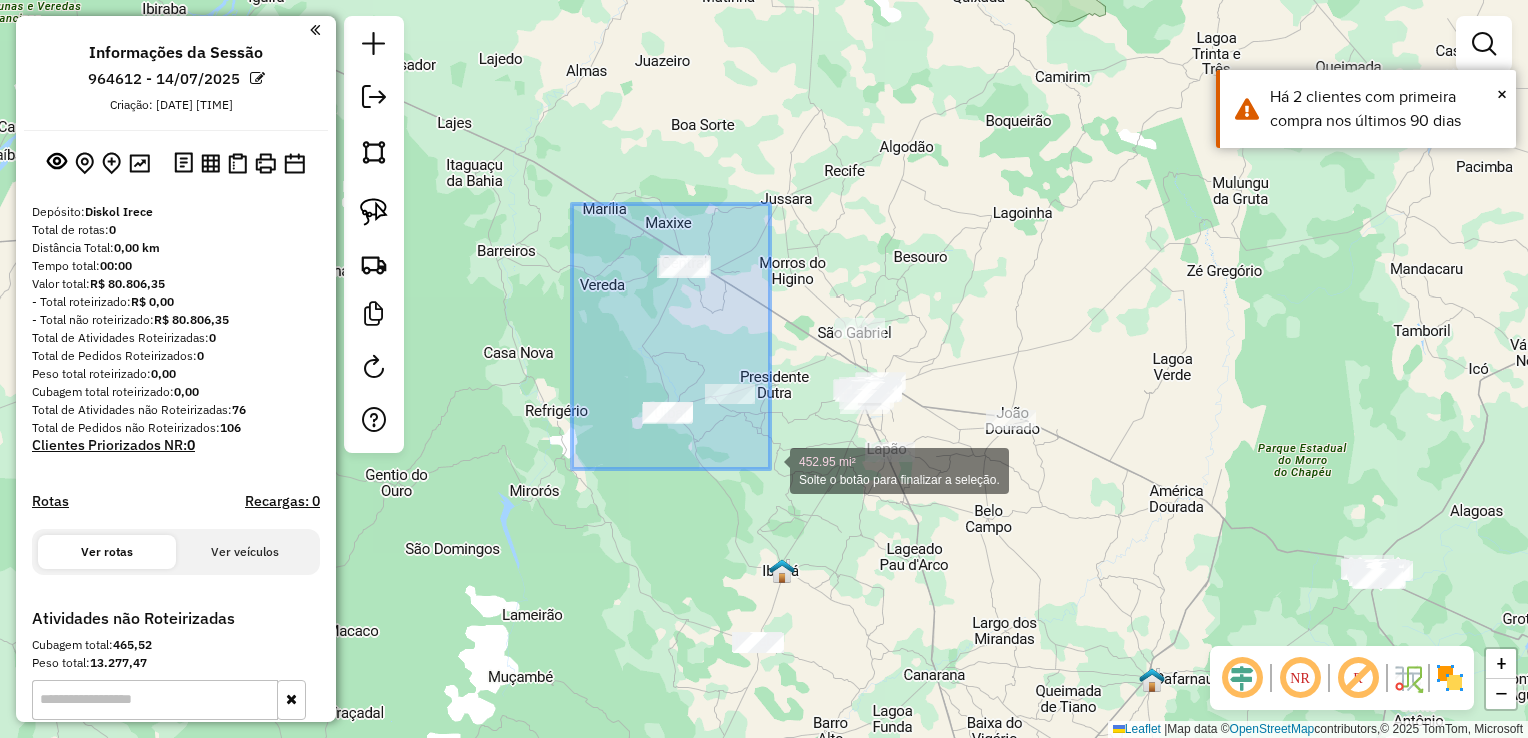 drag, startPoint x: 572, startPoint y: 204, endPoint x: 770, endPoint y: 469, distance: 330.80054 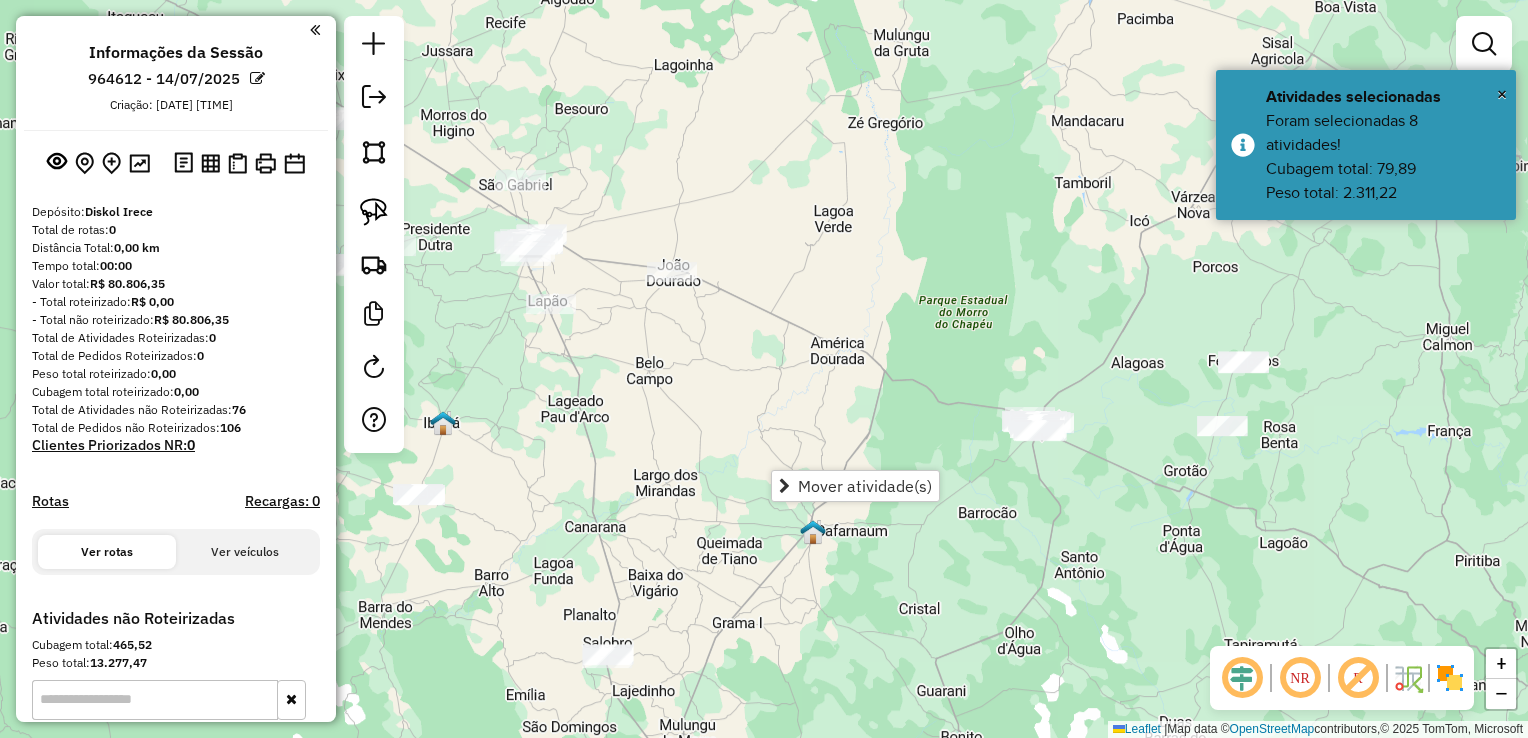 drag, startPoint x: 1115, startPoint y: 521, endPoint x: 777, endPoint y: 373, distance: 368.9824 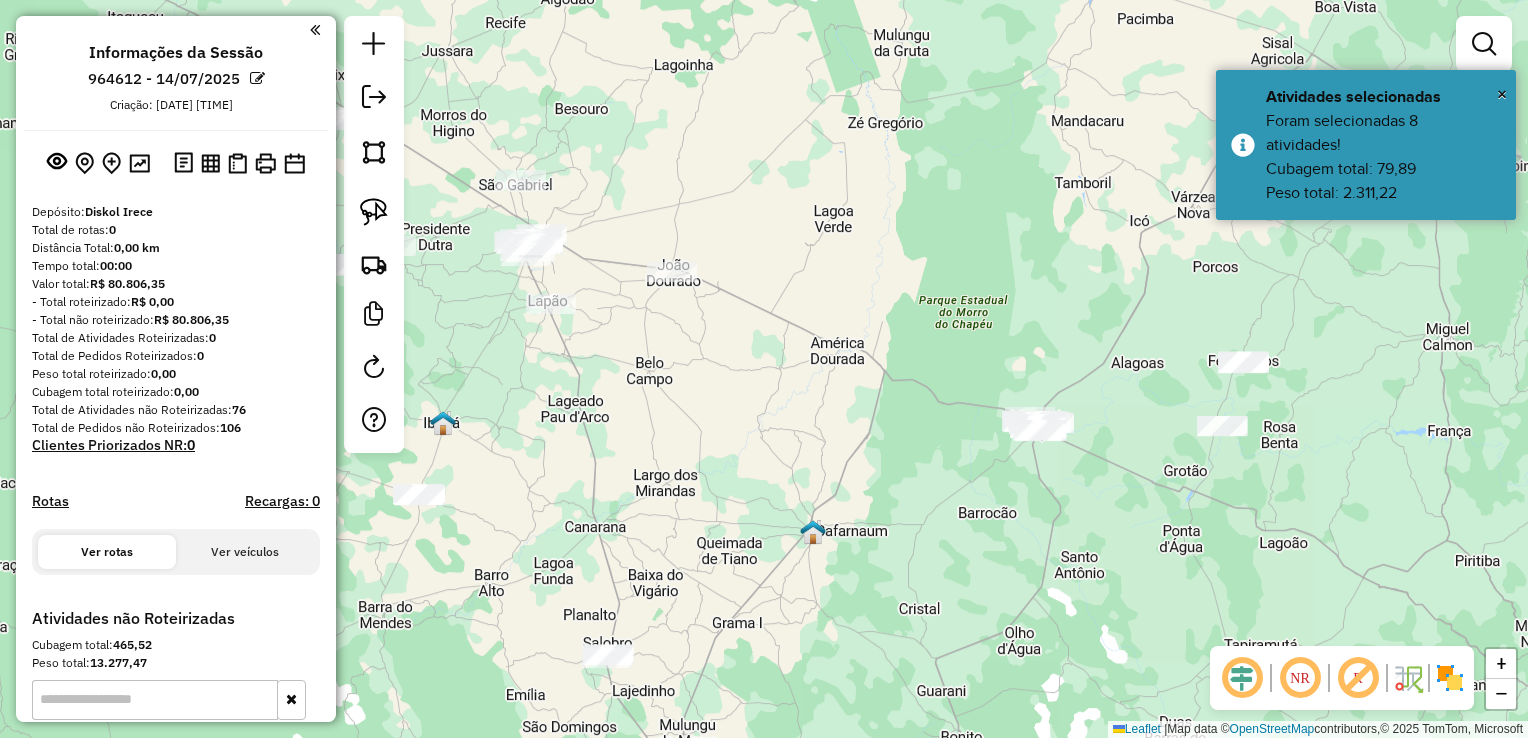 click on "Janela de atendimento Grade de atendimento Capacidade Transportadoras Veículos Cliente Pedidos  Rotas Selecione os dias de semana para filtrar as janelas de atendimento  Seg   Ter   Qua   Qui   Sex   Sáb   Dom  Informe o período da janela de atendimento: De: Até:  Filtrar exatamente a janela do cliente  Considerar janela de atendimento padrão  Selecione os dias de semana para filtrar as grades de atendimento  Seg   Ter   Qua   Qui   Sex   Sáb   Dom   Considerar clientes sem dia de atendimento cadastrado  Clientes fora do dia de atendimento selecionado Filtrar as atividades entre os valores definidos abaixo:  Peso mínimo:   Peso máximo:   Cubagem mínima:   Cubagem máxima:   De:   Até:  Filtrar as atividades entre o tempo de atendimento definido abaixo:  De:   Até:   Considerar capacidade total dos clientes não roteirizados Transportadora: Selecione um ou mais itens Tipo de veículo: Selecione um ou mais itens Veículo: Selecione um ou mais itens Motorista: Selecione um ou mais itens Nome: Rótulo:" 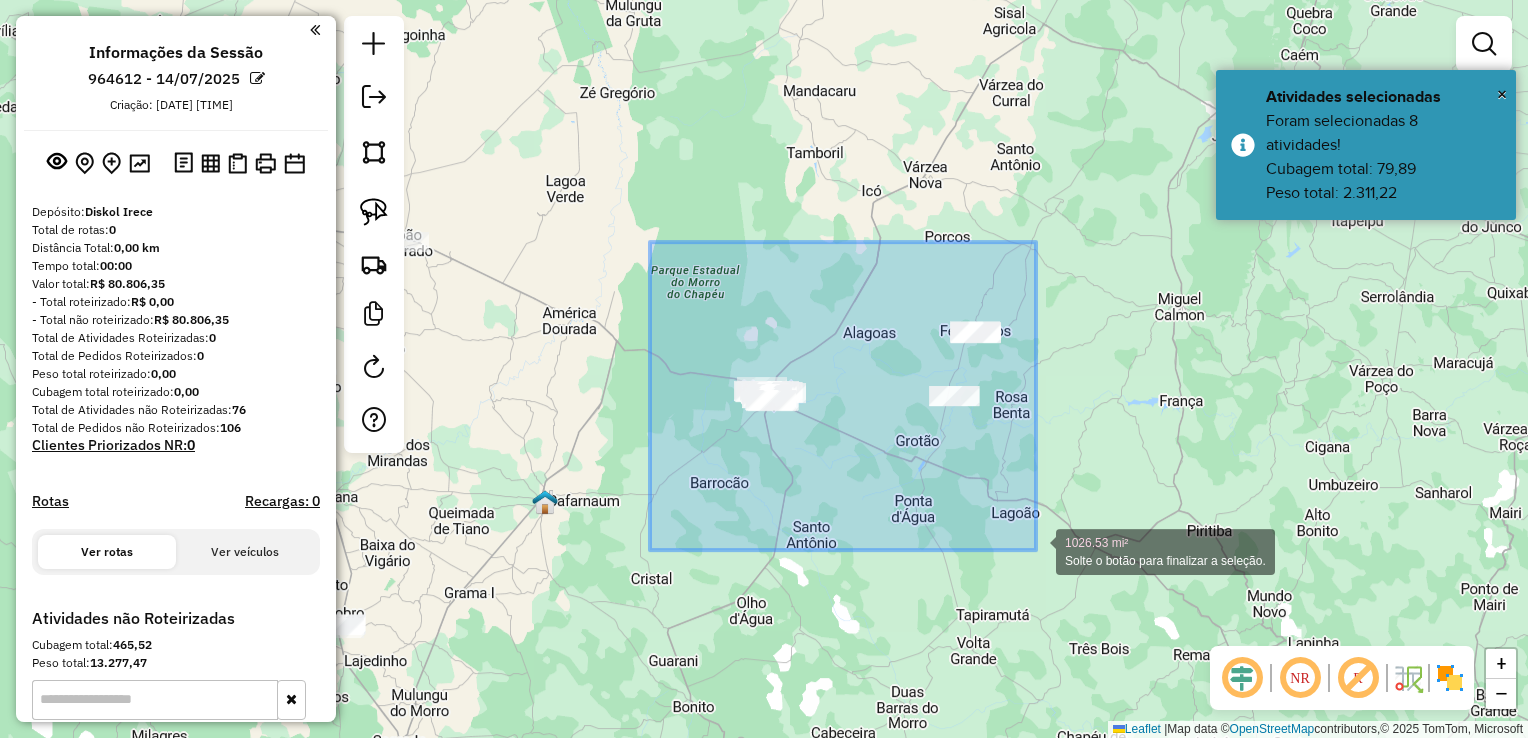 drag, startPoint x: 724, startPoint y: 326, endPoint x: 1036, endPoint y: 550, distance: 384.0833 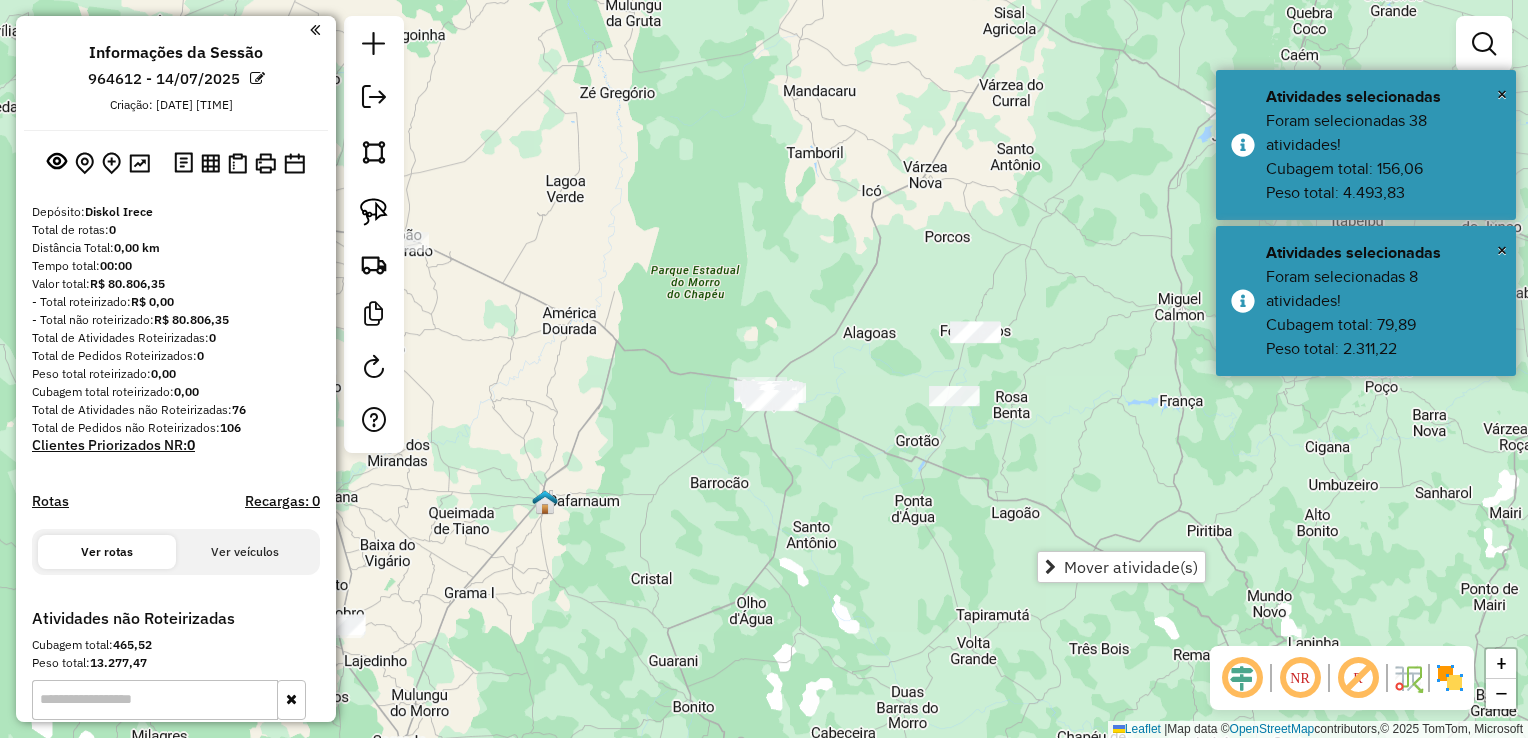 click on "Janela de atendimento Grade de atendimento Capacidade Transportadoras Veículos Cliente Pedidos  Rotas Selecione os dias de semana para filtrar as janelas de atendimento  Seg   Ter   Qua   Qui   Sex   Sáb   Dom  Informe o período da janela de atendimento: De: Até:  Filtrar exatamente a janela do cliente  Considerar janela de atendimento padrão  Selecione os dias de semana para filtrar as grades de atendimento  Seg   Ter   Qua   Qui   Sex   Sáb   Dom   Considerar clientes sem dia de atendimento cadastrado  Clientes fora do dia de atendimento selecionado Filtrar as atividades entre os valores definidos abaixo:  Peso mínimo:   Peso máximo:   Cubagem mínima:   Cubagem máxima:   De:   Até:  Filtrar as atividades entre o tempo de atendimento definido abaixo:  De:   Até:   Considerar capacidade total dos clientes não roteirizados Transportadora: Selecione um ou mais itens Tipo de veículo: Selecione um ou mais itens Veículo: Selecione um ou mais itens Motorista: Selecione um ou mais itens Nome: Rótulo:" 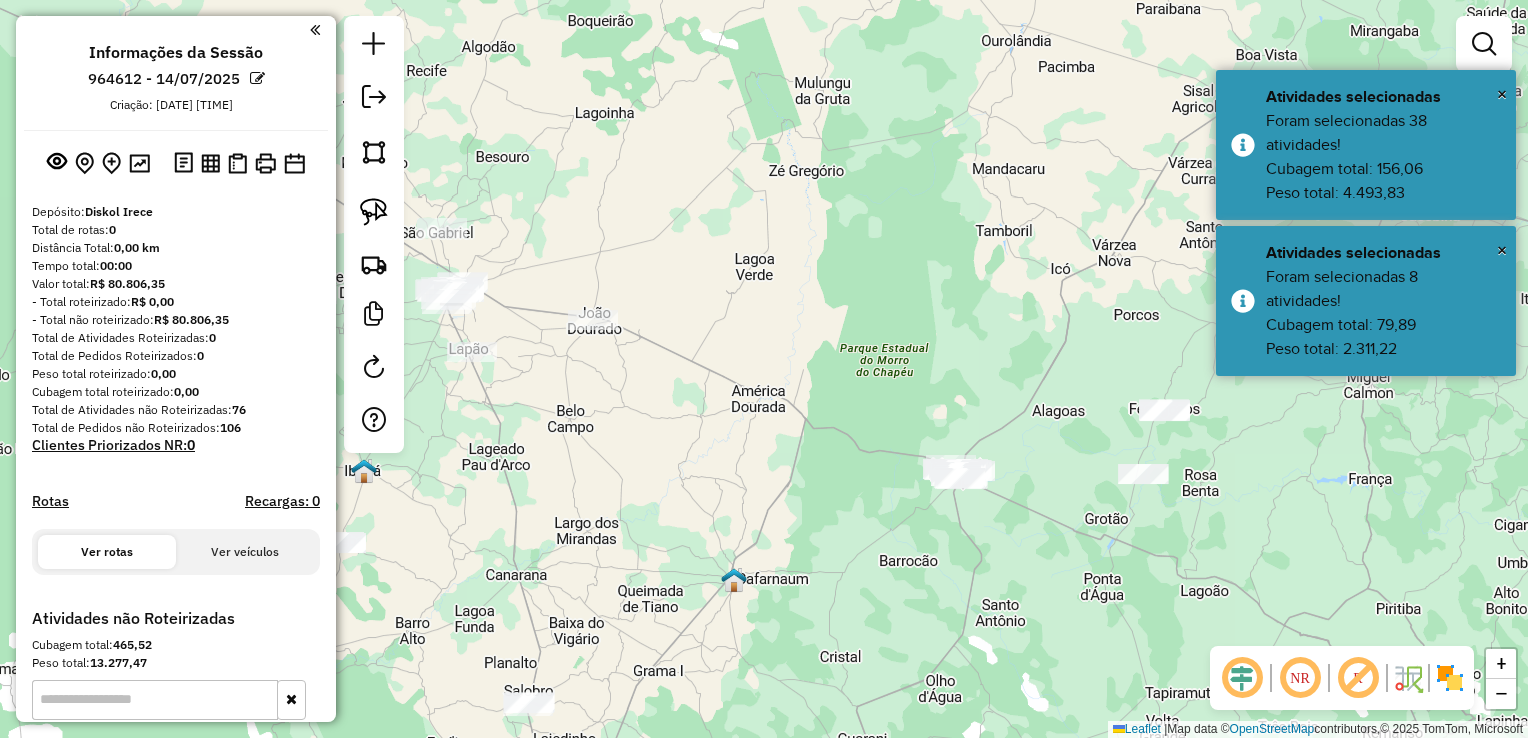 drag, startPoint x: 694, startPoint y: 493, endPoint x: 900, endPoint y: 578, distance: 222.84749 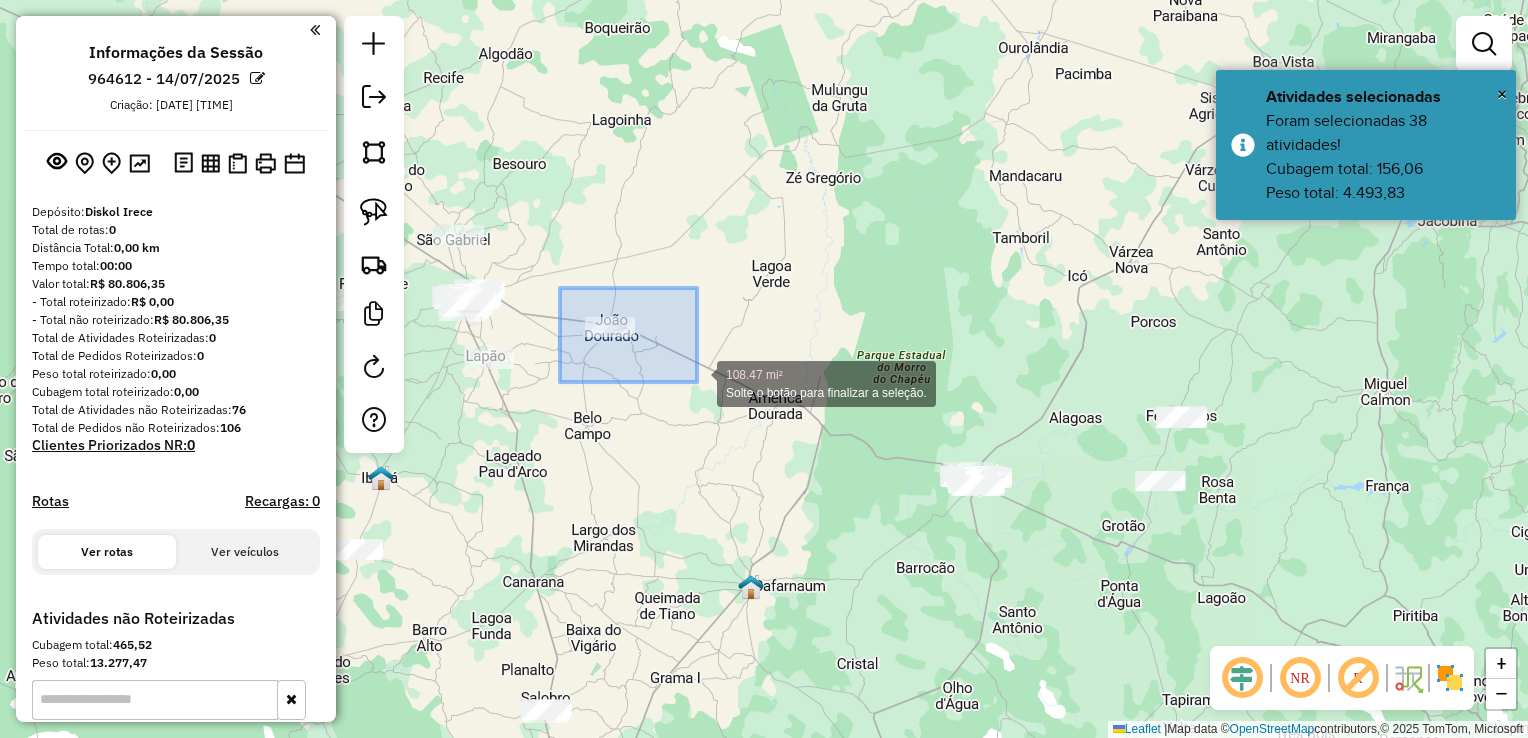 drag, startPoint x: 560, startPoint y: 288, endPoint x: 697, endPoint y: 382, distance: 166.14752 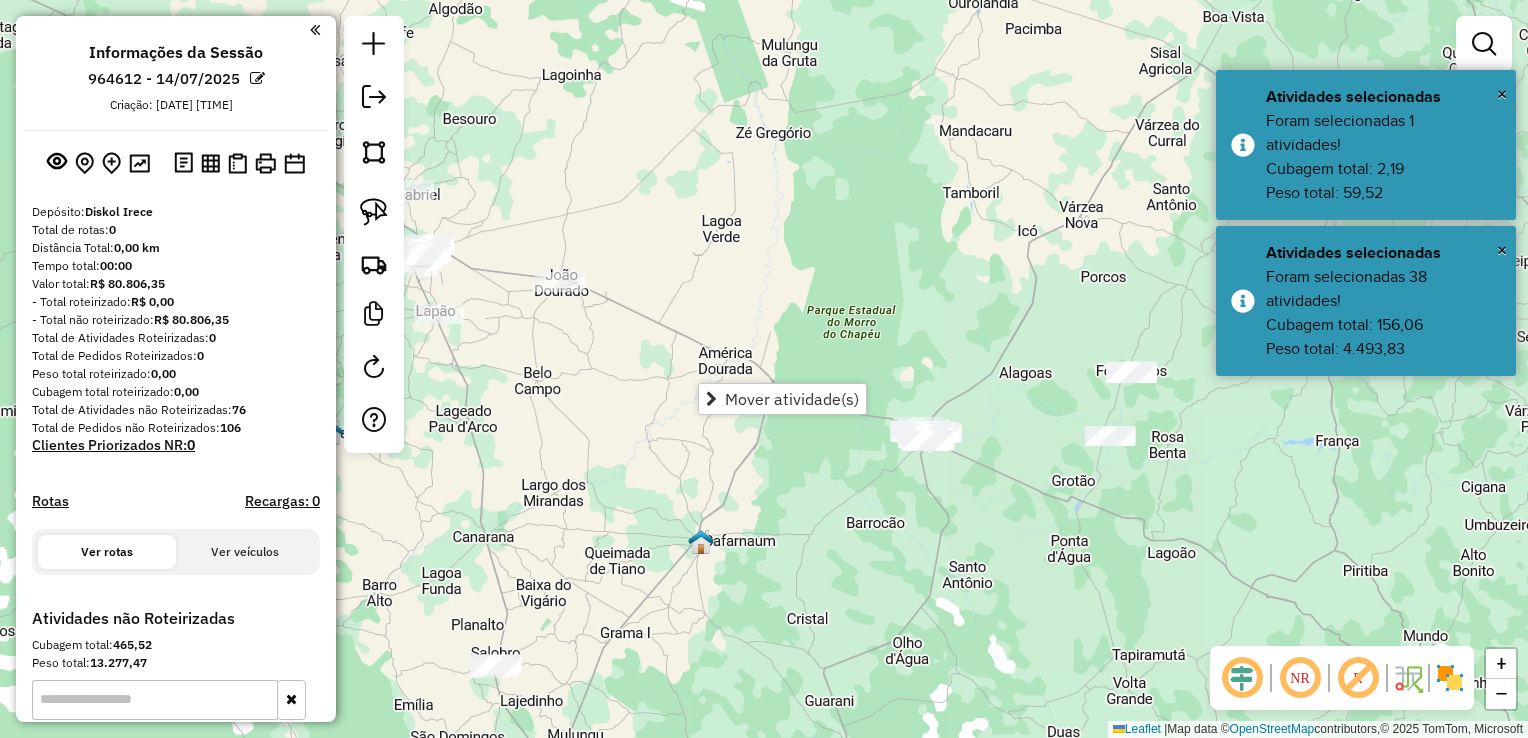 click on "Janela de atendimento Grade de atendimento Capacidade Transportadoras Veículos Cliente Pedidos  Rotas Selecione os dias de semana para filtrar as janelas de atendimento  Seg   Ter   Qua   Qui   Sex   Sáb   Dom  Informe o período da janela de atendimento: De: Até:  Filtrar exatamente a janela do cliente  Considerar janela de atendimento padrão  Selecione os dias de semana para filtrar as grades de atendimento  Seg   Ter   Qua   Qui   Sex   Sáb   Dom   Considerar clientes sem dia de atendimento cadastrado  Clientes fora do dia de atendimento selecionado Filtrar as atividades entre os valores definidos abaixo:  Peso mínimo:   Peso máximo:   Cubagem mínima:   Cubagem máxima:   De:   Até:  Filtrar as atividades entre o tempo de atendimento definido abaixo:  De:   Até:   Considerar capacidade total dos clientes não roteirizados Transportadora: Selecione um ou mais itens Tipo de veículo: Selecione um ou mais itens Veículo: Selecione um ou mais itens Motorista: Selecione um ou mais itens Nome: Rótulo:" 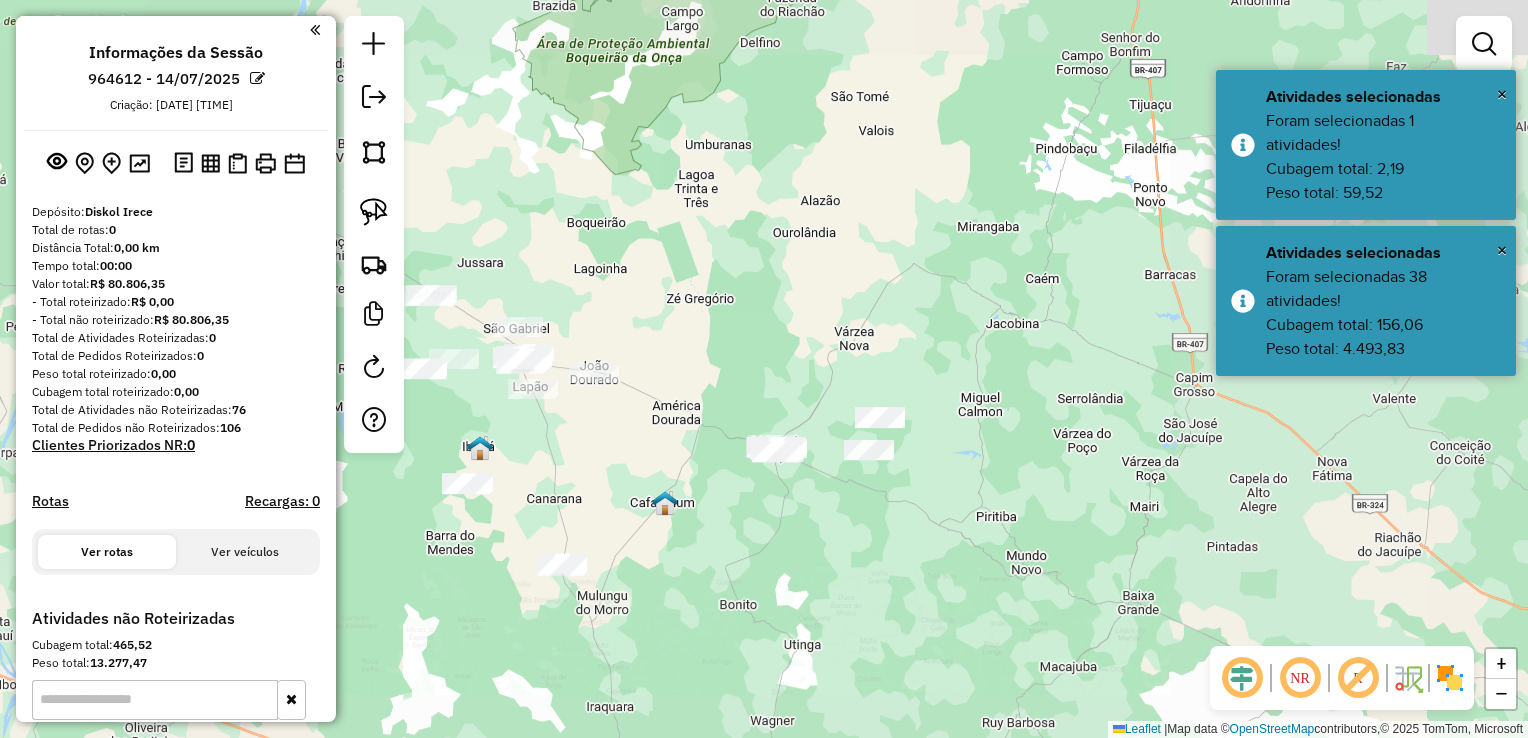 drag, startPoint x: 649, startPoint y: 478, endPoint x: 617, endPoint y: 463, distance: 35.341194 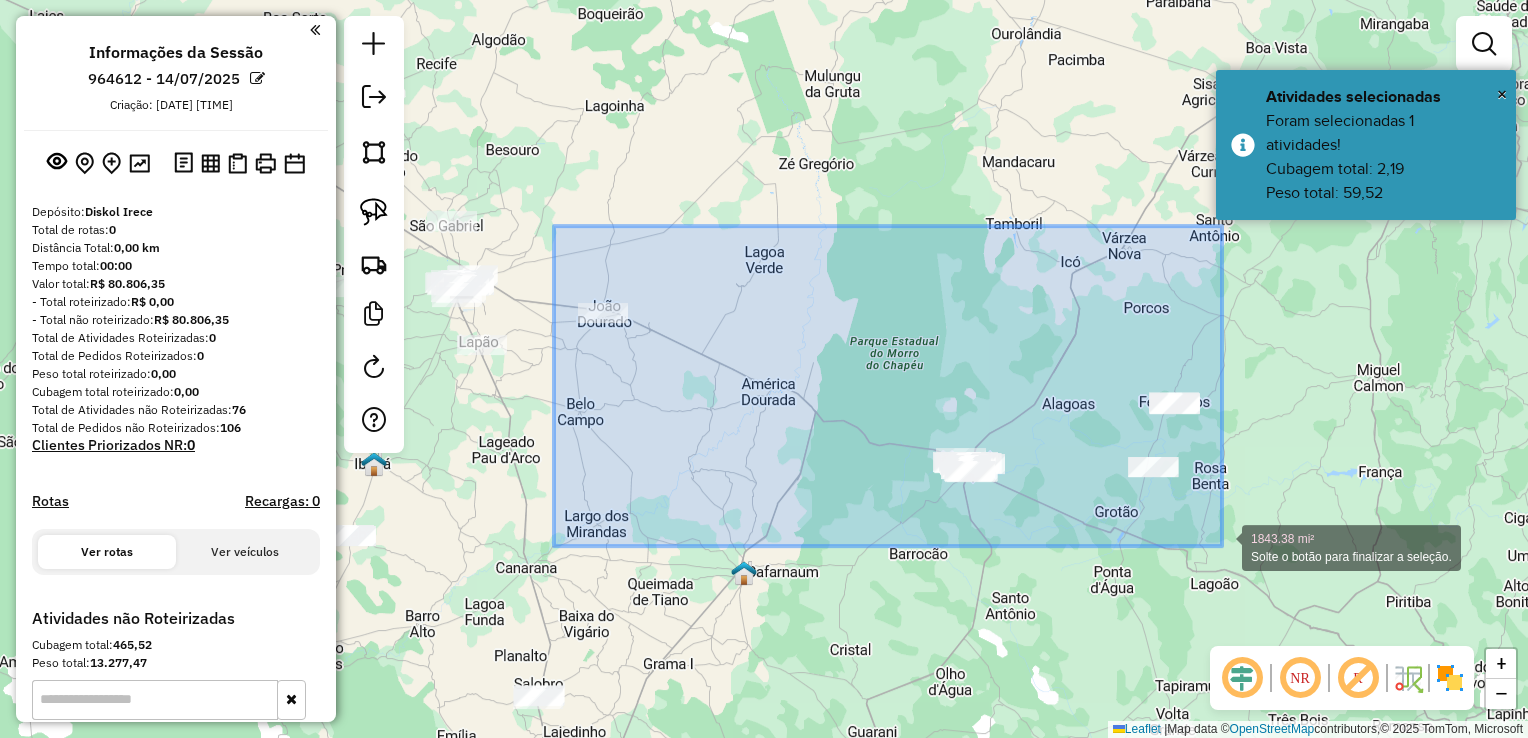 drag, startPoint x: 554, startPoint y: 226, endPoint x: 1222, endPoint y: 546, distance: 740.6916 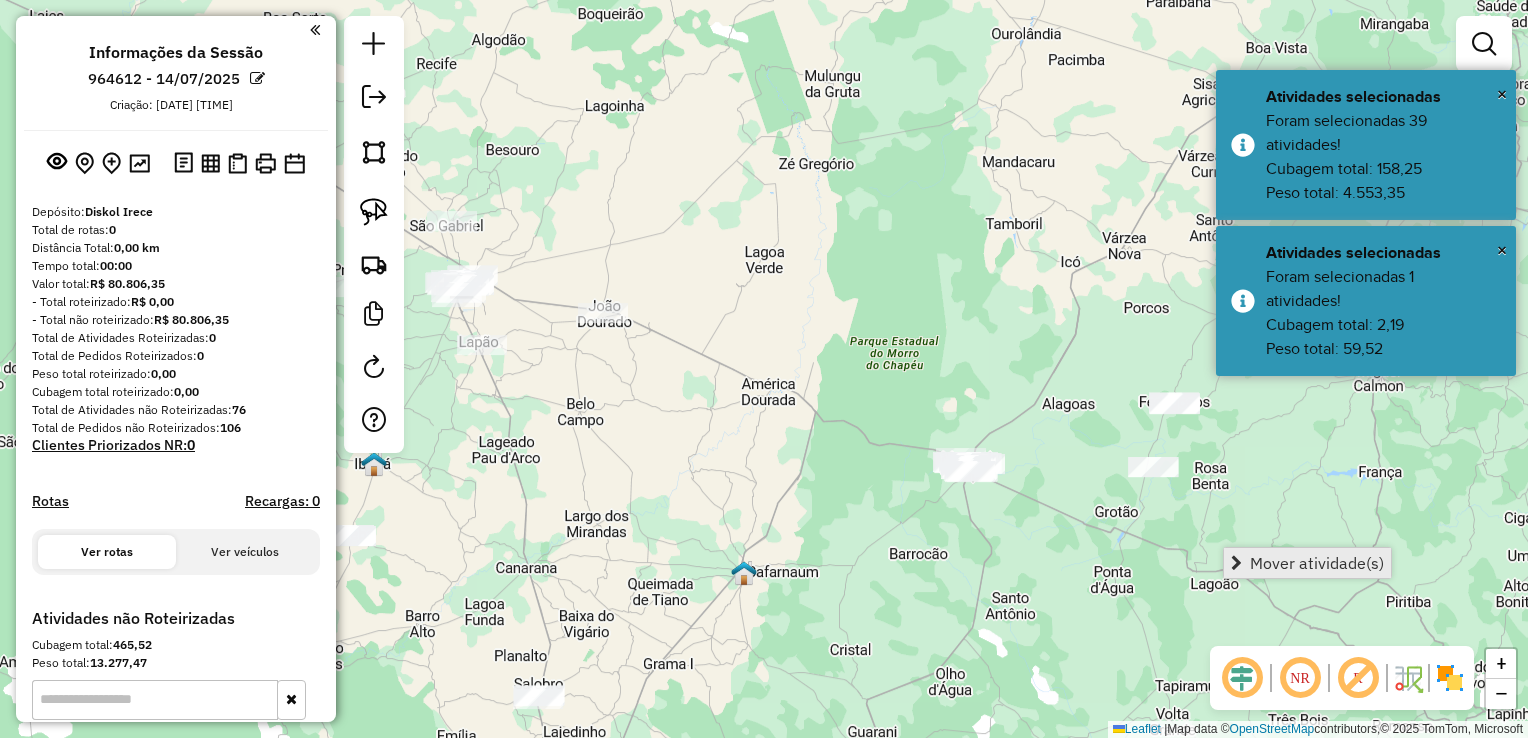 click at bounding box center [1236, 563] 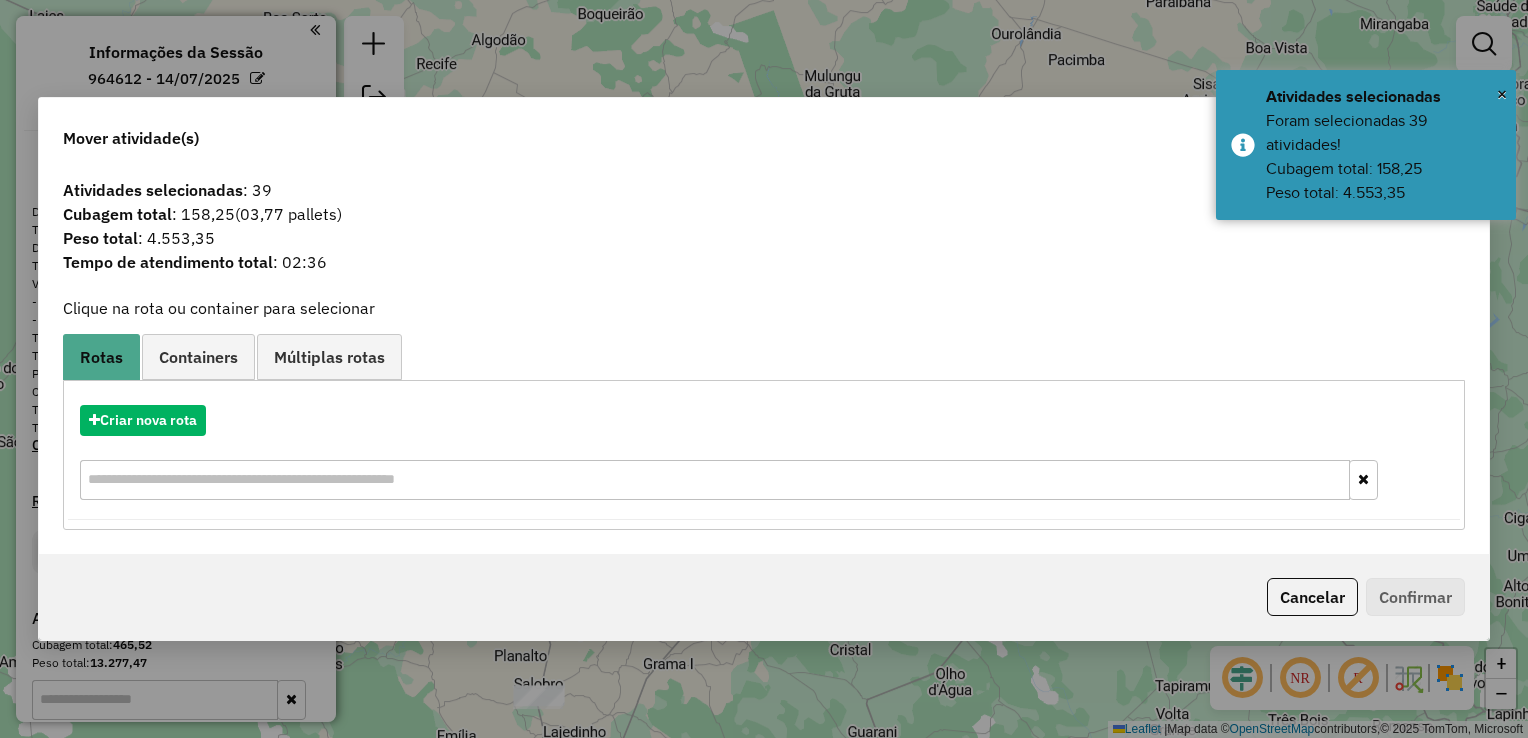 click on "Criar nova rota" at bounding box center (764, 455) 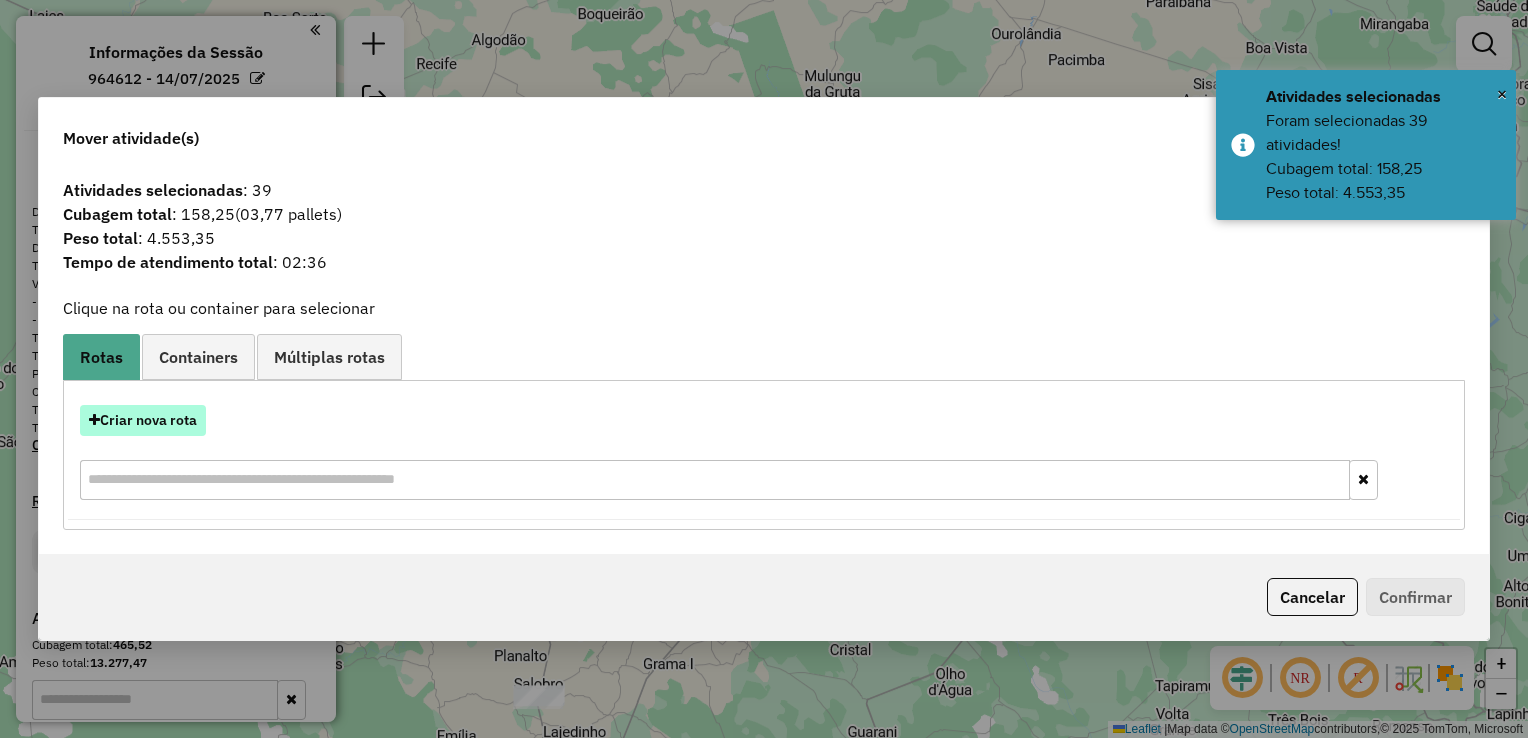 click on "Criar nova rota" at bounding box center (143, 420) 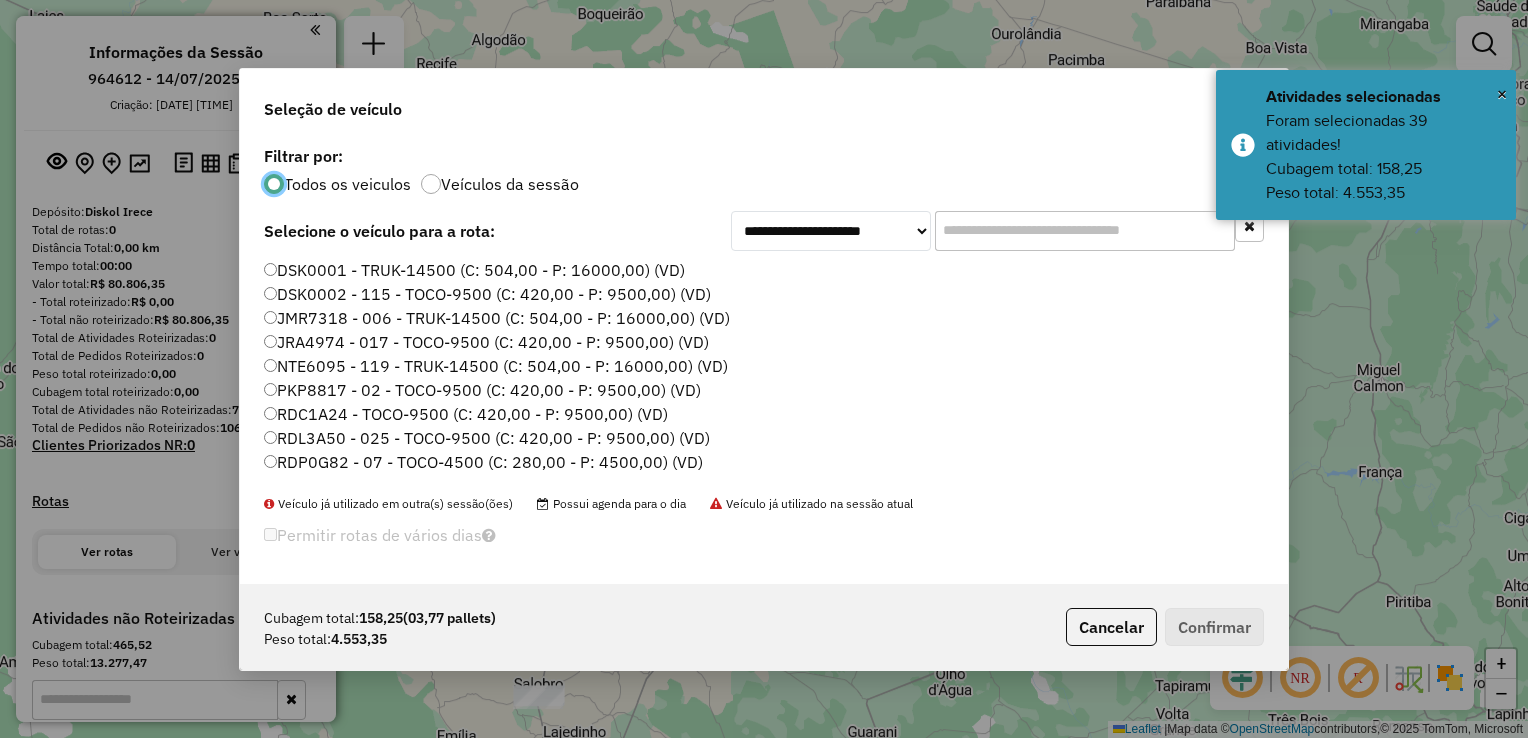 scroll, scrollTop: 10, scrollLeft: 6, axis: both 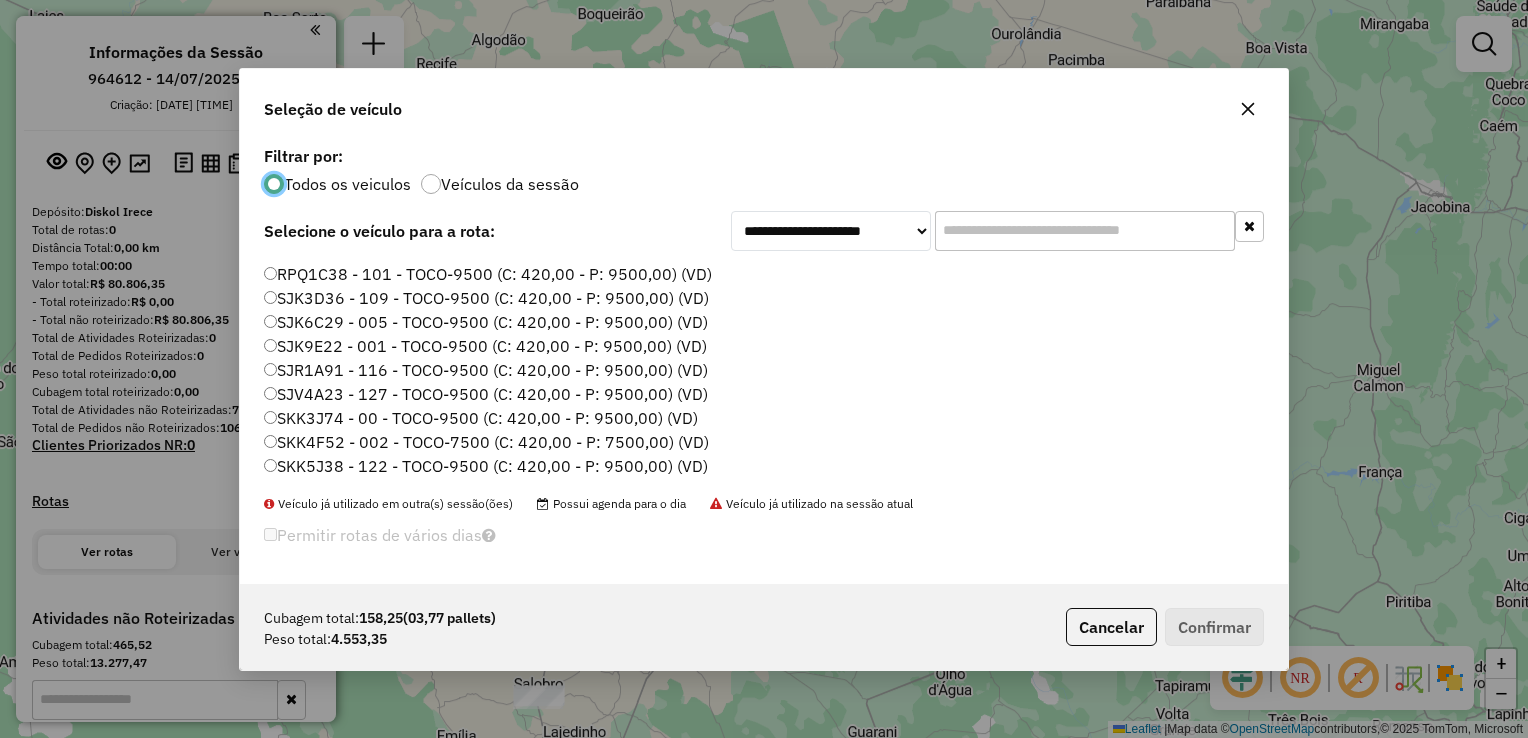 click on "SJK3D36 - 109 - TOCO-9500 (C: 420,00 - P: 9500,00) (VD)" 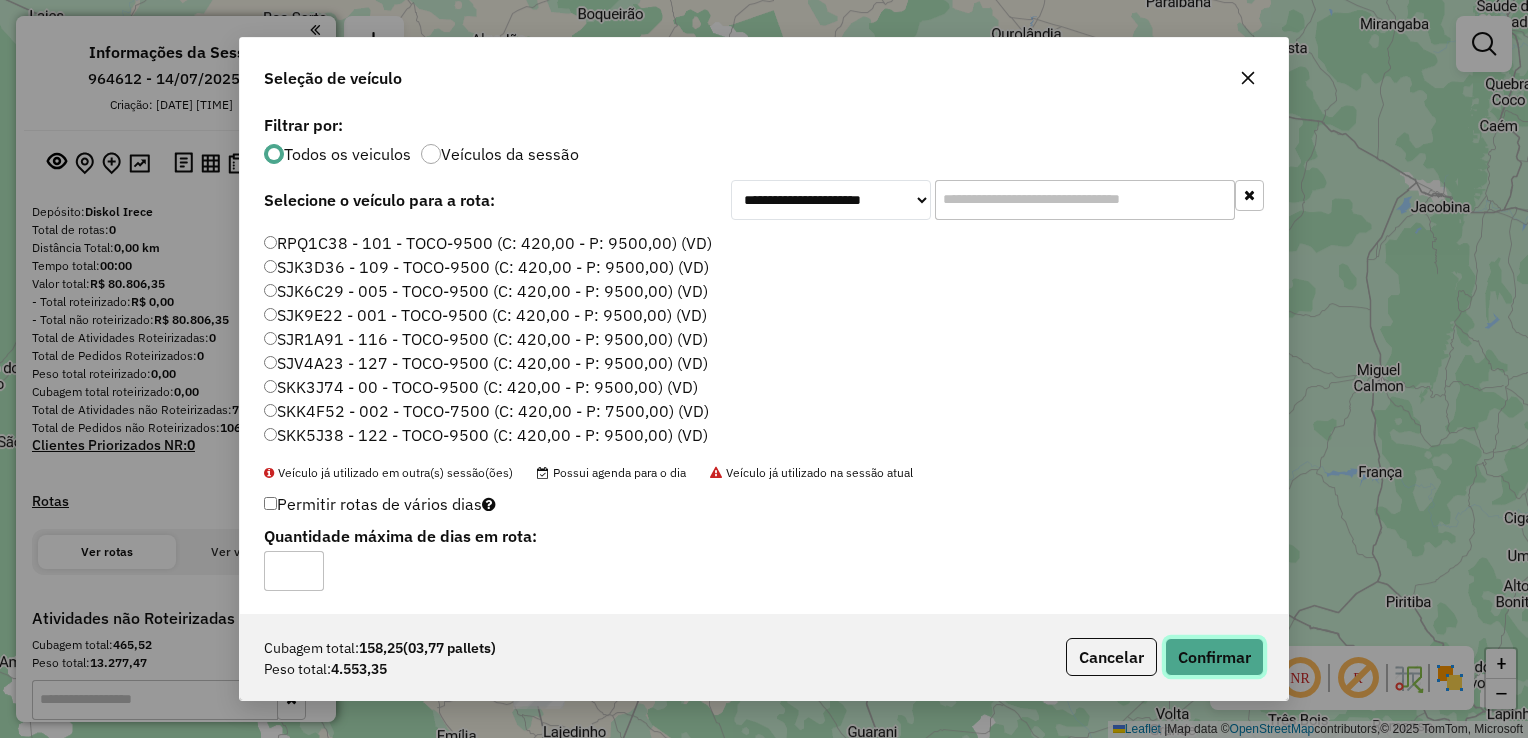 click on "Confirmar" 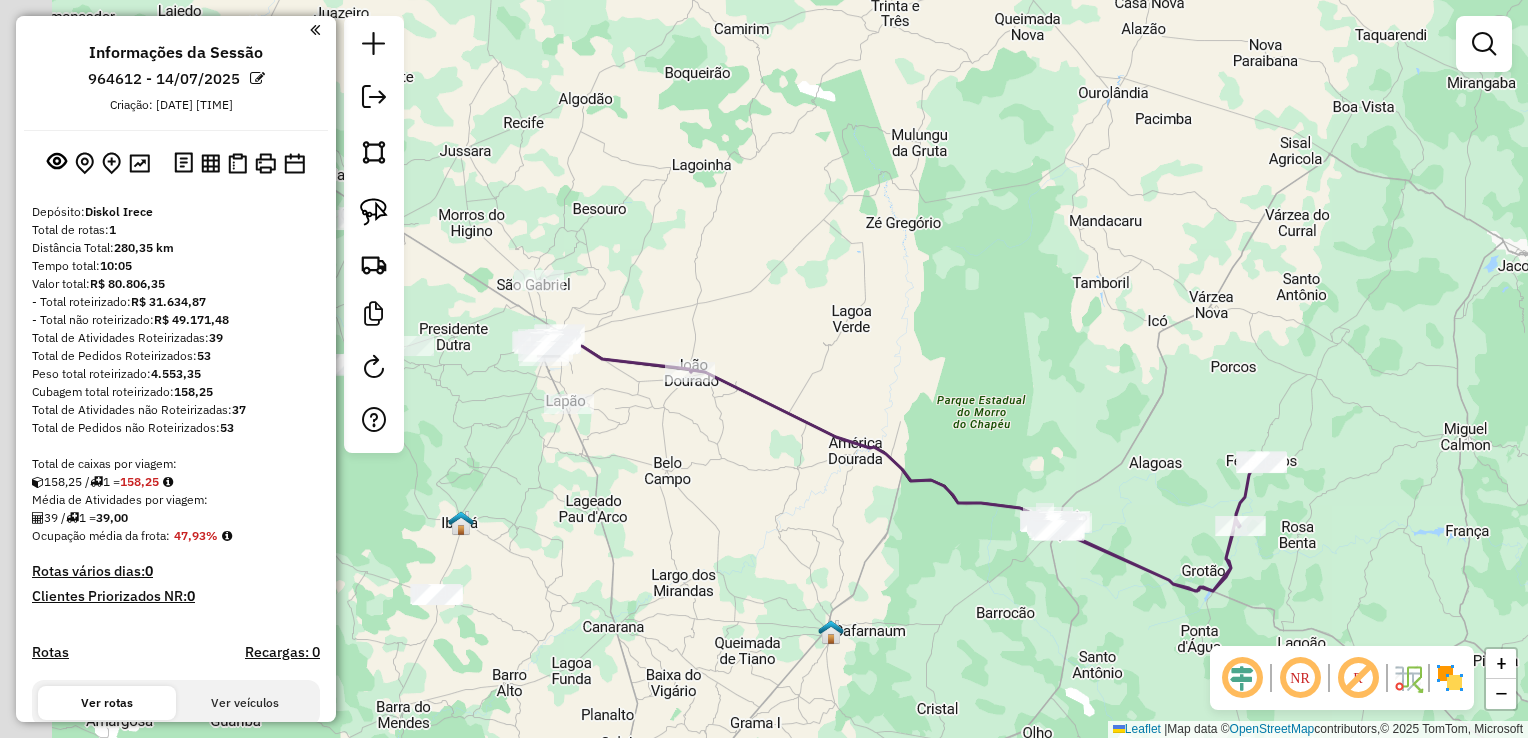 drag, startPoint x: 967, startPoint y: 380, endPoint x: 1042, endPoint y: 422, distance: 85.95929 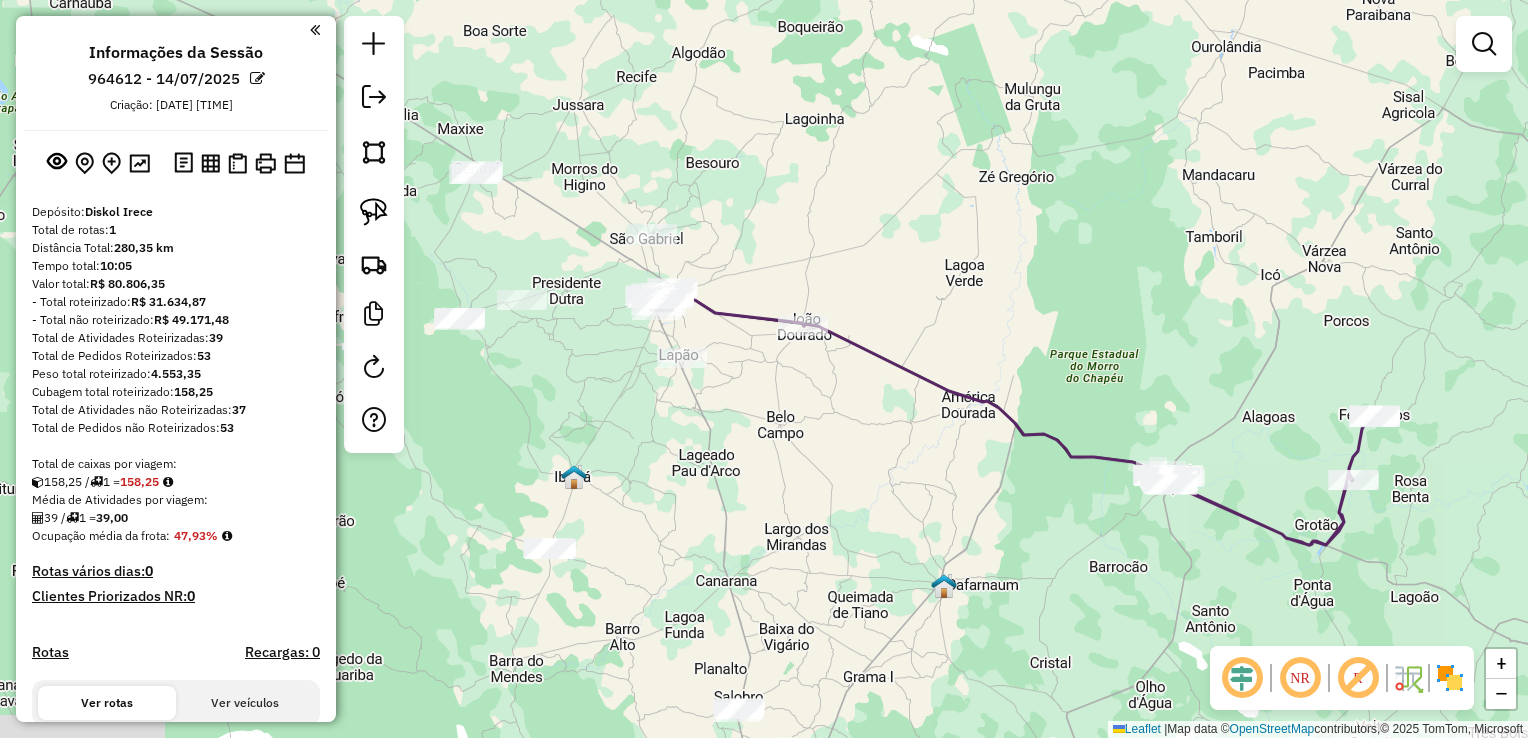 drag, startPoint x: 761, startPoint y: 478, endPoint x: 828, endPoint y: 339, distance: 154.30489 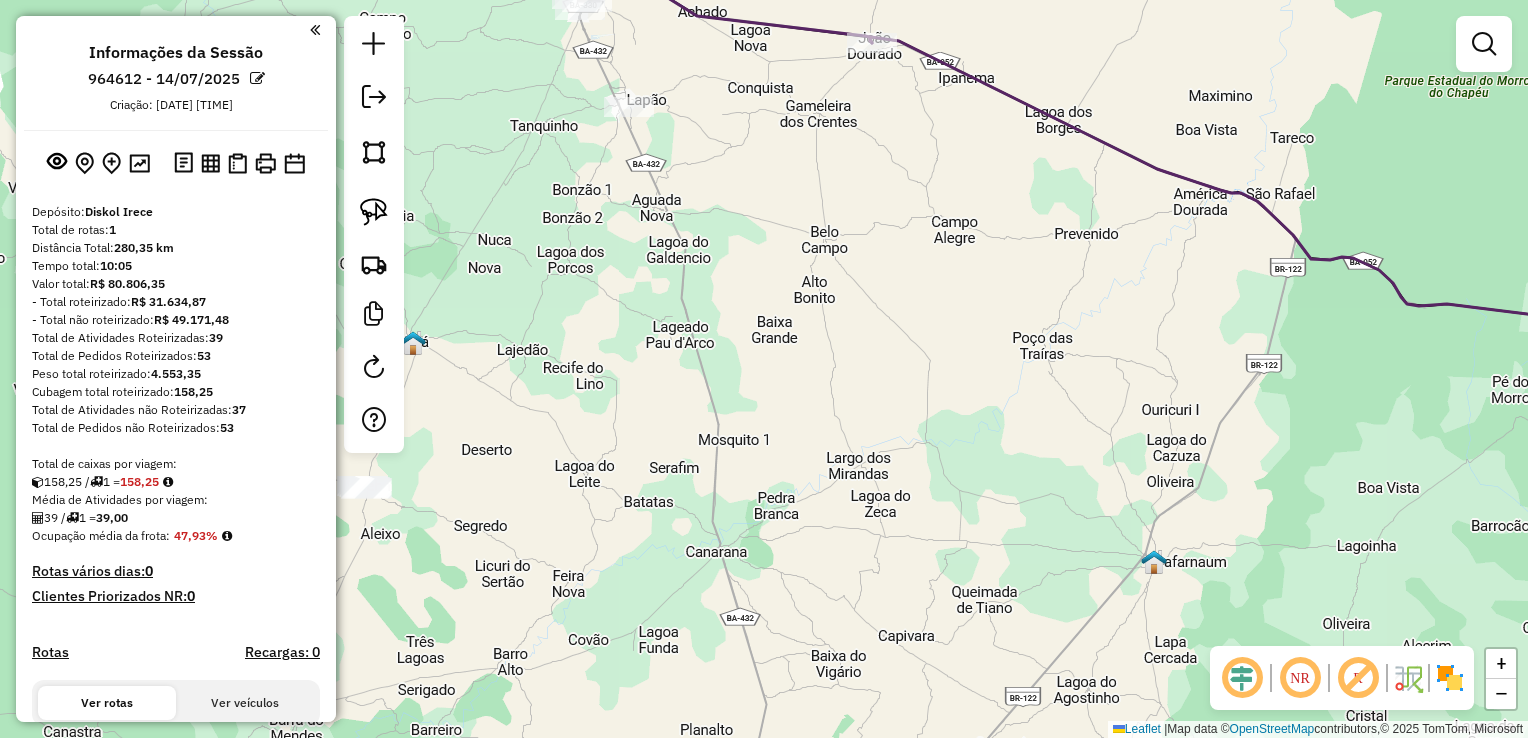 click on "Janela de atendimento Grade de atendimento Capacidade Transportadoras Veículos Cliente Pedidos  Rotas Selecione os dias de semana para filtrar as janelas de atendimento  Seg   Ter   Qua   Qui   Sex   Sáb   Dom  Informe o período da janela de atendimento: De: Até:  Filtrar exatamente a janela do cliente  Considerar janela de atendimento padrão  Selecione os dias de semana para filtrar as grades de atendimento  Seg   Ter   Qua   Qui   Sex   Sáb   Dom   Considerar clientes sem dia de atendimento cadastrado  Clientes fora do dia de atendimento selecionado Filtrar as atividades entre os valores definidos abaixo:  Peso mínimo:   Peso máximo:   Cubagem mínima:   Cubagem máxima:   De:   Até:  Filtrar as atividades entre o tempo de atendimento definido abaixo:  De:   Até:   Considerar capacidade total dos clientes não roteirizados Transportadora: Selecione um ou mais itens Tipo de veículo: Selecione um ou mais itens Veículo: Selecione um ou mais itens Motorista: Selecione um ou mais itens Nome: Rótulo:" 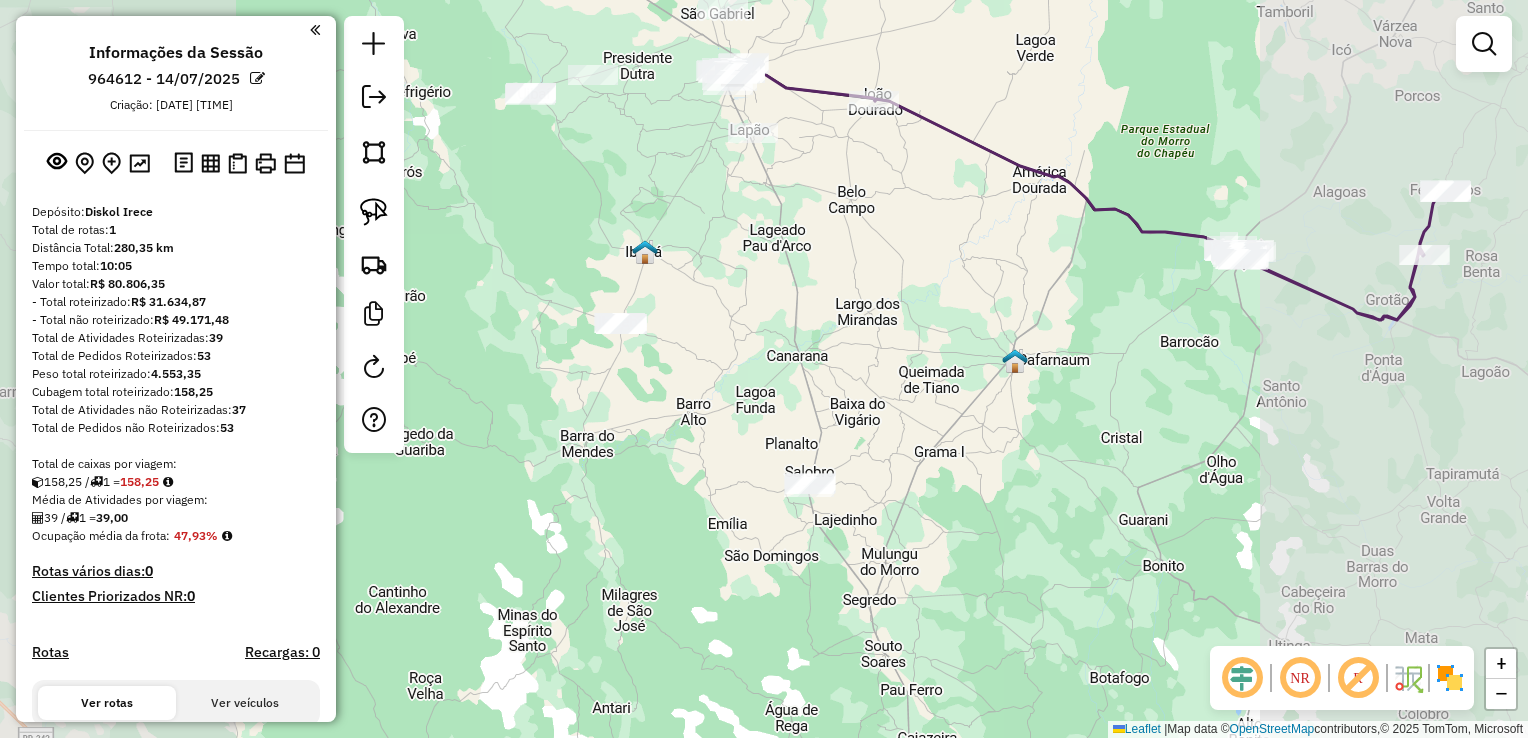 drag, startPoint x: 768, startPoint y: 335, endPoint x: 827, endPoint y: 390, distance: 80.65978 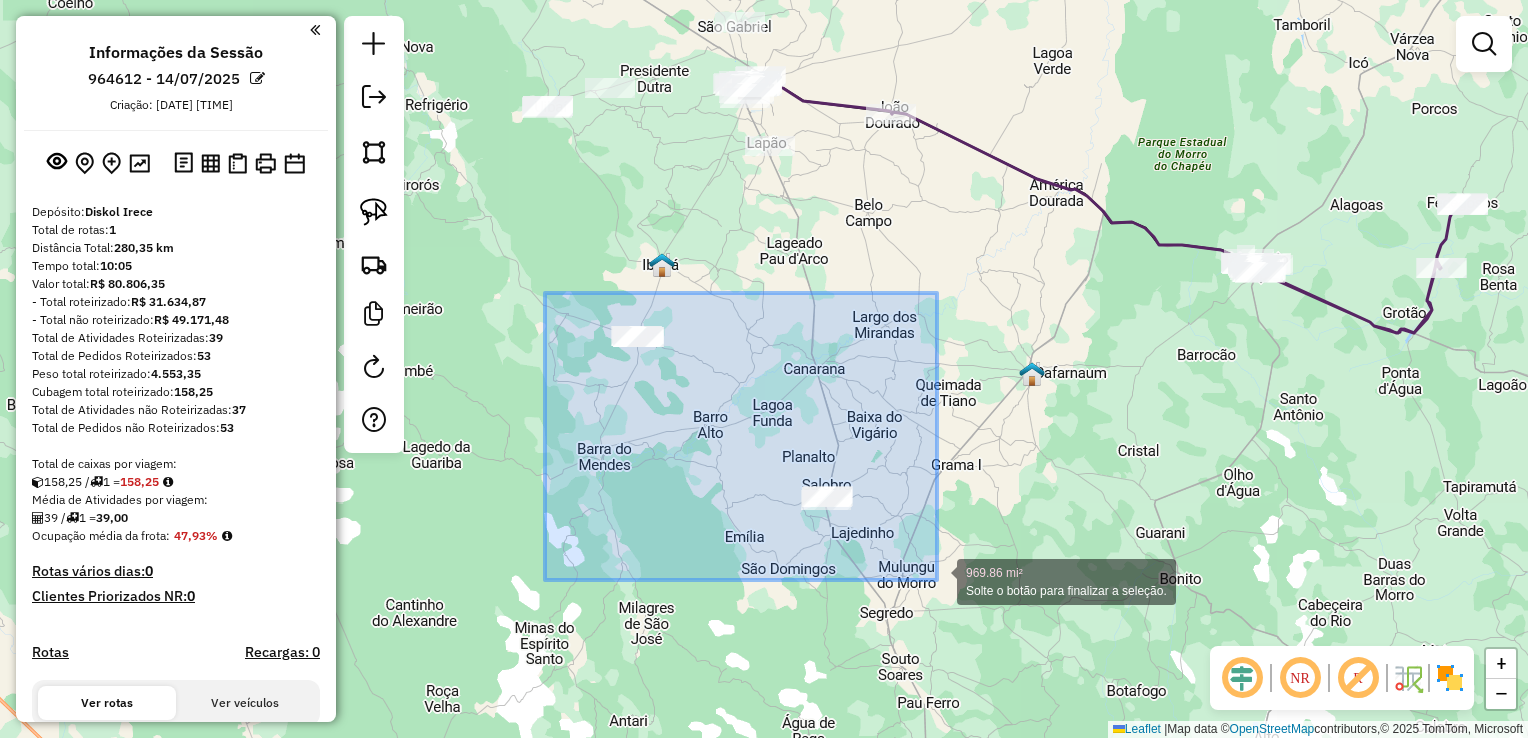drag, startPoint x: 545, startPoint y: 293, endPoint x: 937, endPoint y: 580, distance: 485.83228 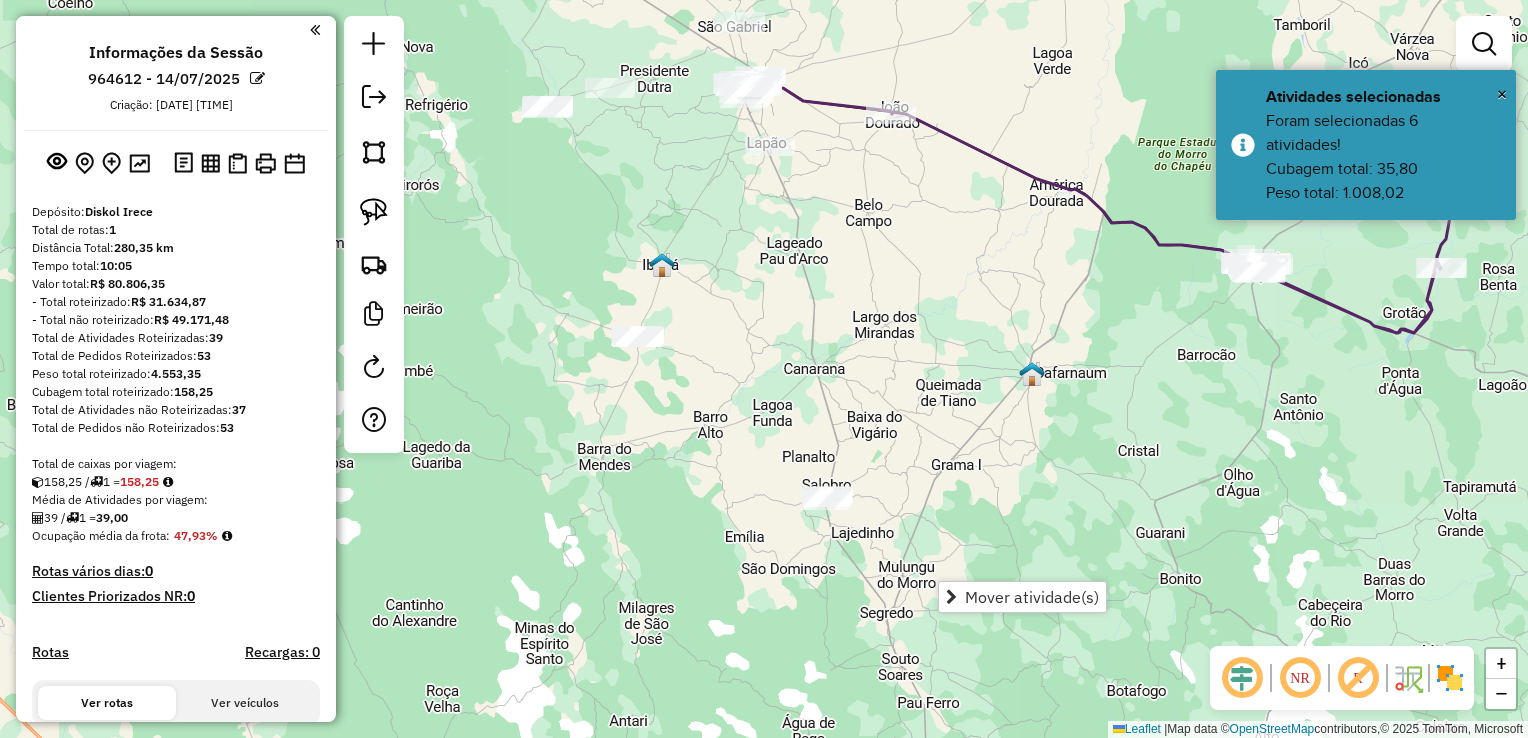 click on "Janela de atendimento Grade de atendimento Capacidade Transportadoras Veículos Cliente Pedidos  Rotas Selecione os dias de semana para filtrar as janelas de atendimento  Seg   Ter   Qua   Qui   Sex   Sáb   Dom  Informe o período da janela de atendimento: De: Até:  Filtrar exatamente a janela do cliente  Considerar janela de atendimento padrão  Selecione os dias de semana para filtrar as grades de atendimento  Seg   Ter   Qua   Qui   Sex   Sáb   Dom   Considerar clientes sem dia de atendimento cadastrado  Clientes fora do dia de atendimento selecionado Filtrar as atividades entre os valores definidos abaixo:  Peso mínimo:   Peso máximo:   Cubagem mínima:   Cubagem máxima:   De:   Até:  Filtrar as atividades entre o tempo de atendimento definido abaixo:  De:   Até:   Considerar capacidade total dos clientes não roteirizados Transportadora: Selecione um ou mais itens Tipo de veículo: Selecione um ou mais itens Veículo: Selecione um ou mais itens Motorista: Selecione um ou mais itens Nome: Rótulo:" 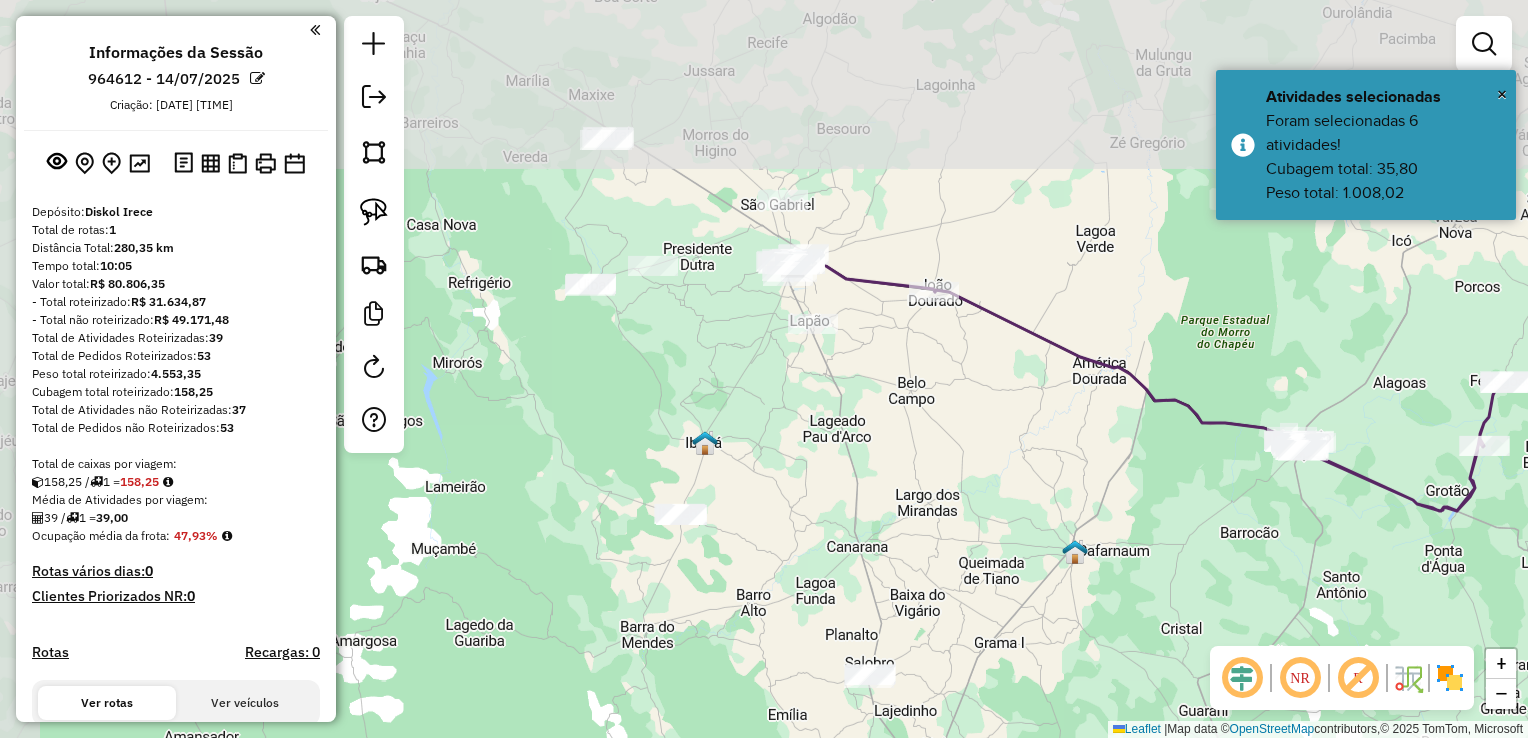drag, startPoint x: 694, startPoint y: 258, endPoint x: 742, endPoint y: 458, distance: 205.67937 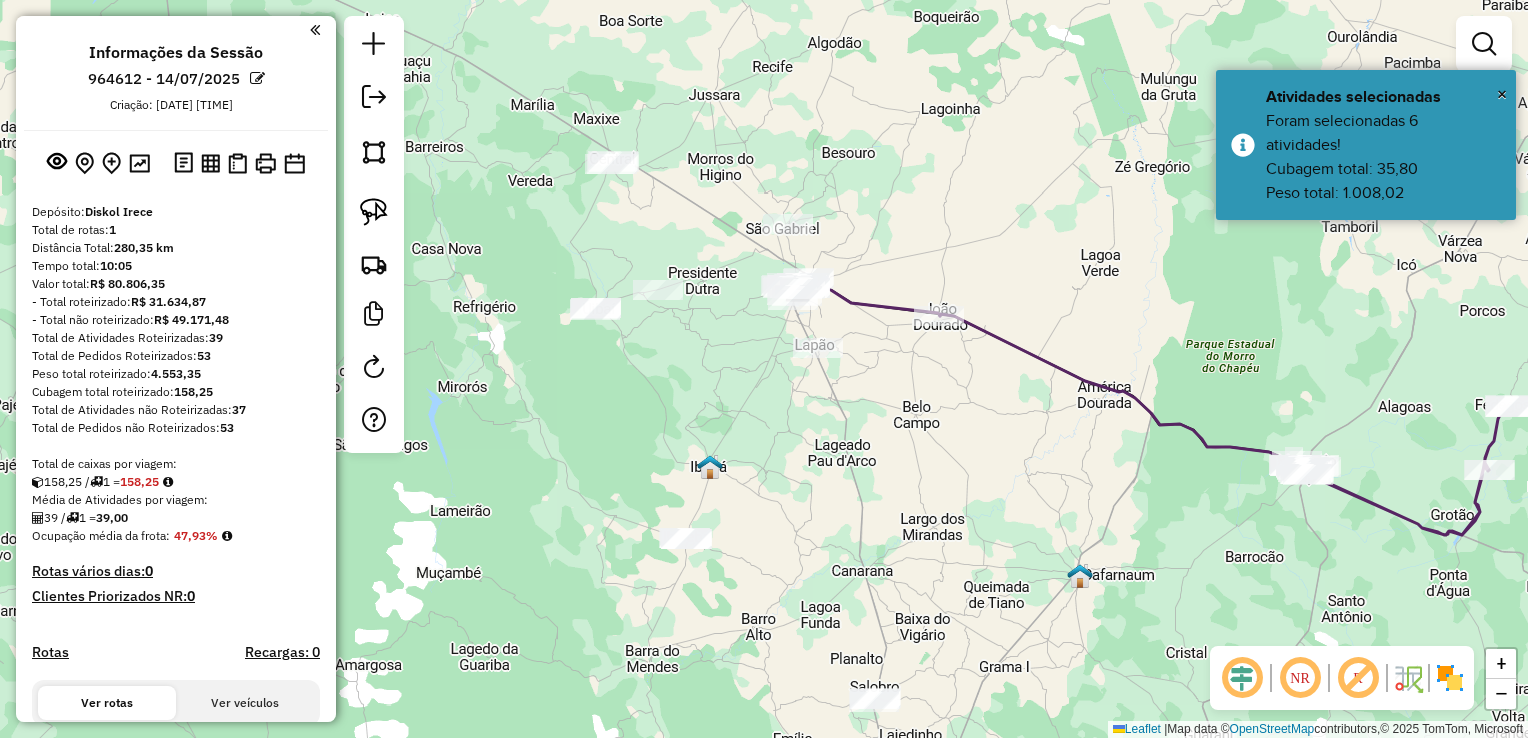 drag, startPoint x: 708, startPoint y: 410, endPoint x: 700, endPoint y: 488, distance: 78.40918 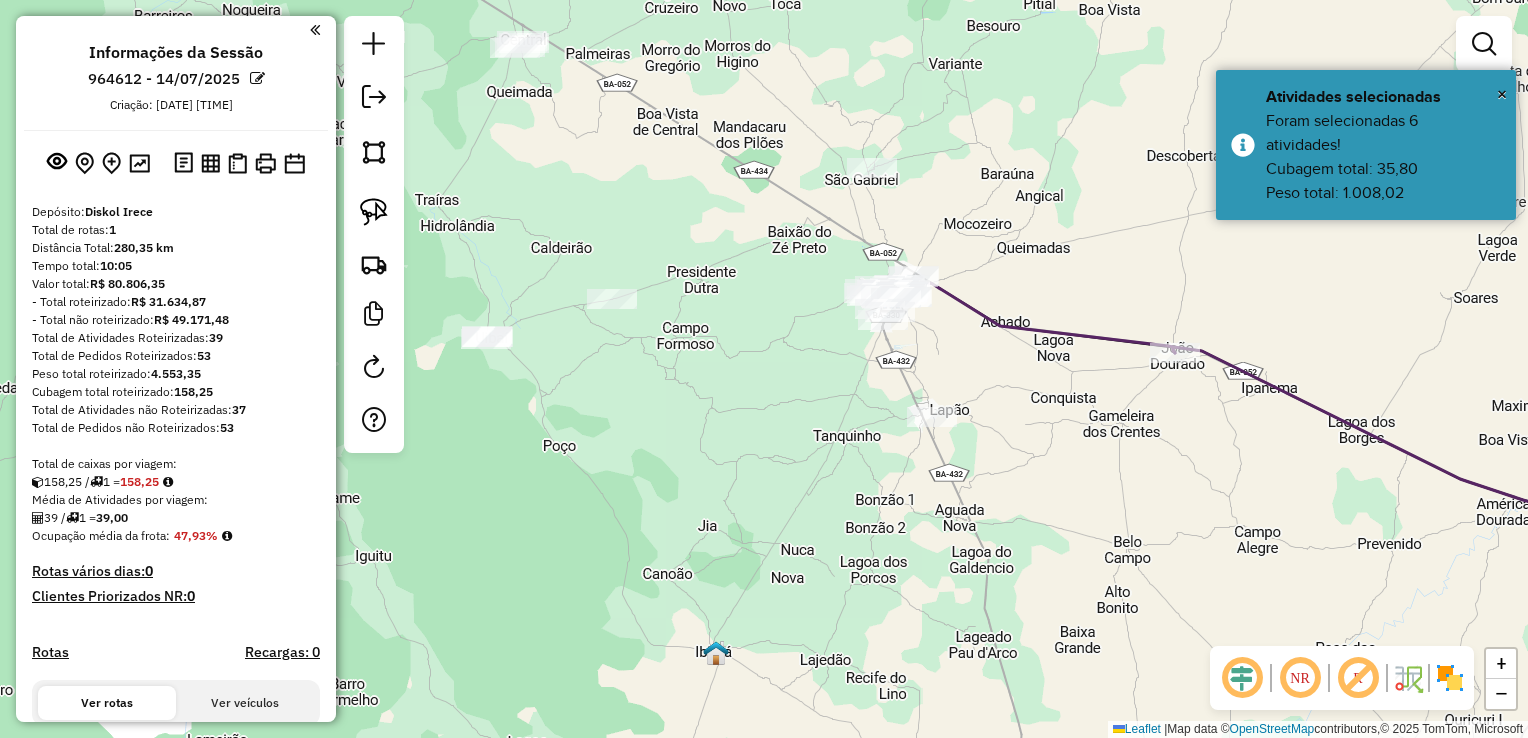drag, startPoint x: 700, startPoint y: 398, endPoint x: 757, endPoint y: 486, distance: 104.84751 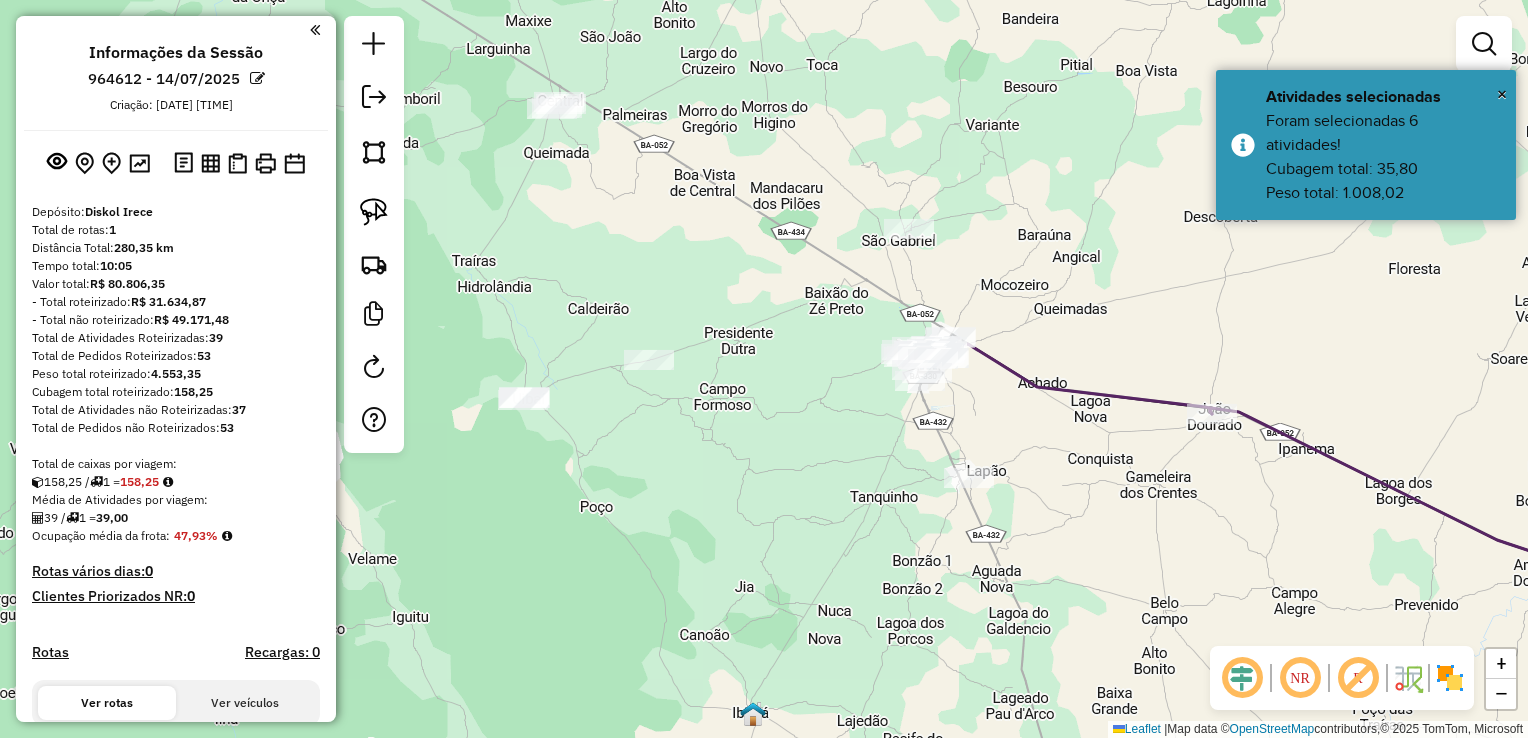 drag, startPoint x: 821, startPoint y: 502, endPoint x: 837, endPoint y: 509, distance: 17.464249 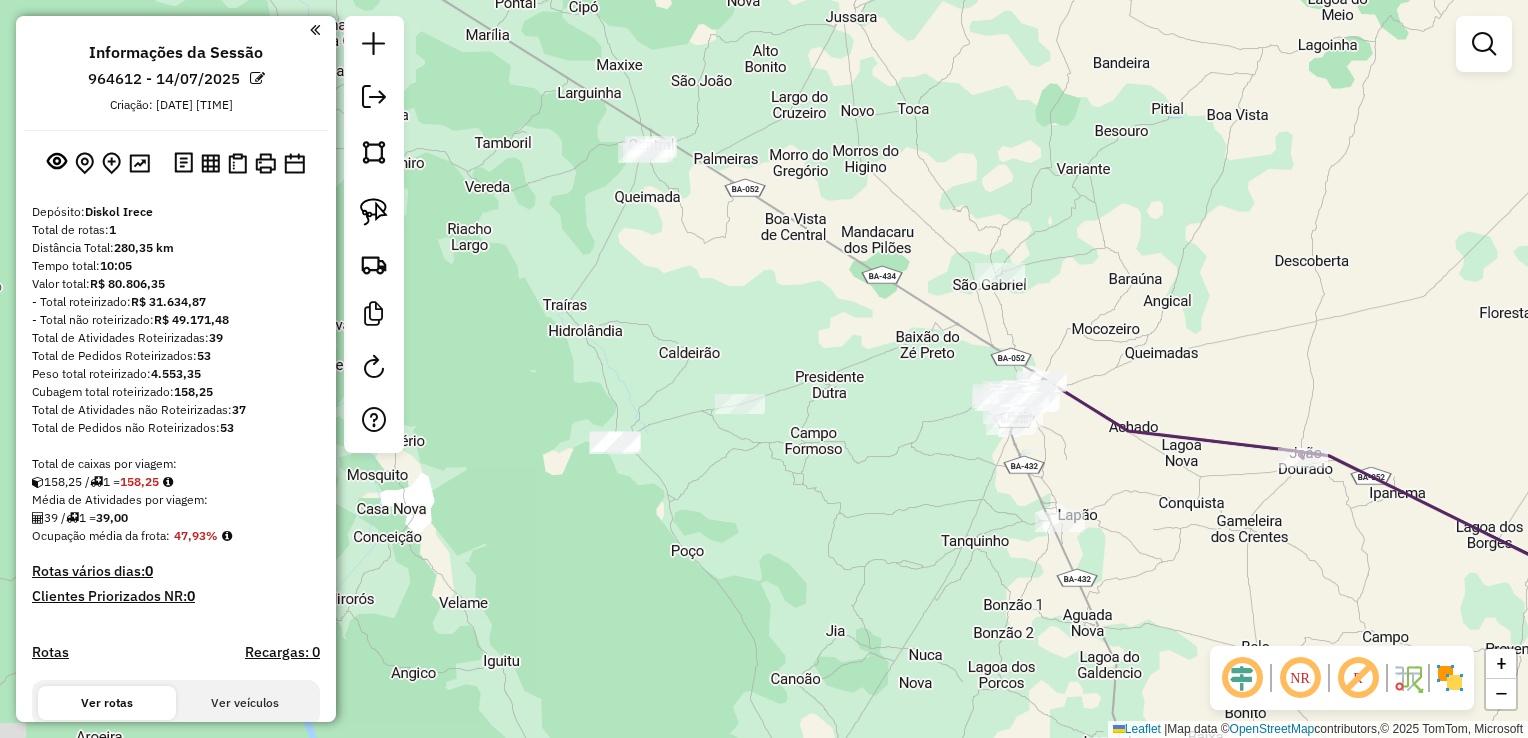 drag, startPoint x: 748, startPoint y: 534, endPoint x: 749, endPoint y: 490, distance: 44.011364 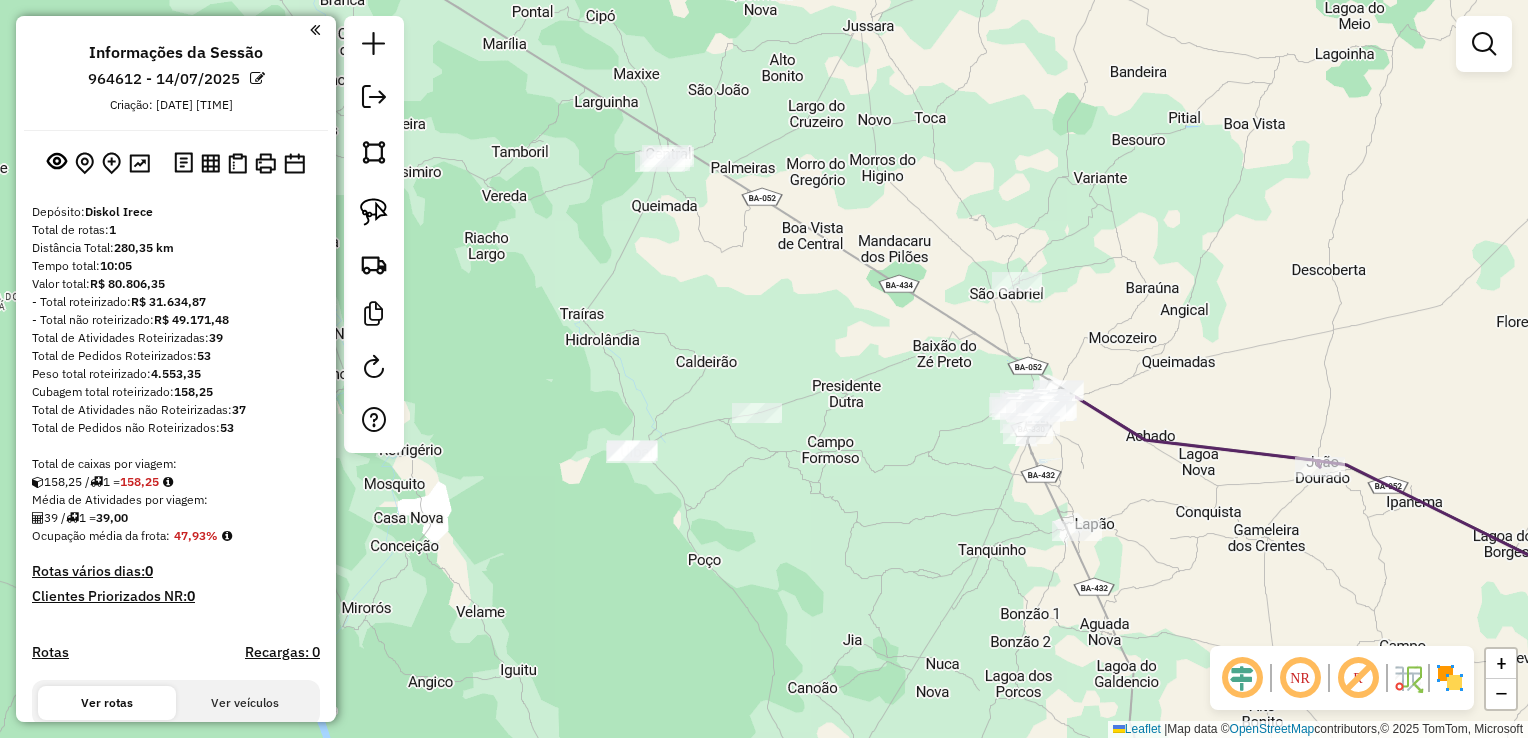 drag, startPoint x: 675, startPoint y: 349, endPoint x: 692, endPoint y: 358, distance: 19.235384 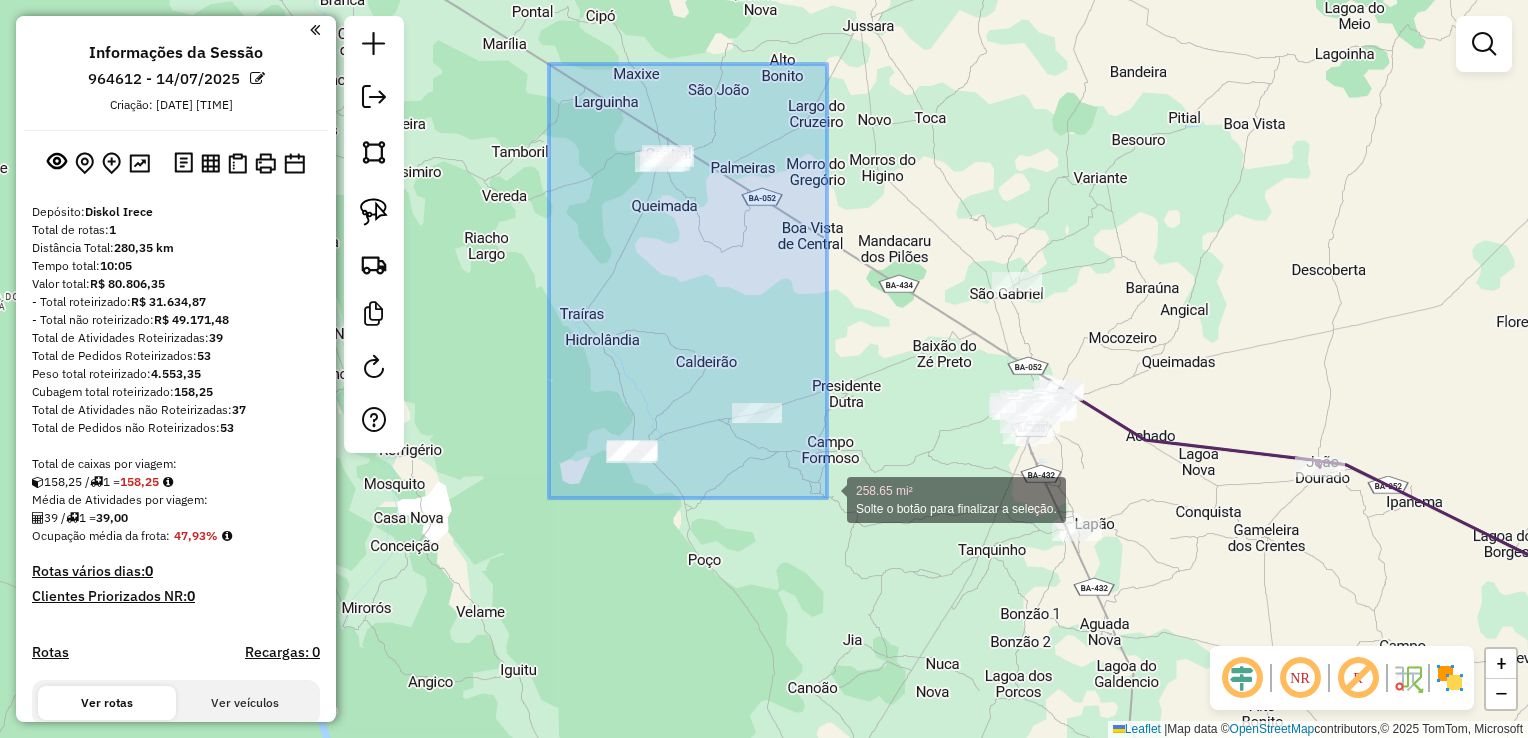 drag, startPoint x: 549, startPoint y: 64, endPoint x: 827, endPoint y: 498, distance: 515.4028 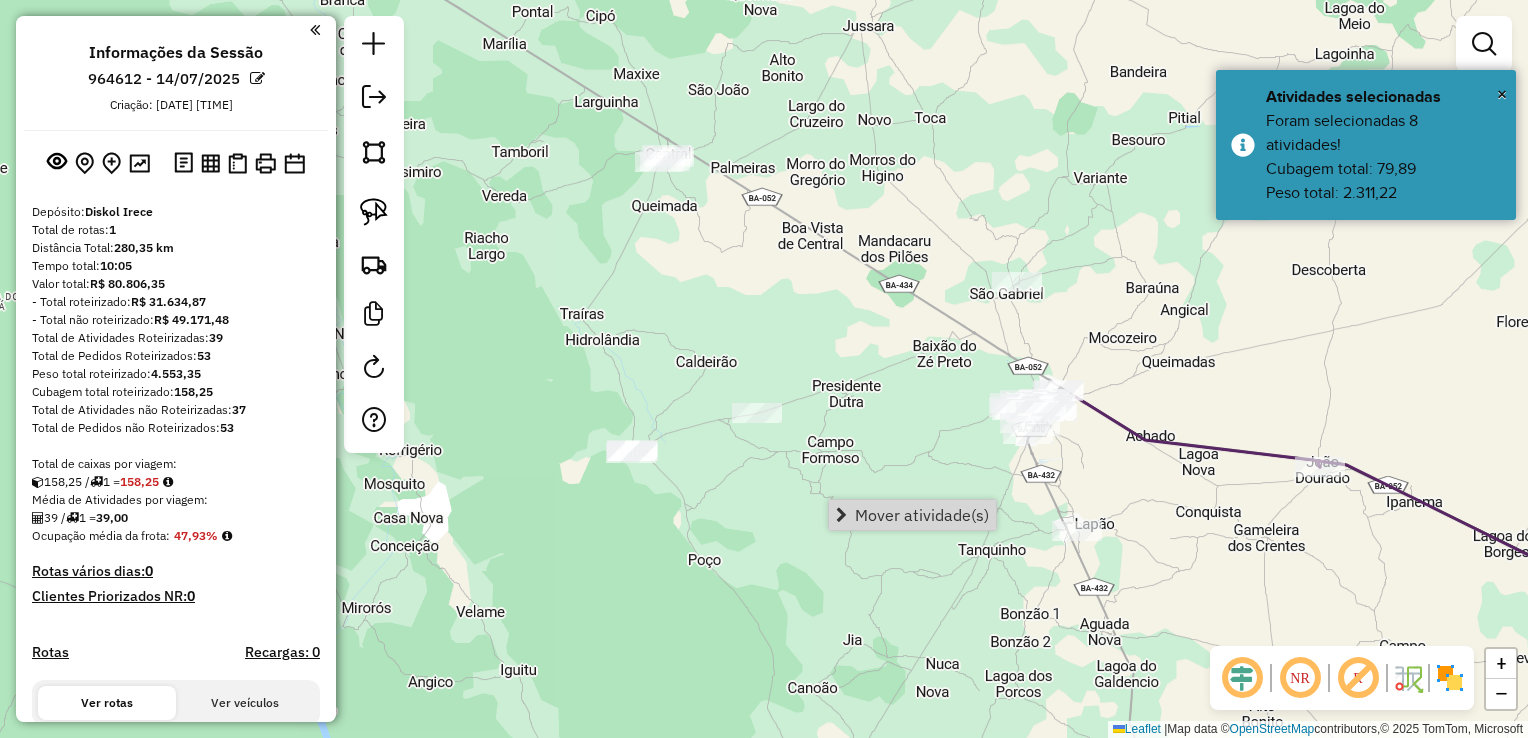 click on "Janela de atendimento Grade de atendimento Capacidade Transportadoras Veículos Cliente Pedidos  Rotas Selecione os dias de semana para filtrar as janelas de atendimento  Seg   Ter   Qua   Qui   Sex   Sáb   Dom  Informe o período da janela de atendimento: De: Até:  Filtrar exatamente a janela do cliente  Considerar janela de atendimento padrão  Selecione os dias de semana para filtrar as grades de atendimento  Seg   Ter   Qua   Qui   Sex   Sáb   Dom   Considerar clientes sem dia de atendimento cadastrado  Clientes fora do dia de atendimento selecionado Filtrar as atividades entre os valores definidos abaixo:  Peso mínimo:   Peso máximo:   Cubagem mínima:   Cubagem máxima:   De:   Até:  Filtrar as atividades entre o tempo de atendimento definido abaixo:  De:   Até:   Considerar capacidade total dos clientes não roteirizados Transportadora: Selecione um ou mais itens Tipo de veículo: Selecione um ou mais itens Veículo: Selecione um ou mais itens Motorista: Selecione um ou mais itens Nome: Rótulo:" 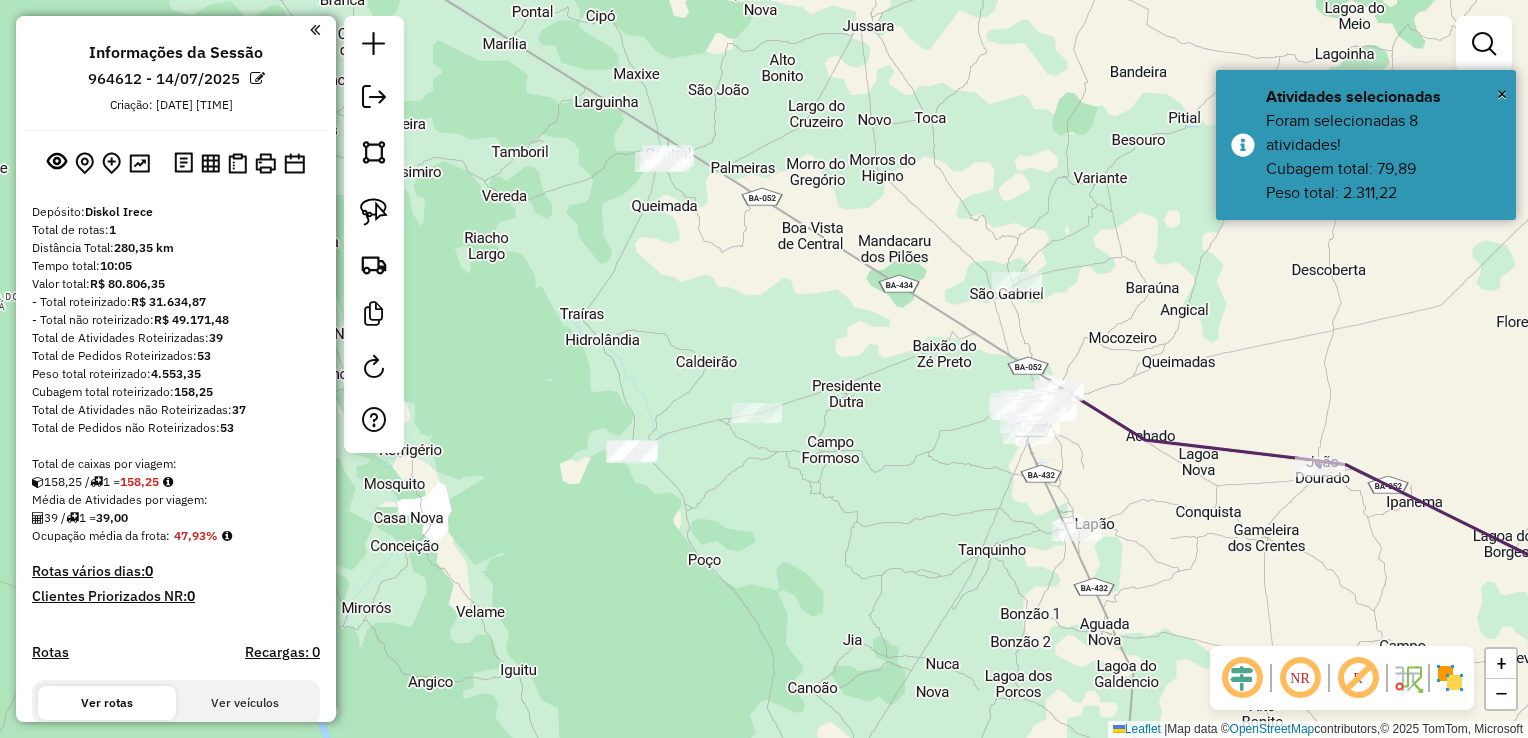 drag, startPoint x: 863, startPoint y: 422, endPoint x: 758, endPoint y: 387, distance: 110.67972 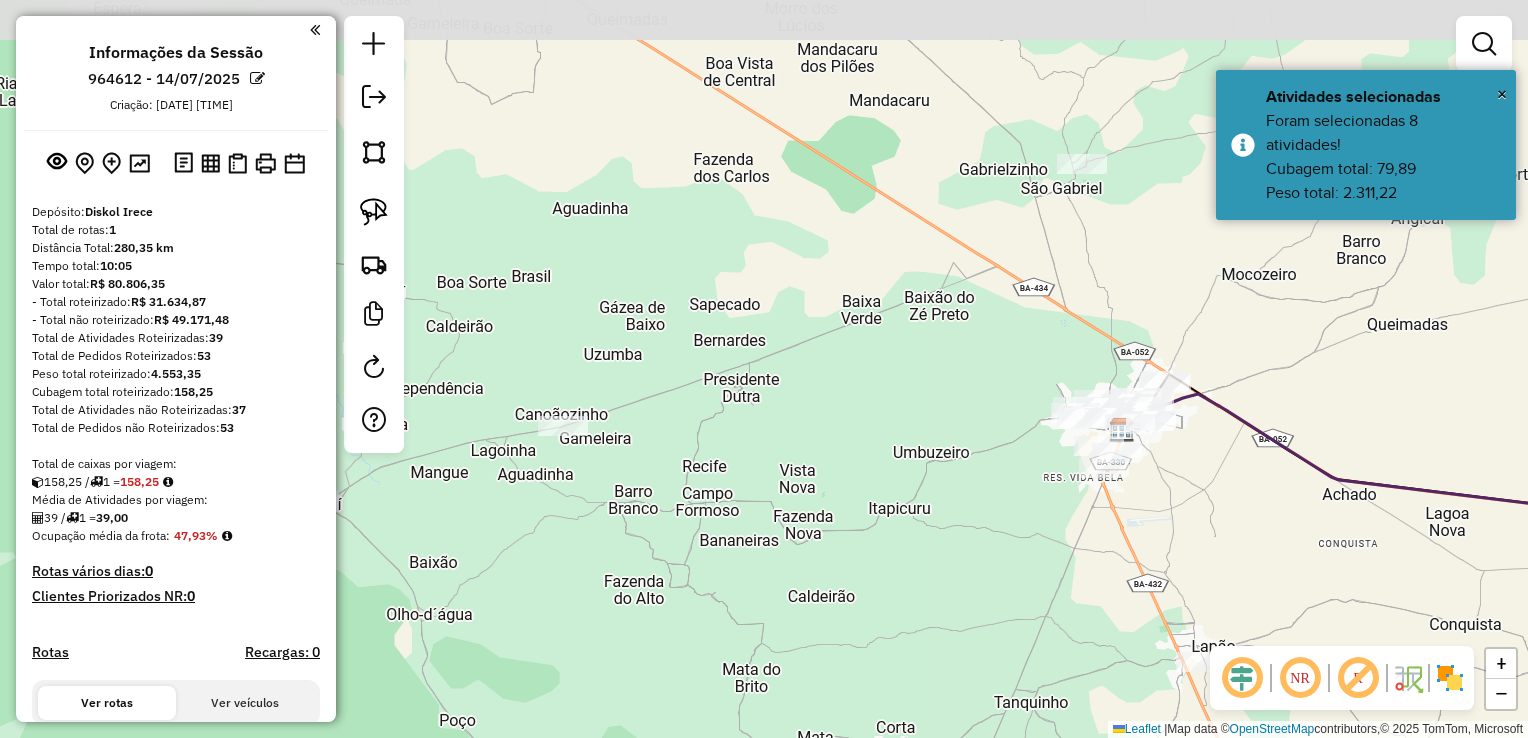 drag, startPoint x: 698, startPoint y: 430, endPoint x: 617, endPoint y: 486, distance: 98.47334 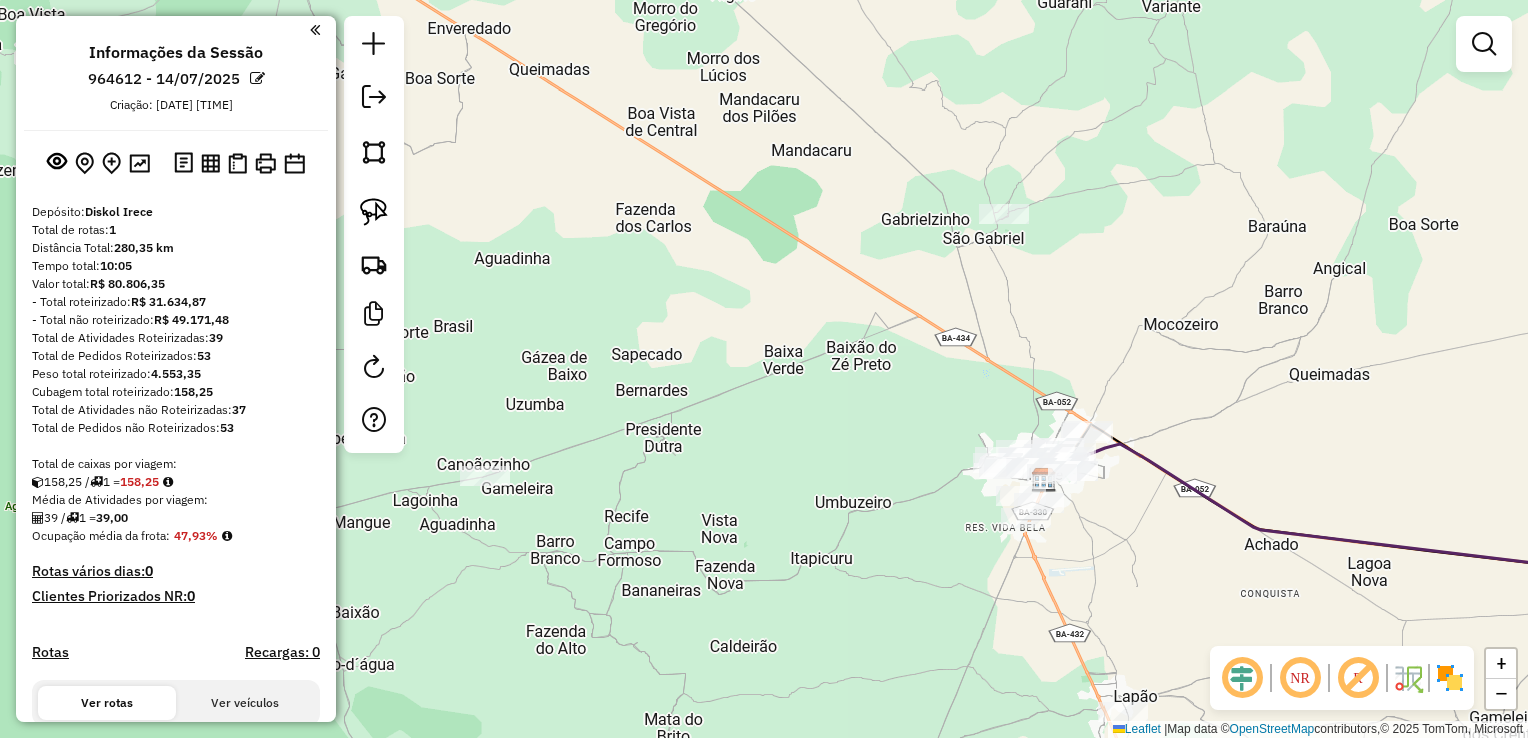 drag, startPoint x: 678, startPoint y: 382, endPoint x: 968, endPoint y: 493, distance: 310.5173 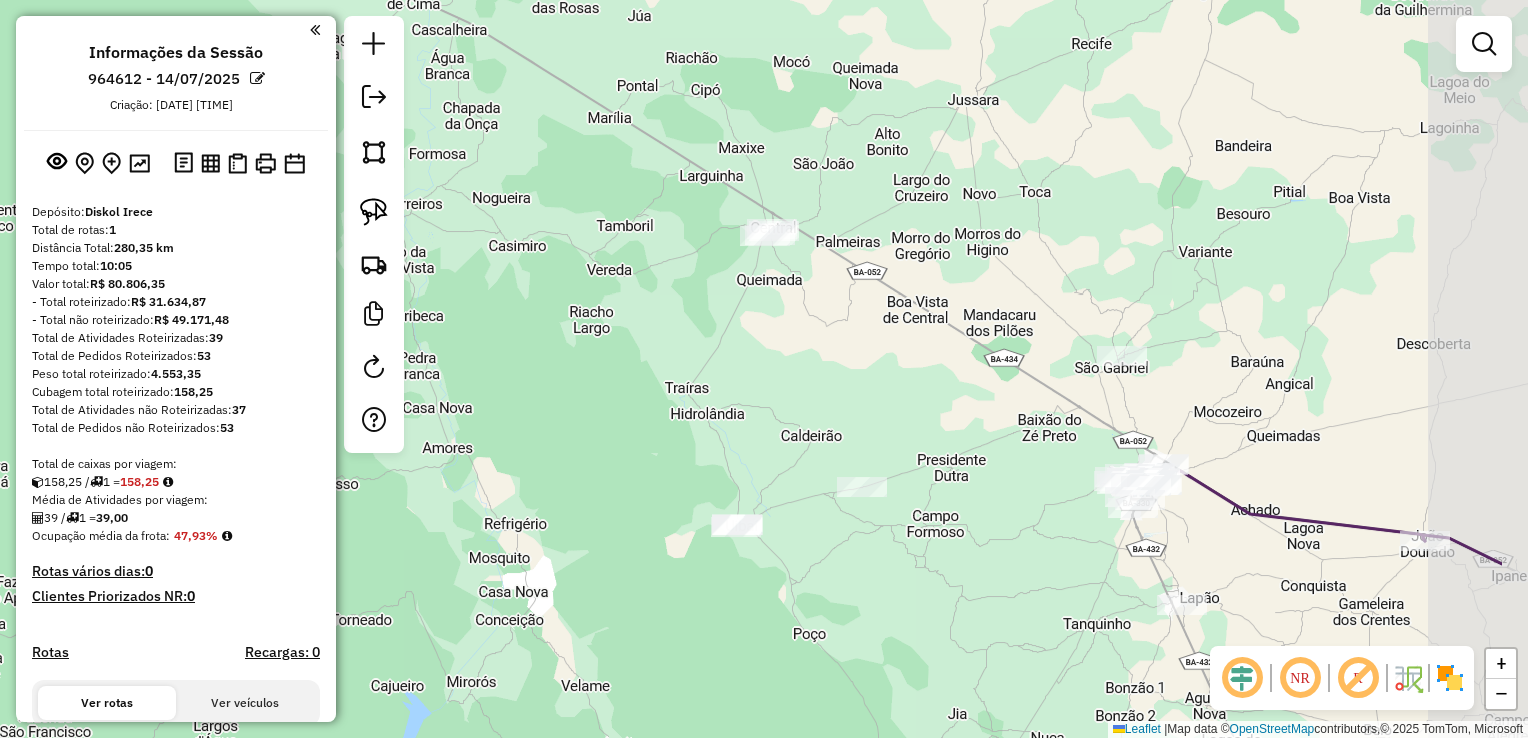 drag, startPoint x: 894, startPoint y: 447, endPoint x: 760, endPoint y: 358, distance: 160.8633 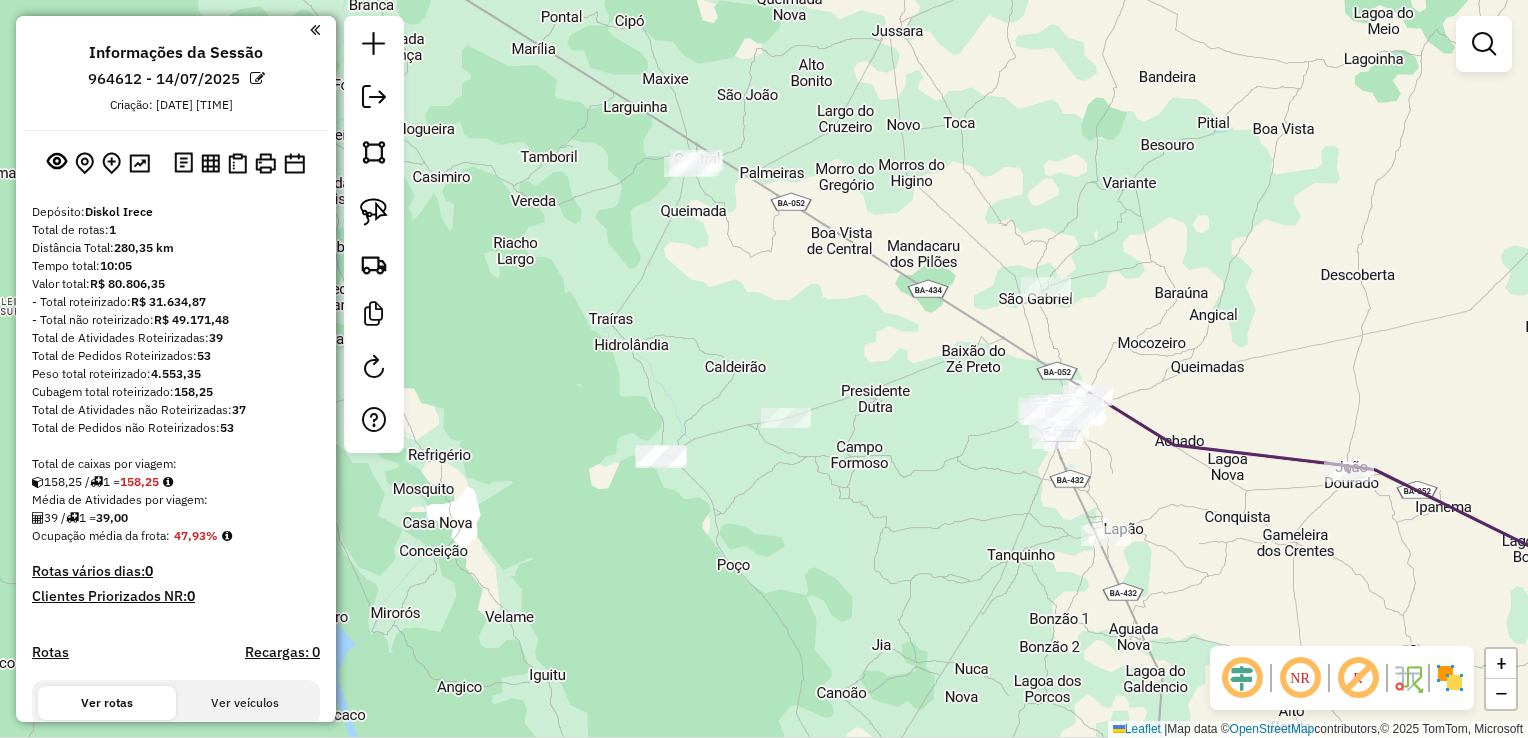 drag, startPoint x: 775, startPoint y: 367, endPoint x: 700, endPoint y: 302, distance: 99.24717 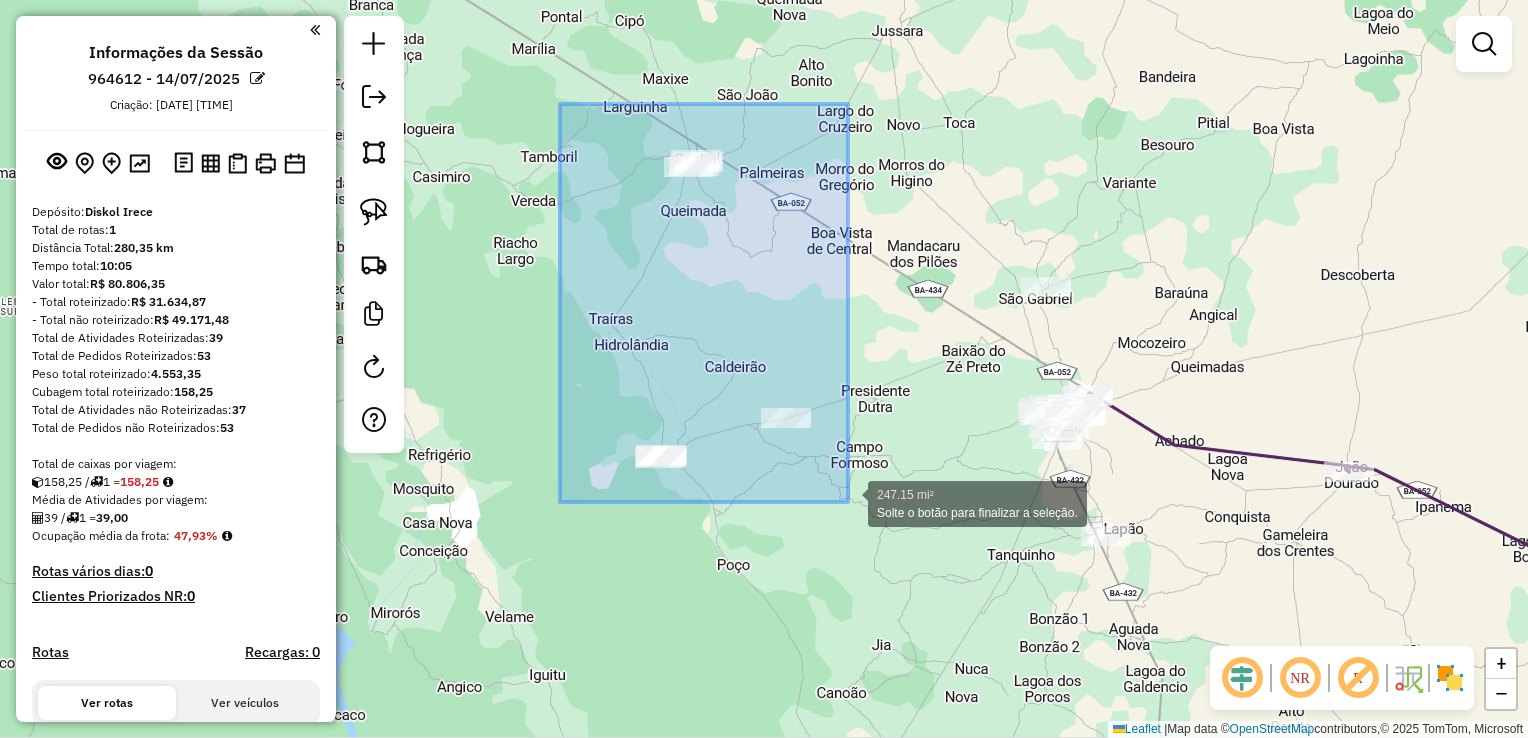drag, startPoint x: 593, startPoint y: 143, endPoint x: 848, endPoint y: 502, distance: 440.3476 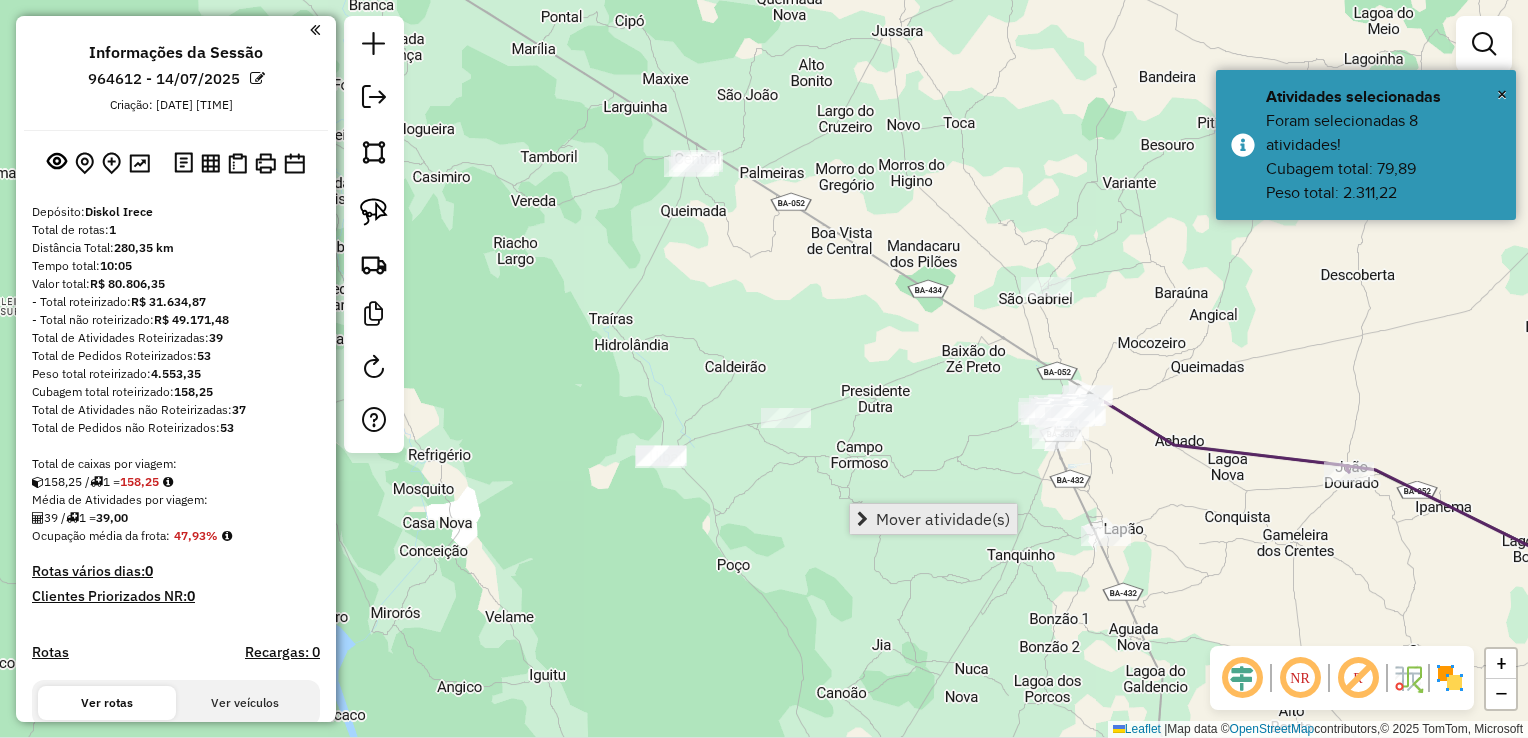 click on "Mover atividade(s)" at bounding box center (933, 519) 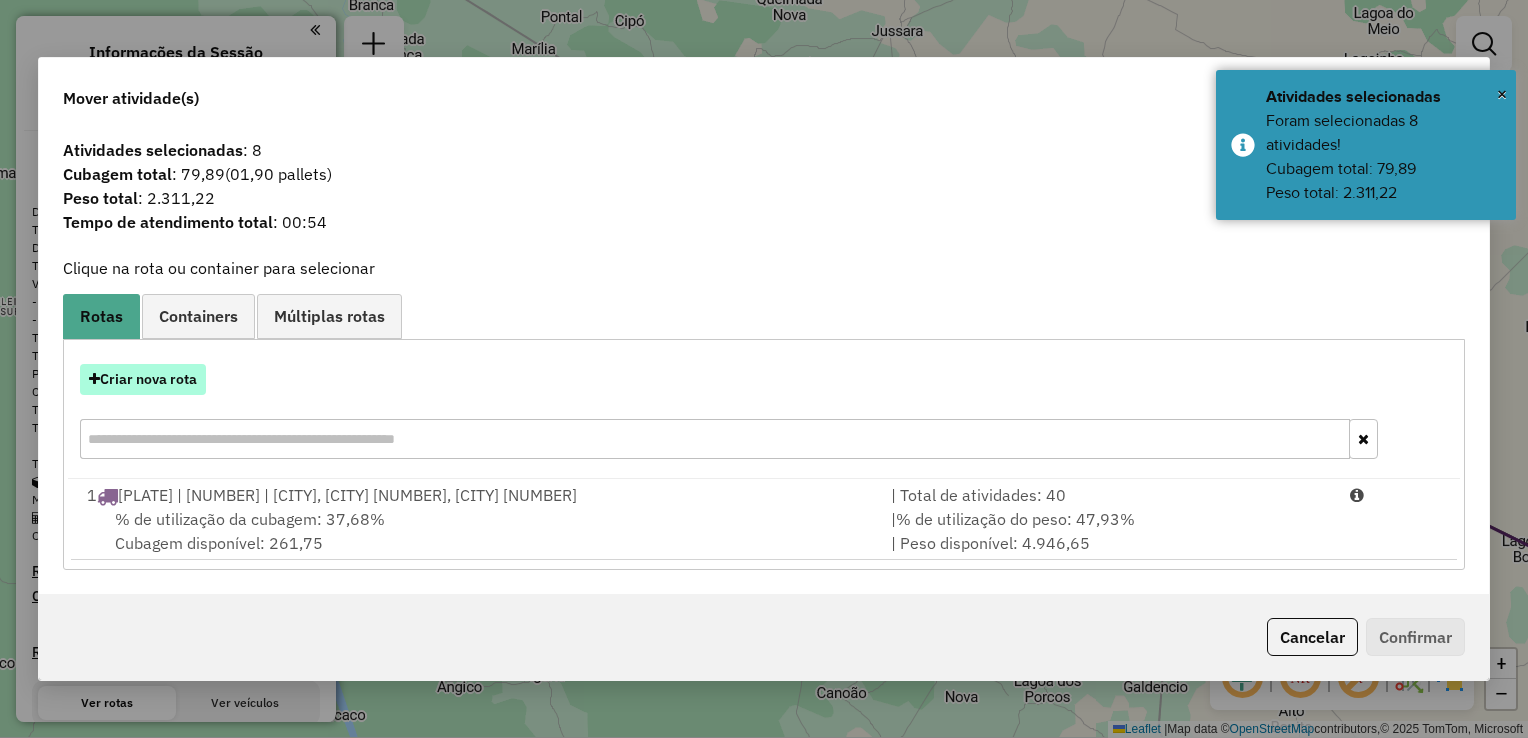 click on "Criar nova rota" at bounding box center [143, 379] 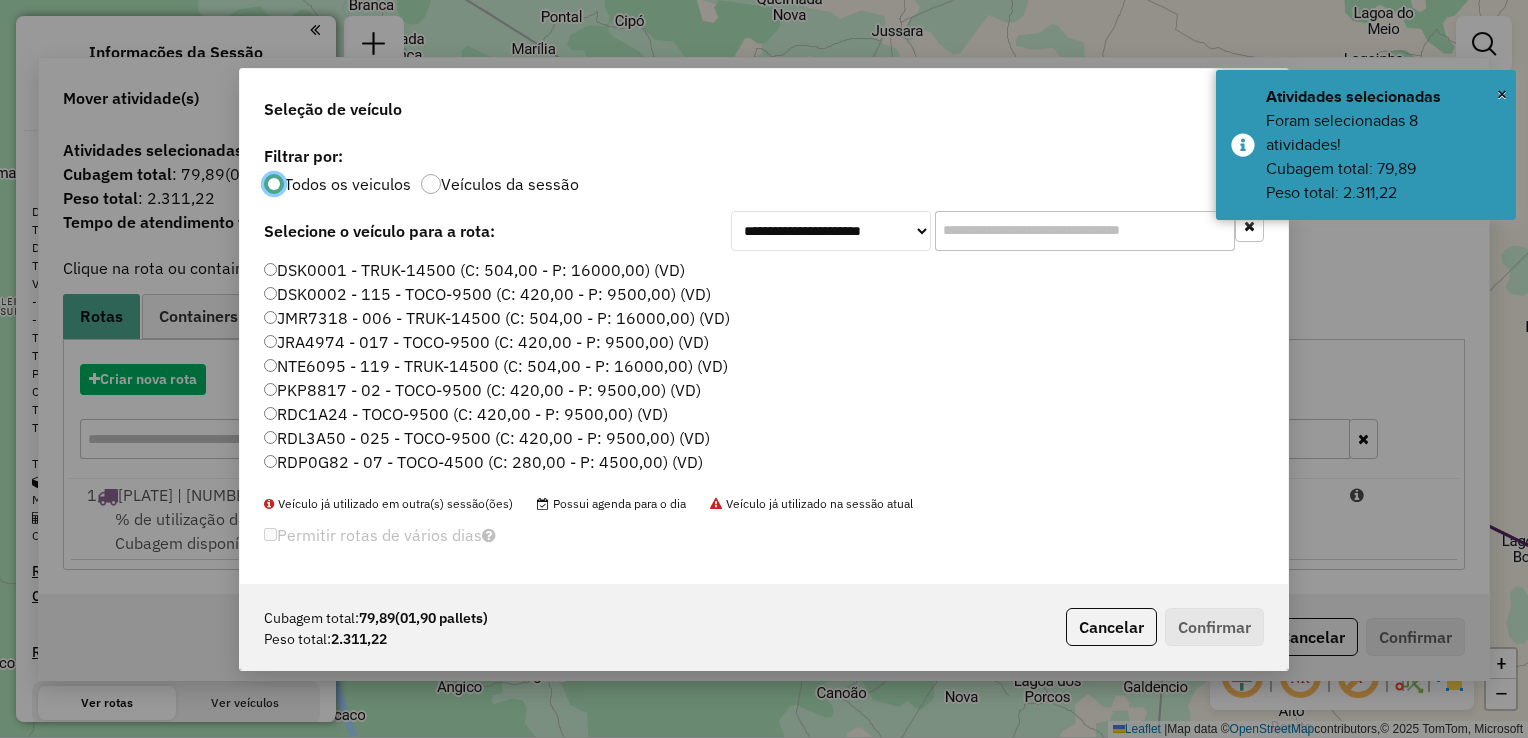 scroll, scrollTop: 10, scrollLeft: 6, axis: both 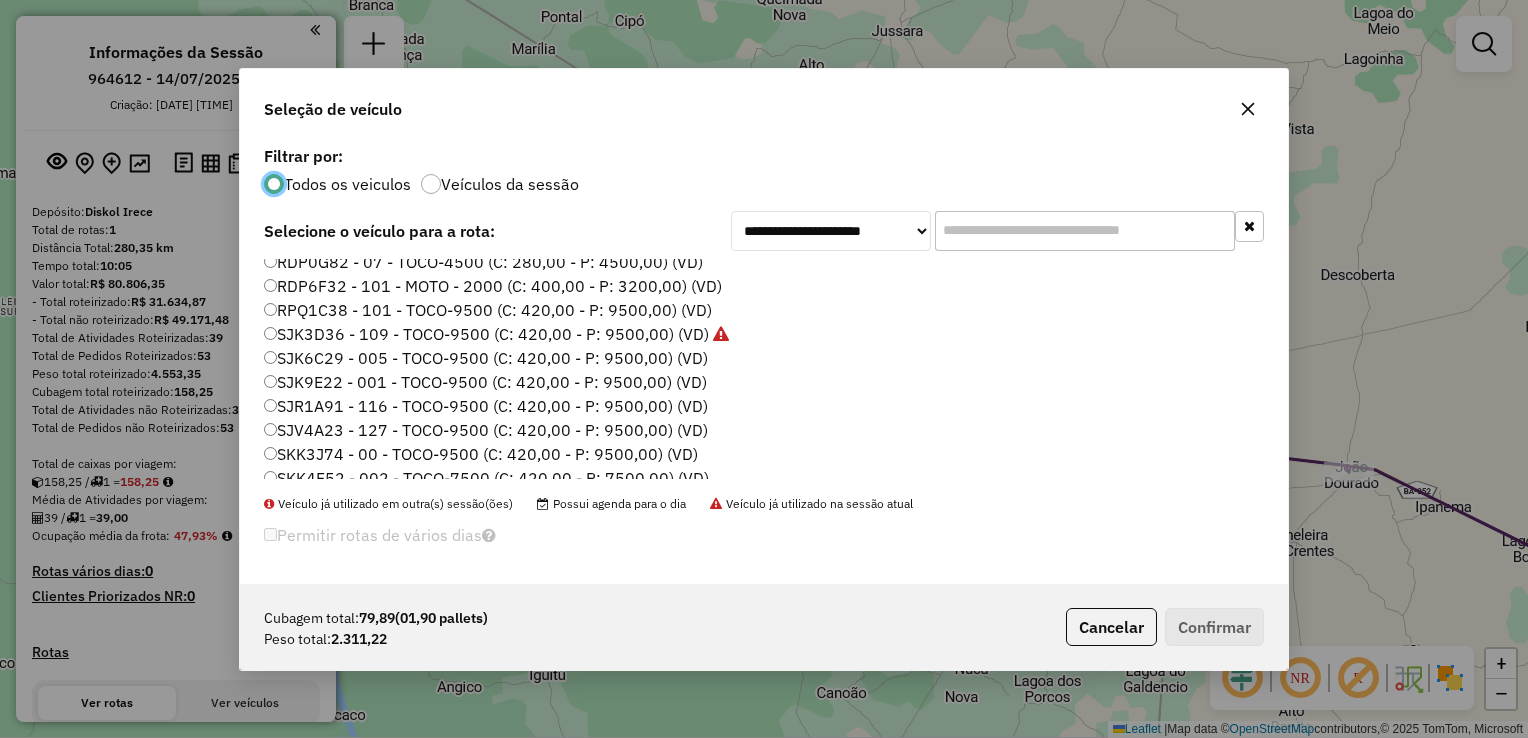 click on "SKK3J74 - 00 - TOCO-9500 (C: 420,00 - P: 9500,00) (VD)" 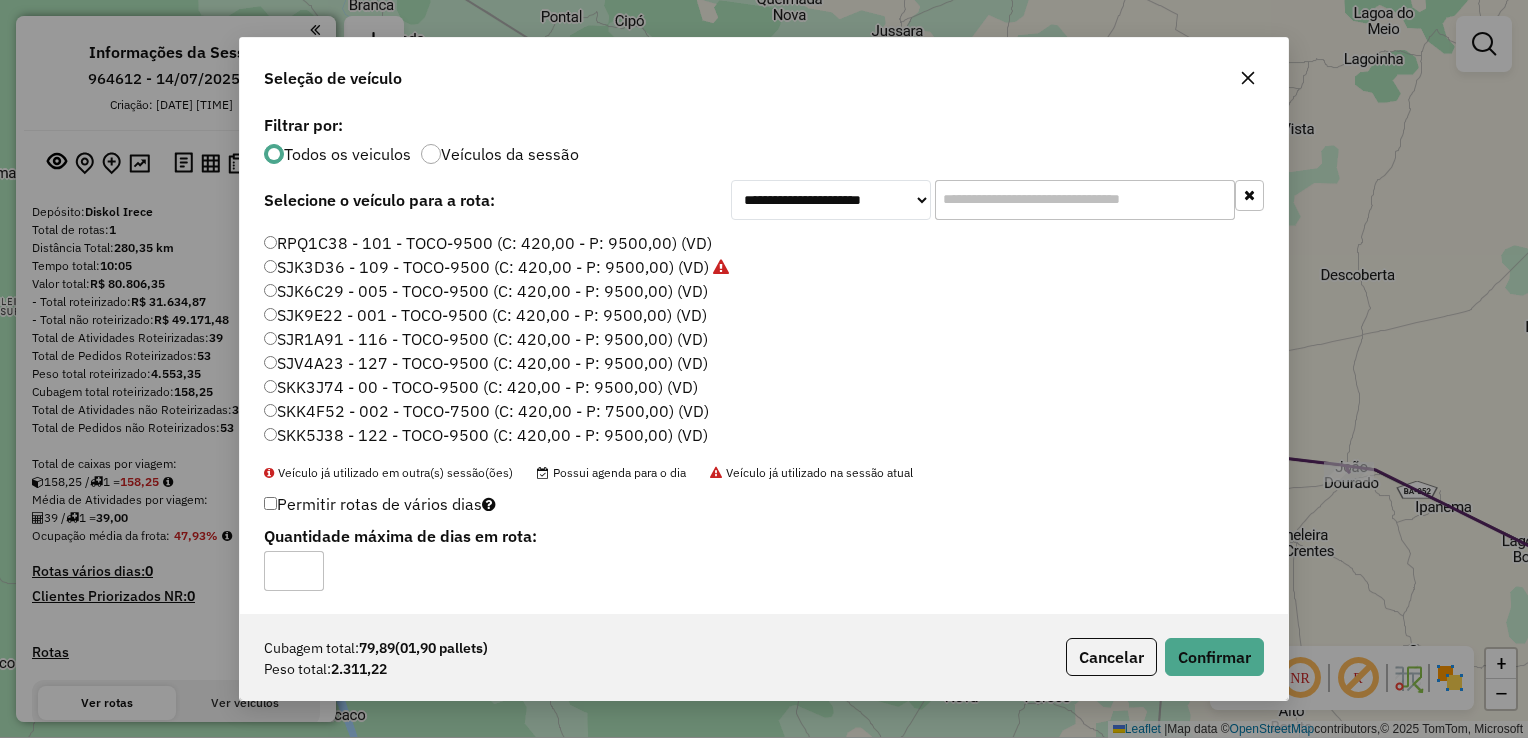 scroll, scrollTop: 136, scrollLeft: 0, axis: vertical 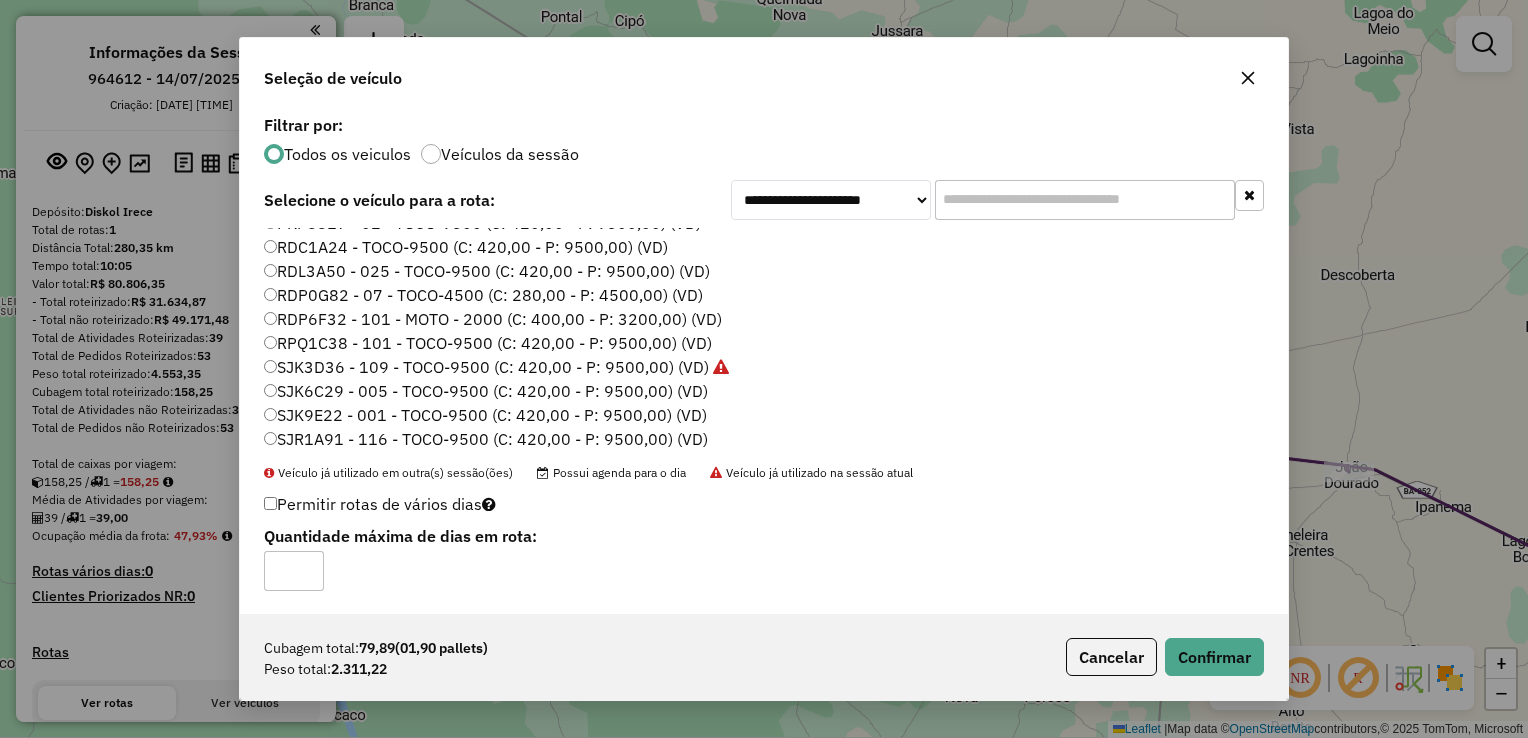 drag, startPoint x: 315, startPoint y: 435, endPoint x: 706, endPoint y: 482, distance: 393.81467 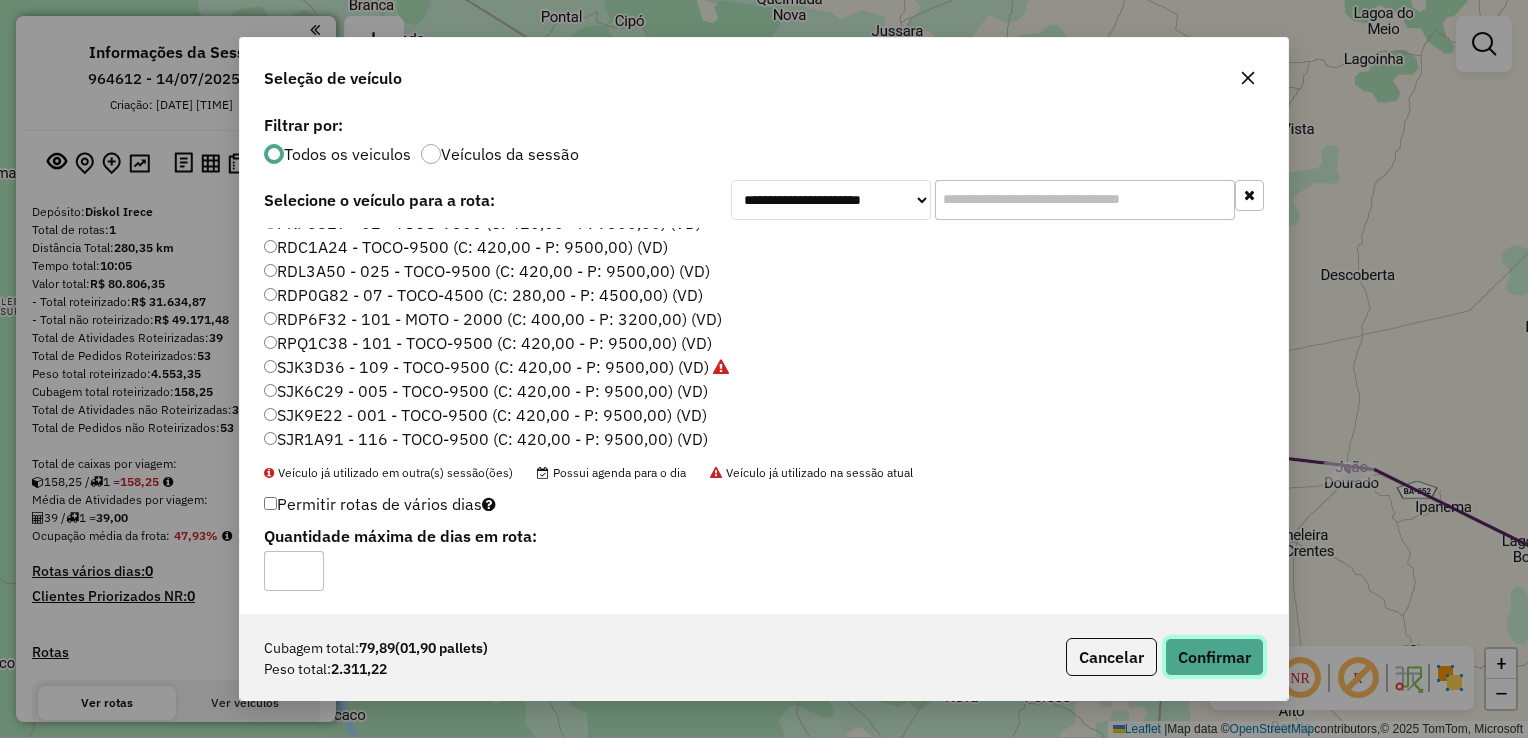 click on "Confirmar" 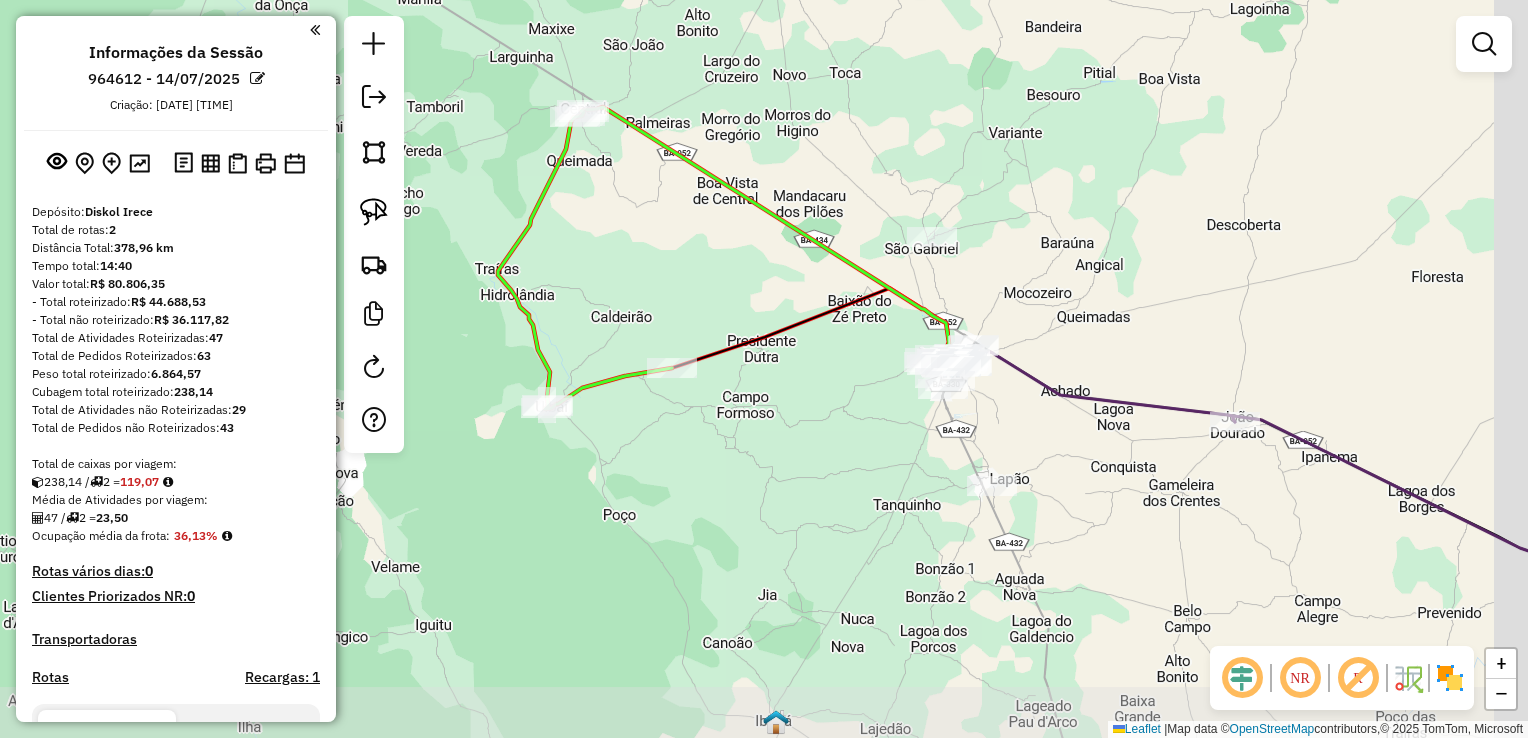 drag, startPoint x: 966, startPoint y: 262, endPoint x: 842, endPoint y: 205, distance: 136.47343 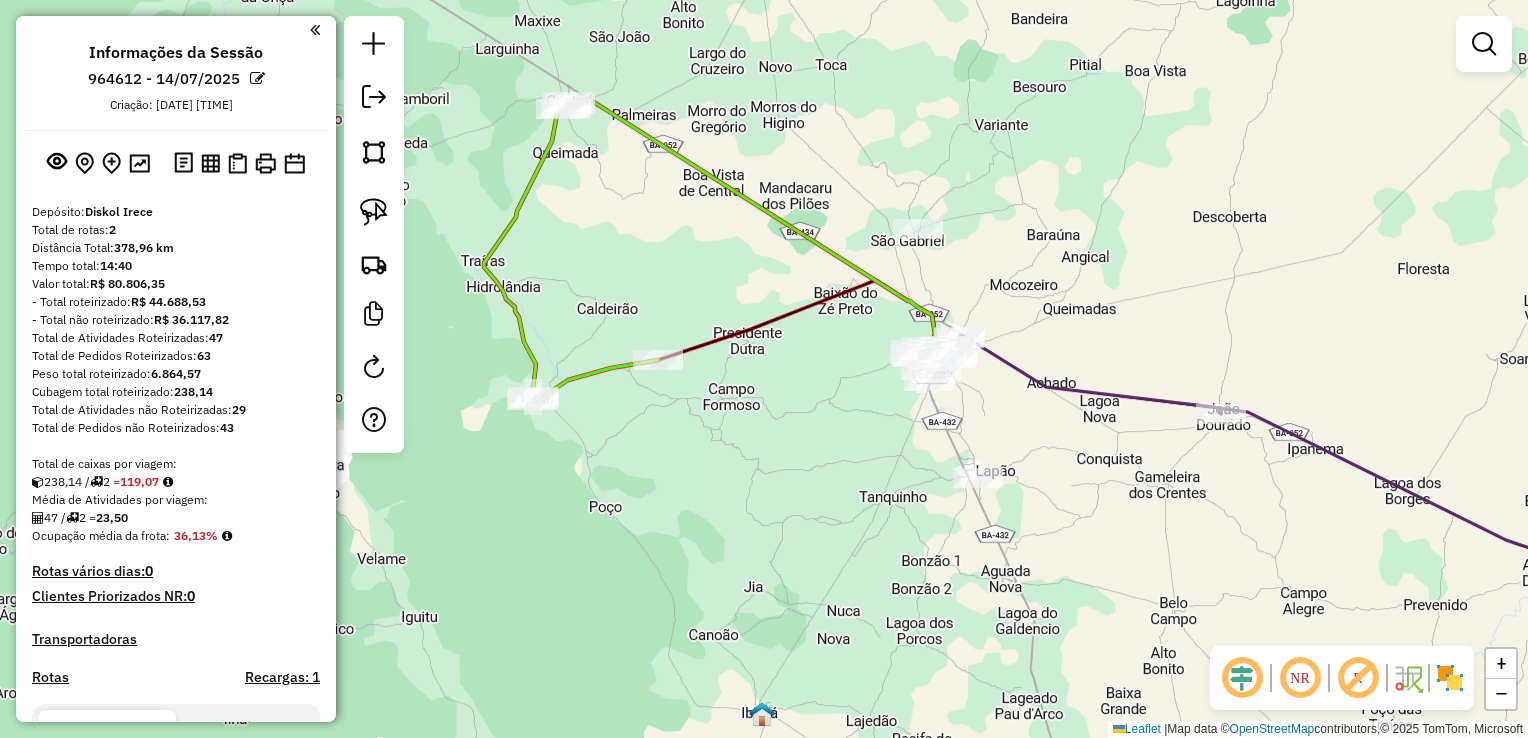 drag, startPoint x: 804, startPoint y: 362, endPoint x: 576, endPoint y: 322, distance: 231.48218 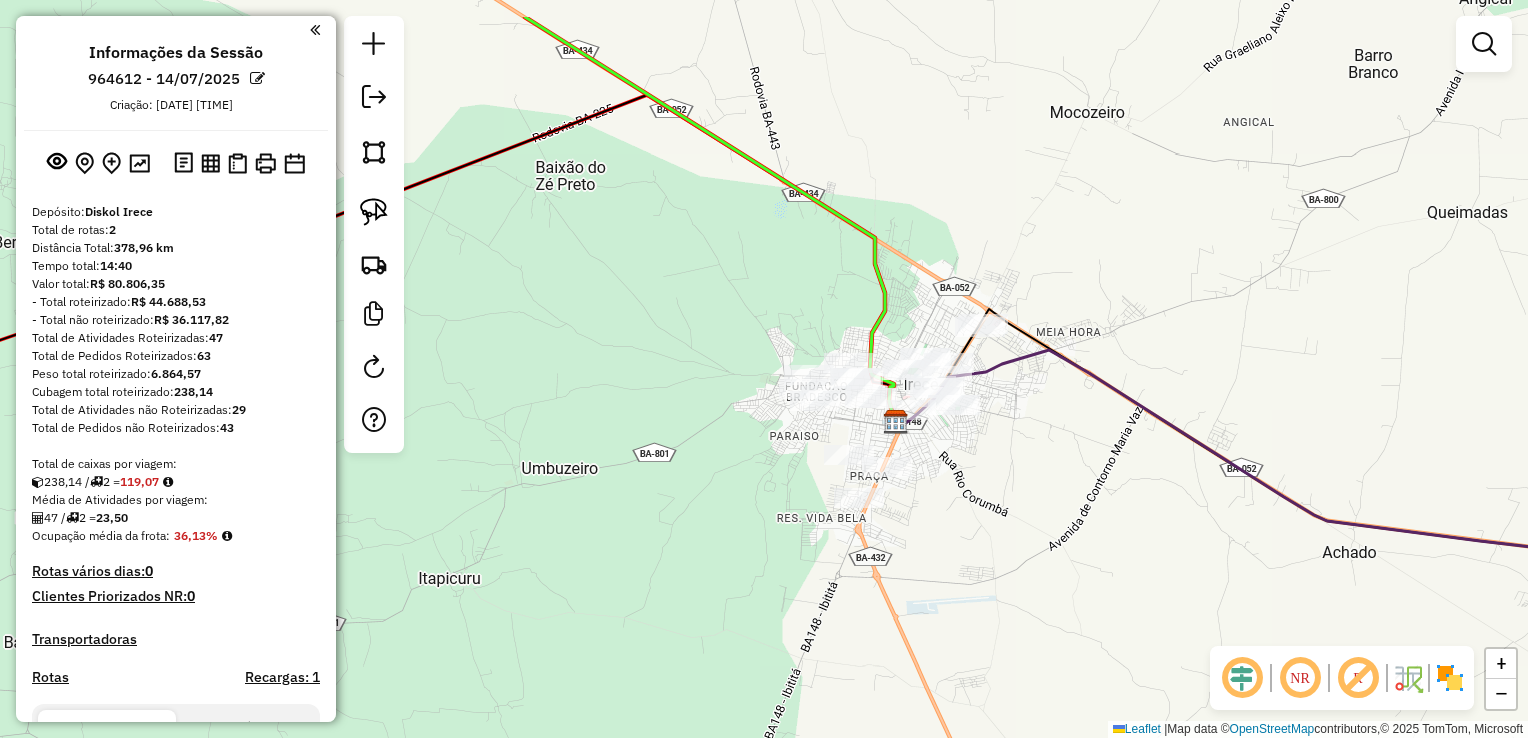 drag, startPoint x: 659, startPoint y: 307, endPoint x: 551, endPoint y: 445, distance: 175.23698 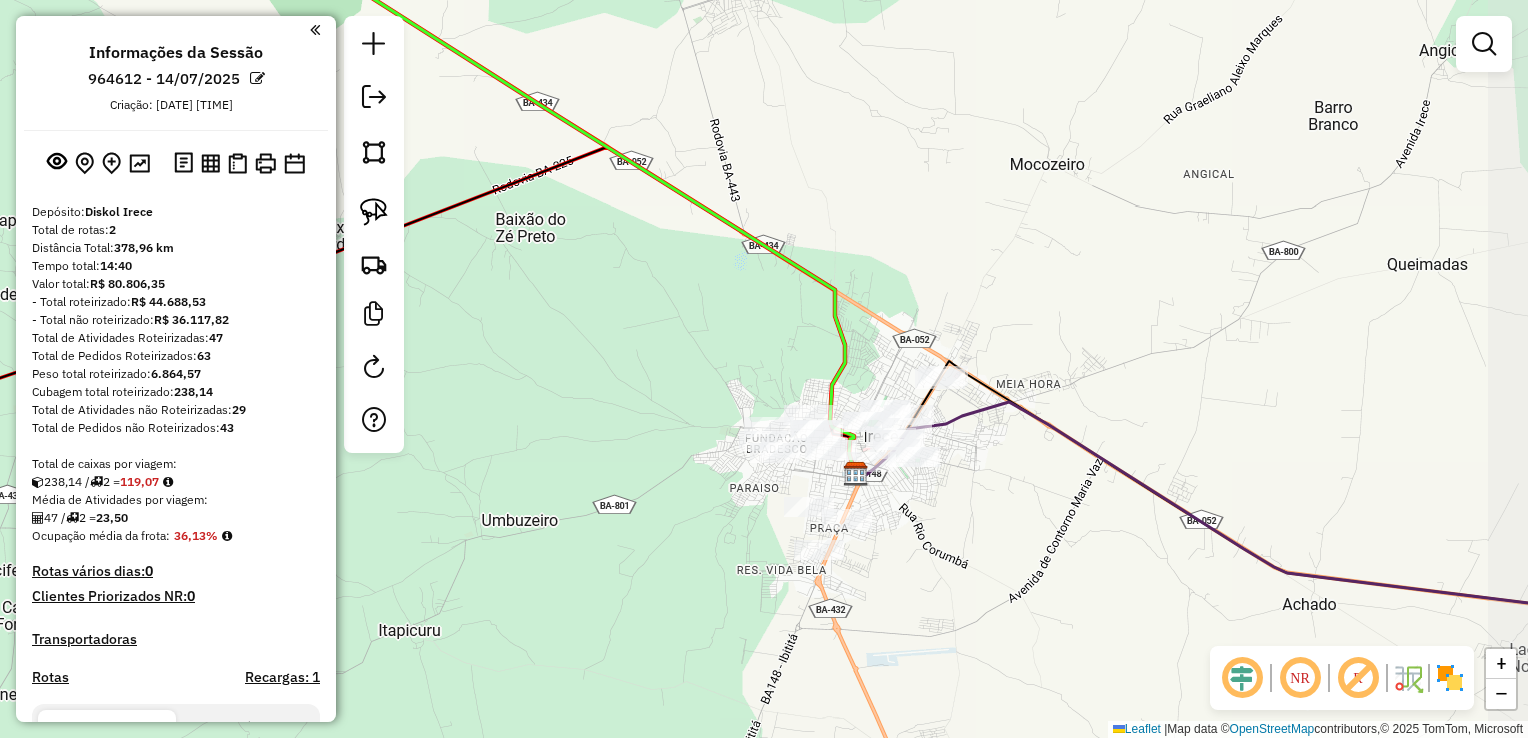 drag, startPoint x: 649, startPoint y: 274, endPoint x: 669, endPoint y: 364, distance: 92.19544 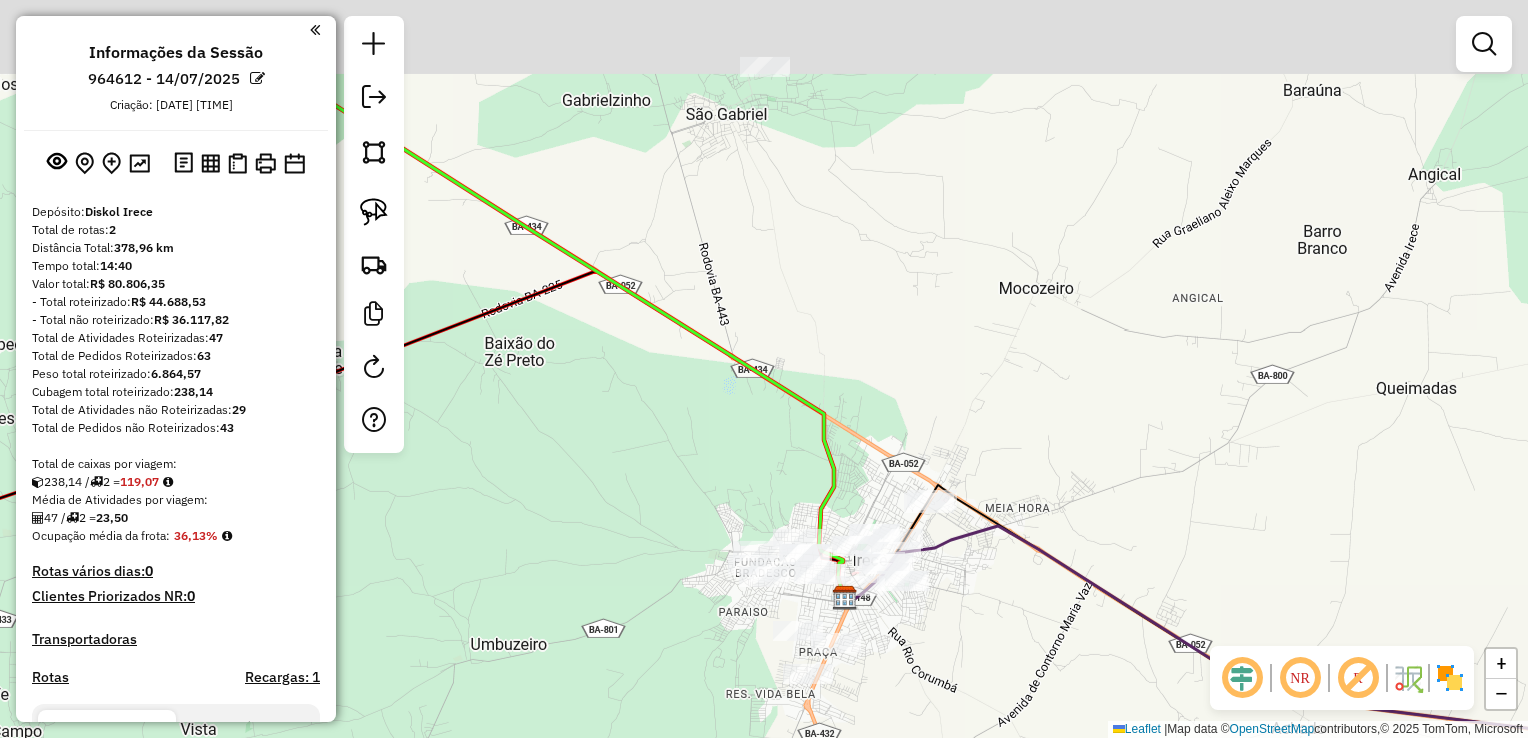 drag, startPoint x: 744, startPoint y: 176, endPoint x: 747, endPoint y: 260, distance: 84.05355 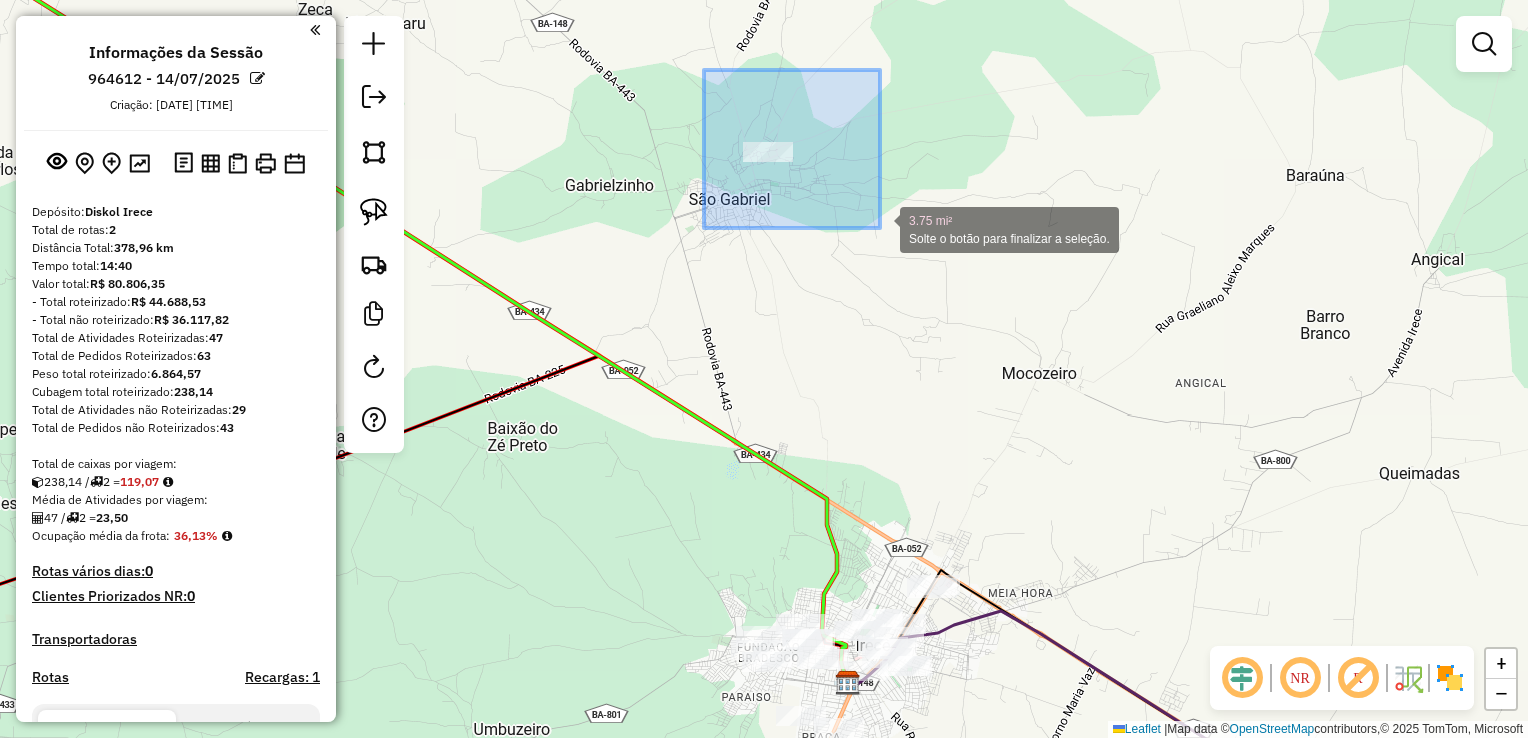 drag, startPoint x: 704, startPoint y: 70, endPoint x: 880, endPoint y: 227, distance: 235.84953 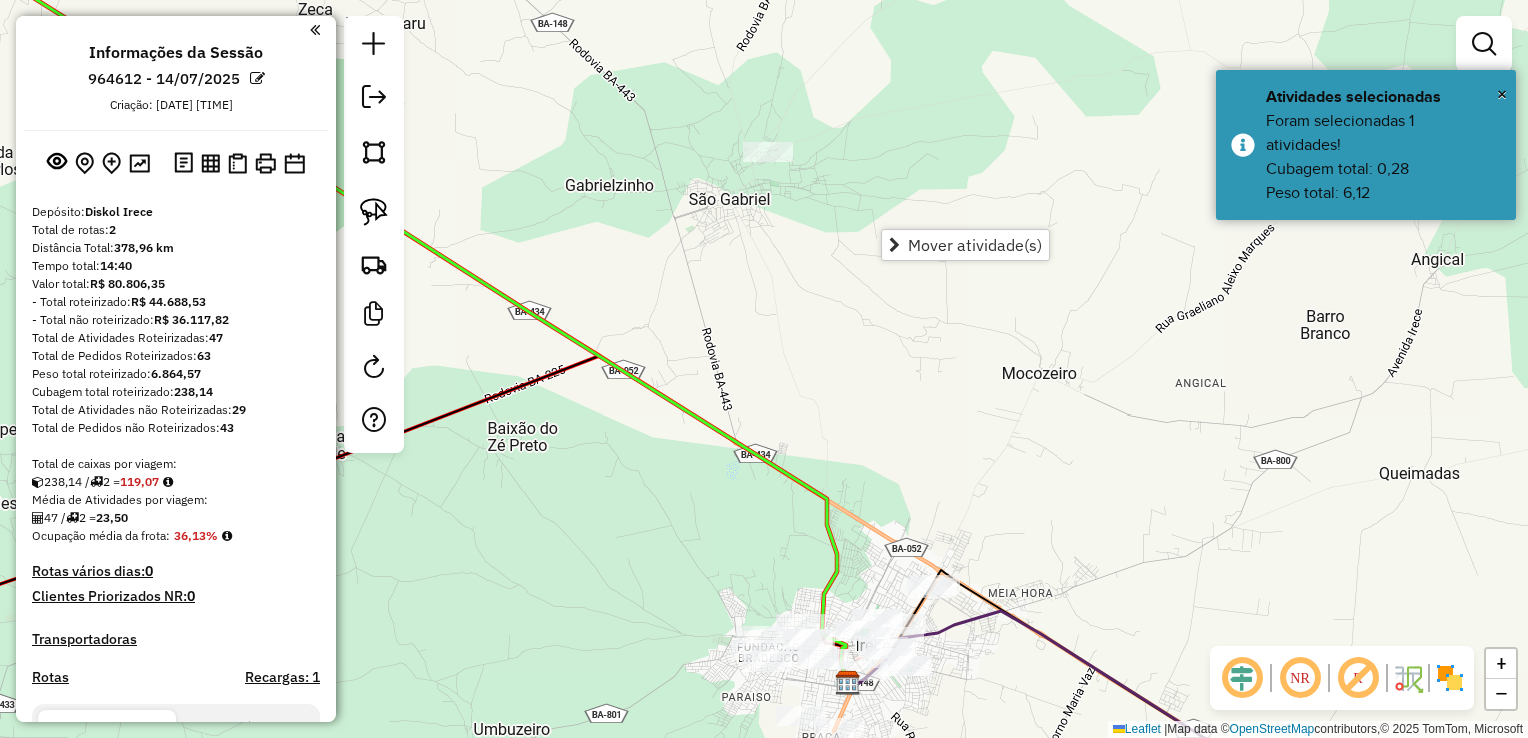 drag, startPoint x: 760, startPoint y: 314, endPoint x: 788, endPoint y: 329, distance: 31.764761 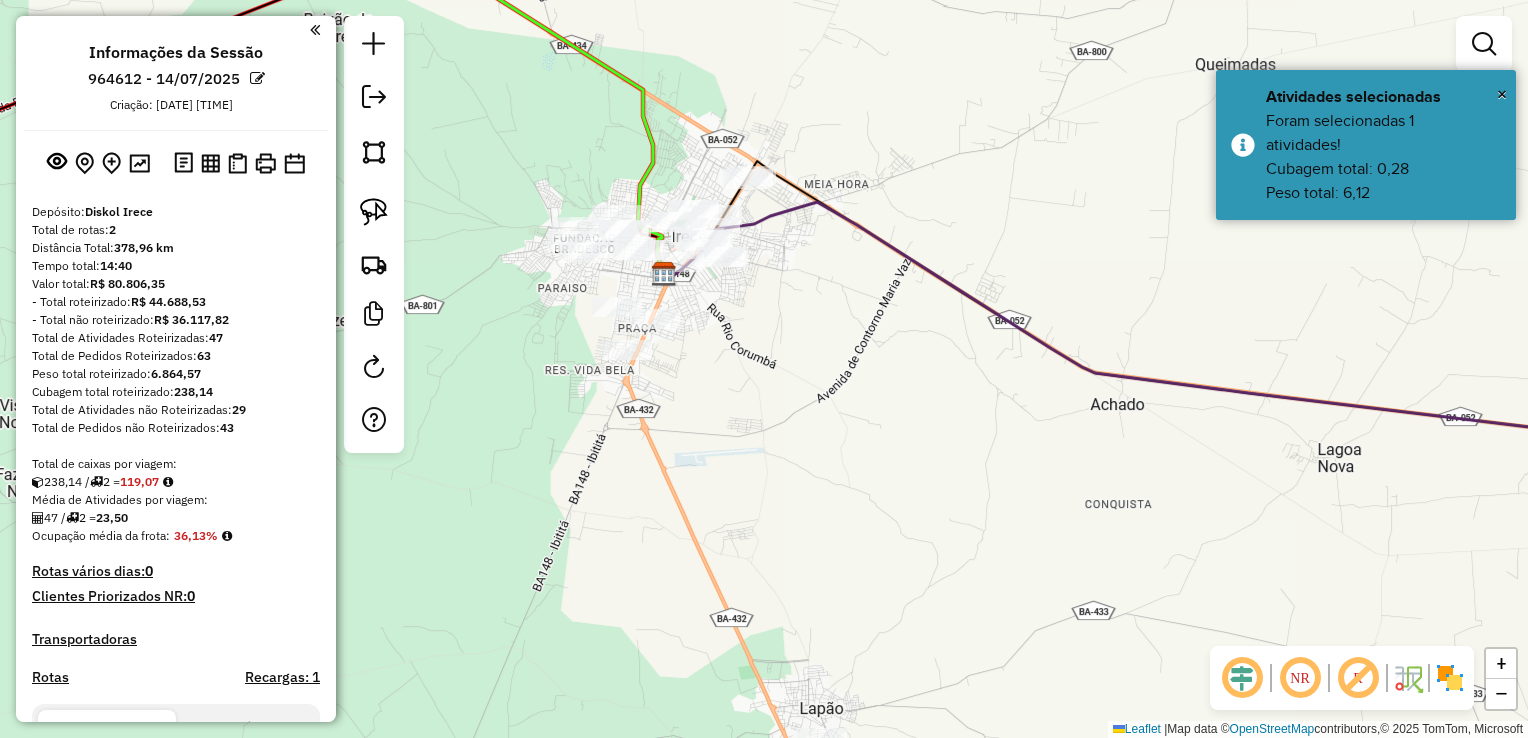 drag, startPoint x: 727, startPoint y: 235, endPoint x: 834, endPoint y: 285, distance: 118.10589 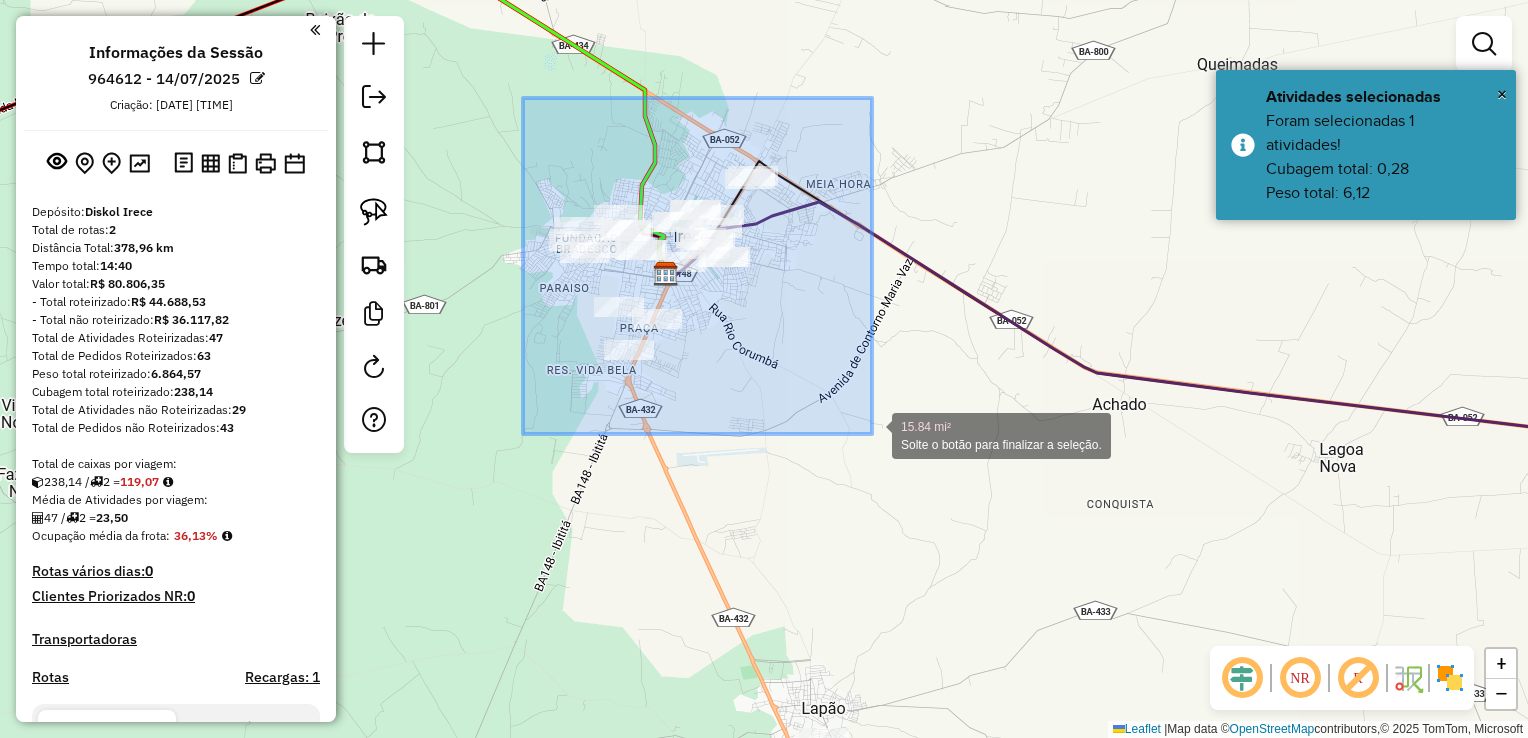 drag, startPoint x: 523, startPoint y: 98, endPoint x: 872, endPoint y: 434, distance: 484.45535 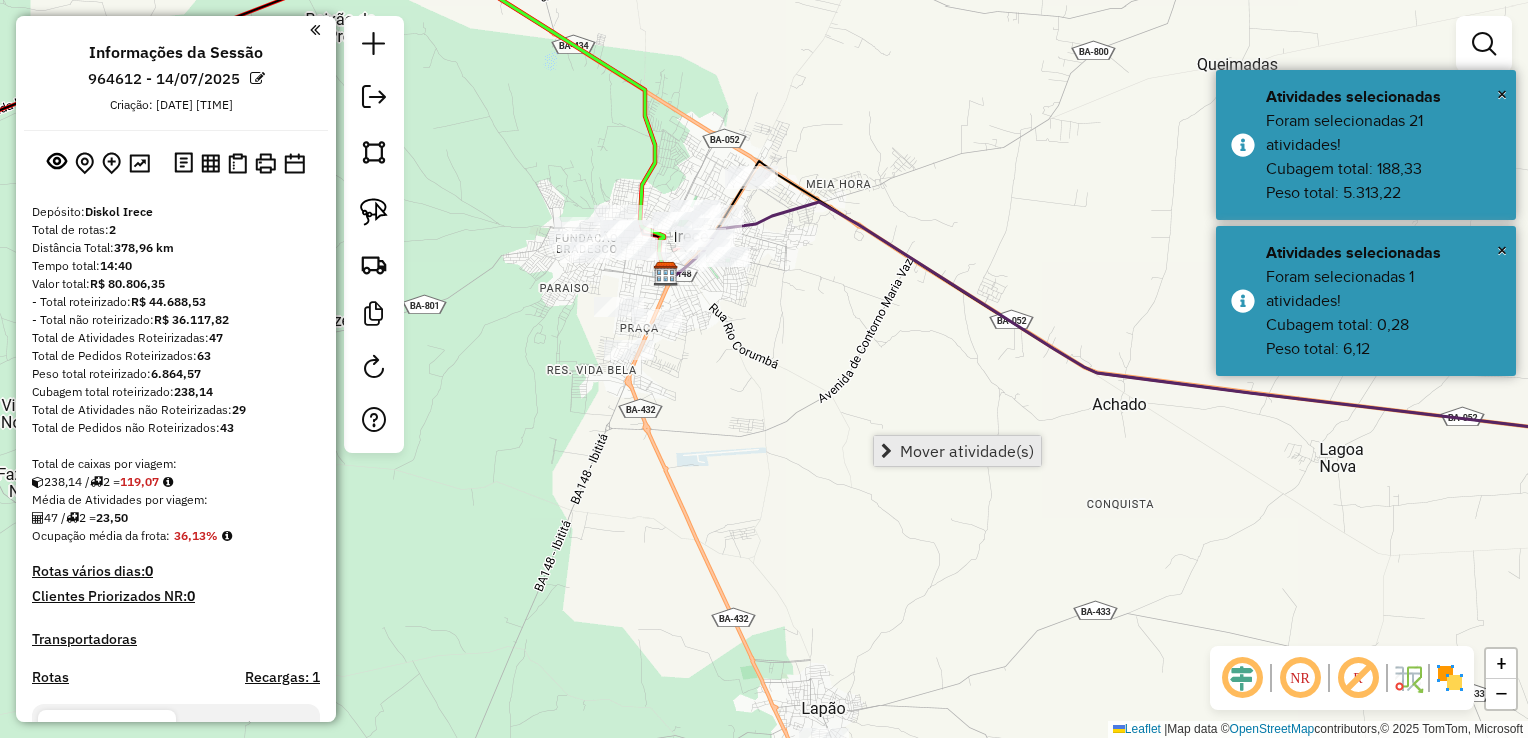 click on "Mover atividade(s)" at bounding box center [967, 451] 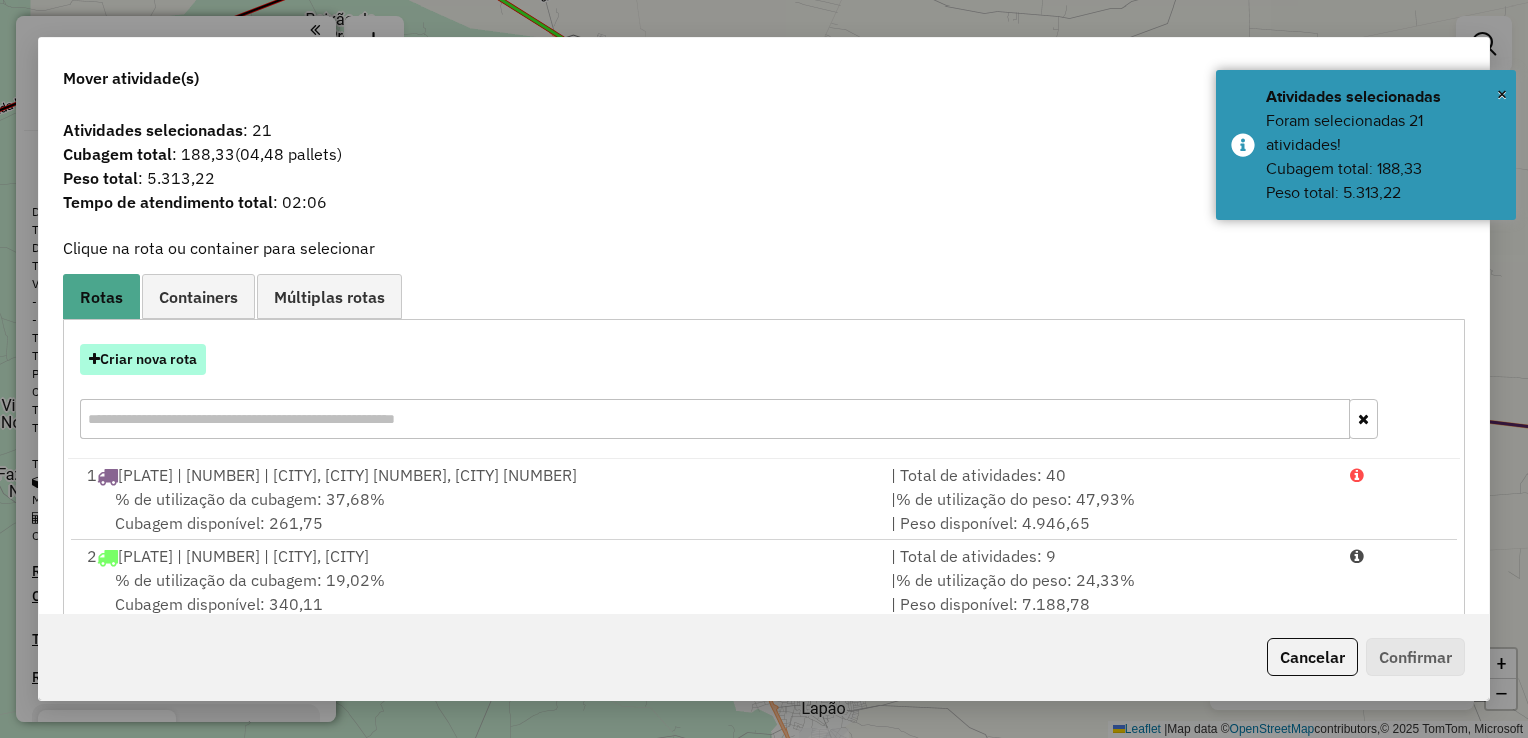 click on "Criar nova rota" at bounding box center [143, 359] 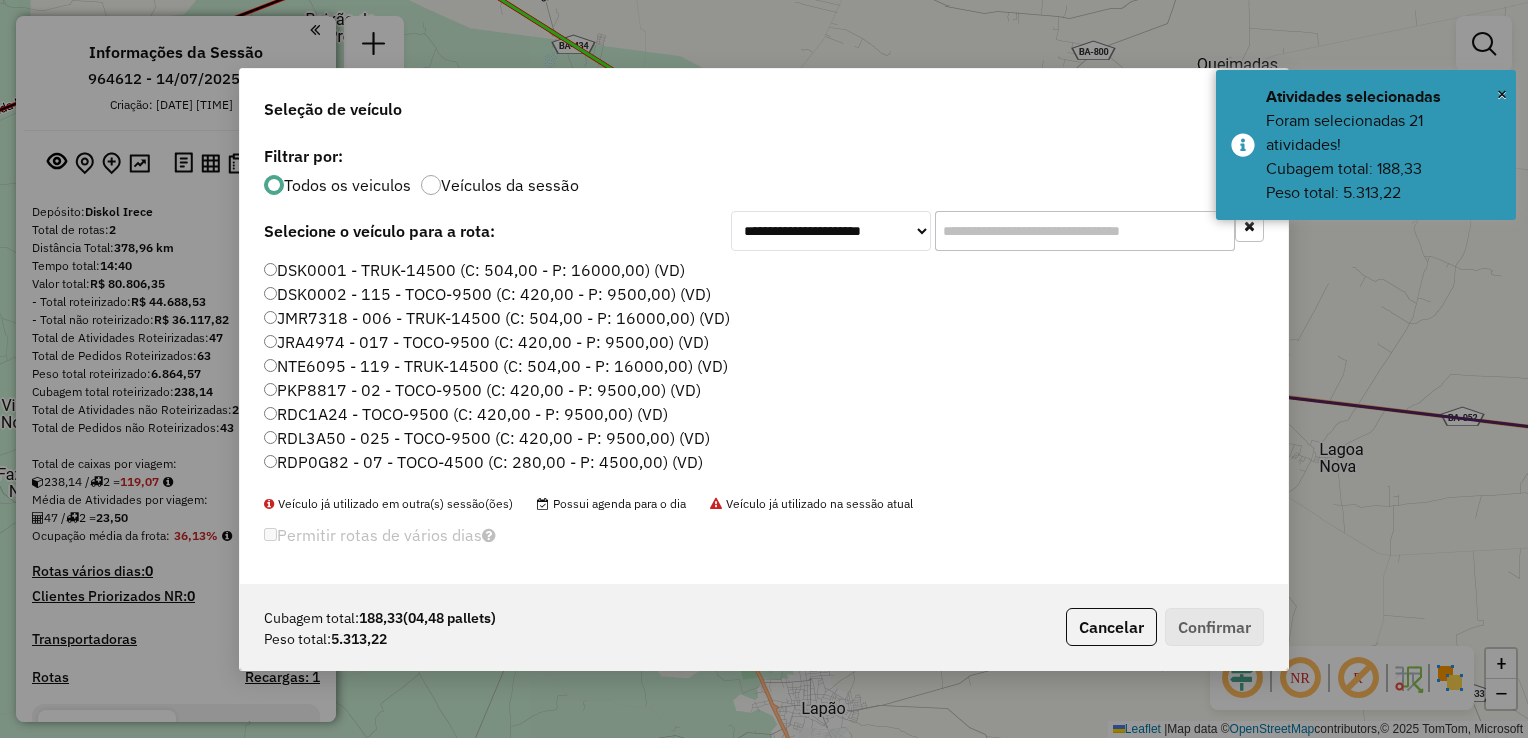 scroll, scrollTop: 10, scrollLeft: 6, axis: both 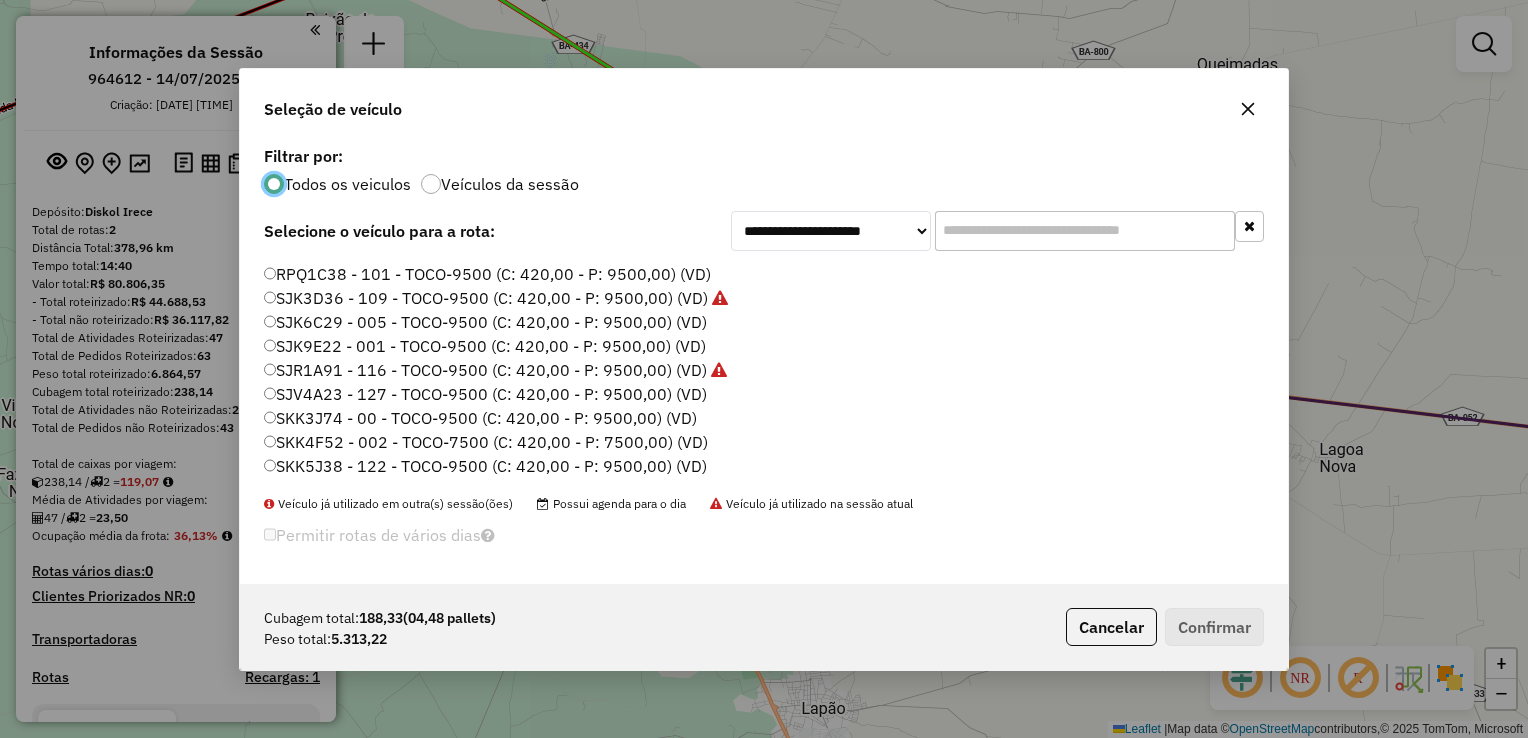 click on "SKK4F52 - 002 - TOCO-7500 (C: 420,00 - P: 7500,00) (VD)" 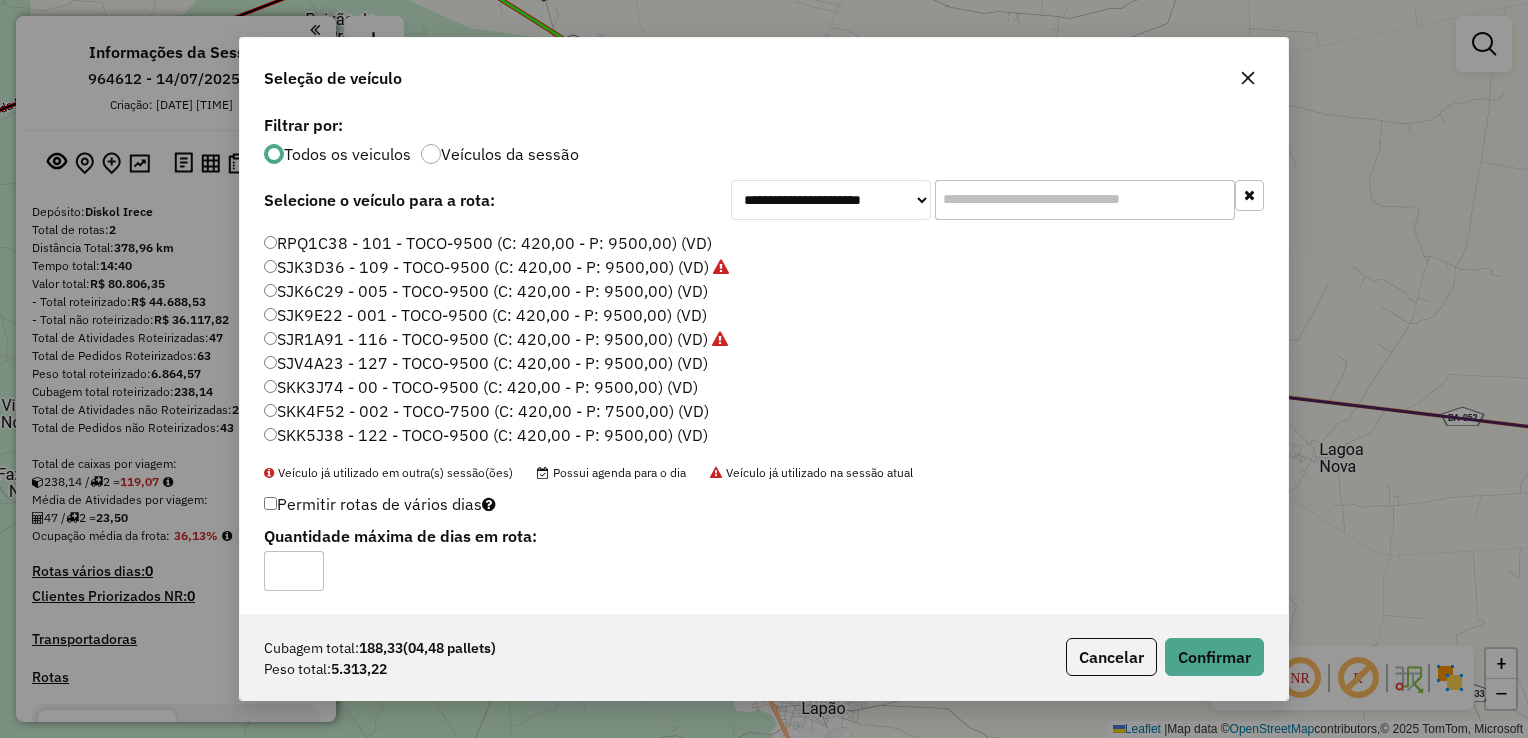 click on "Cubagem total:  188,33   (04,48 pallets)  Peso total: 5.313,22  Cancelar   Confirmar" 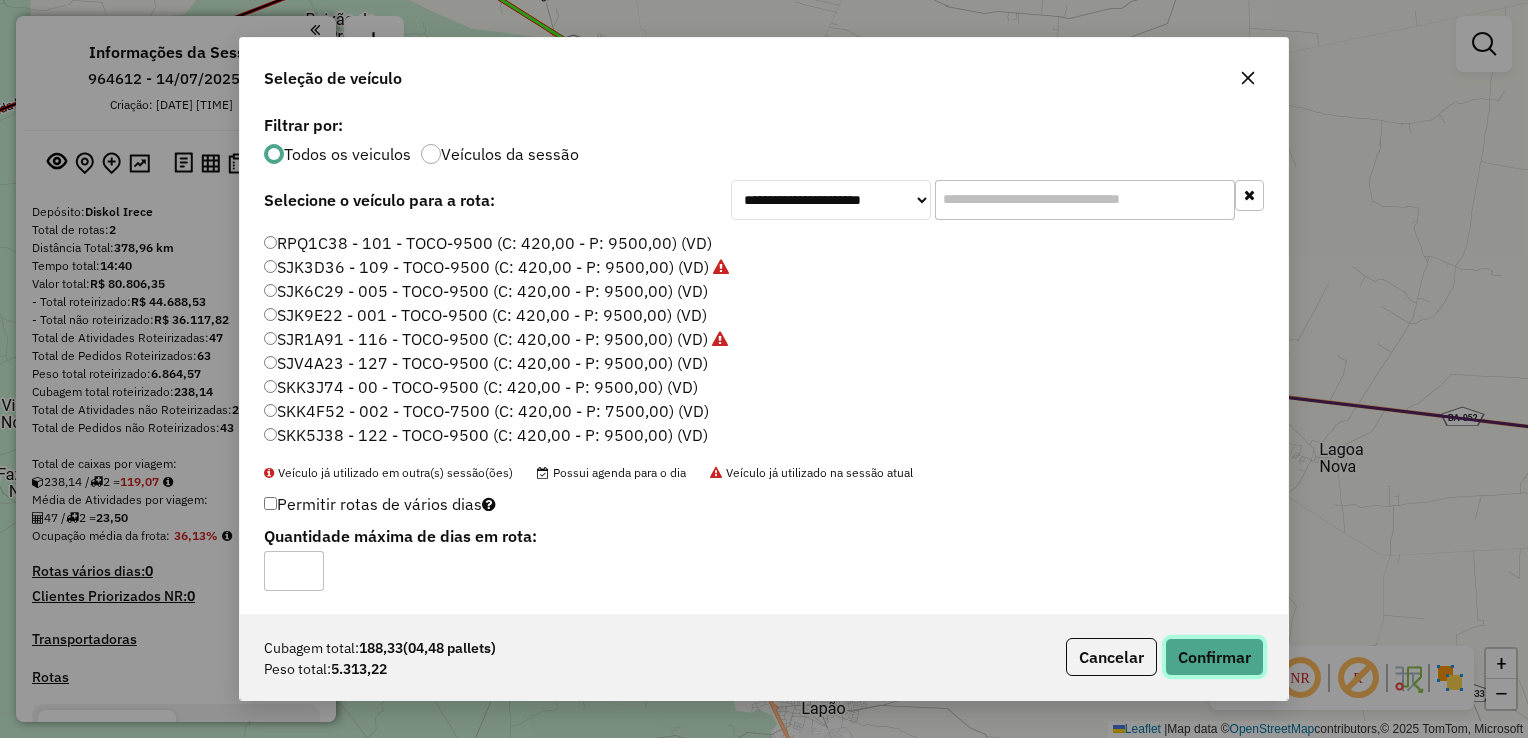 click on "Confirmar" 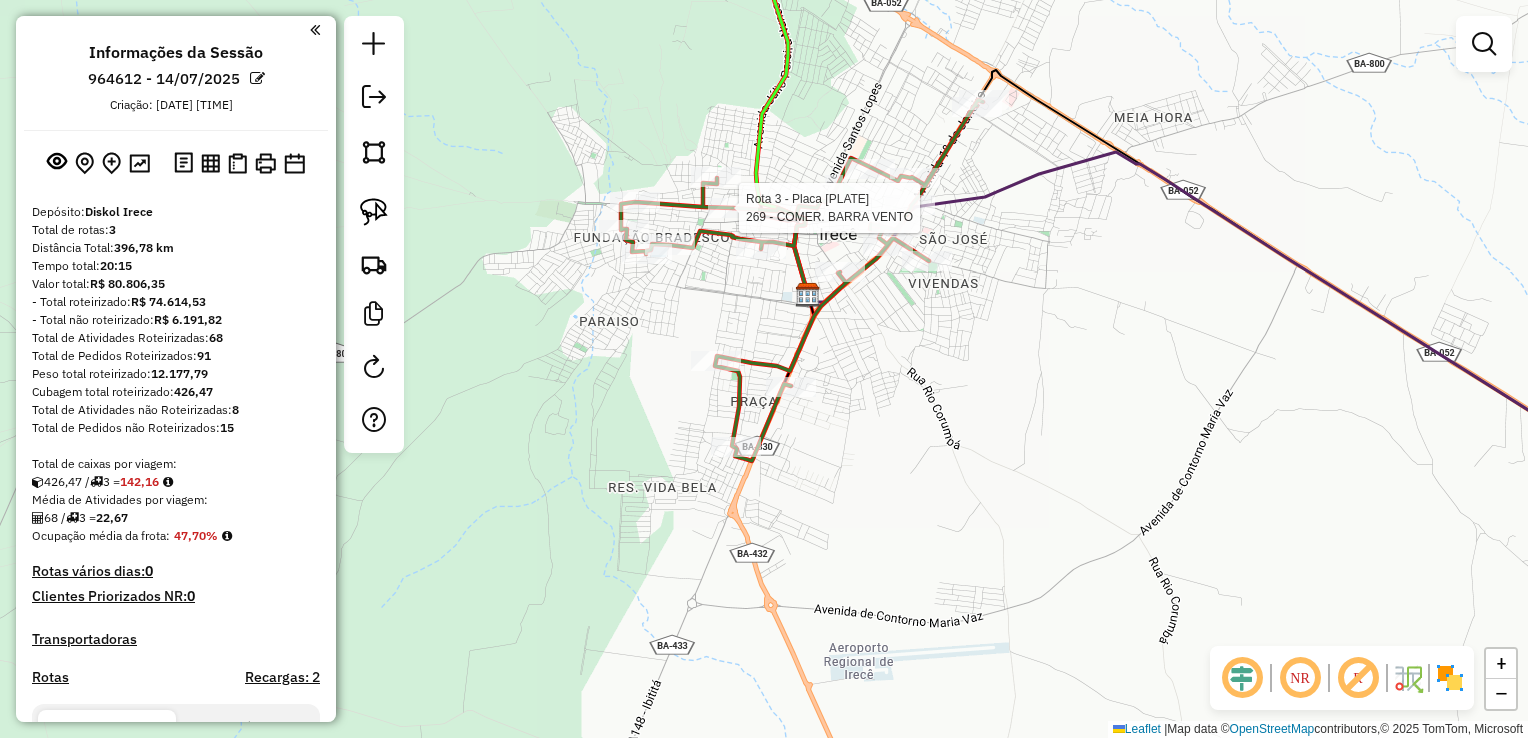 click 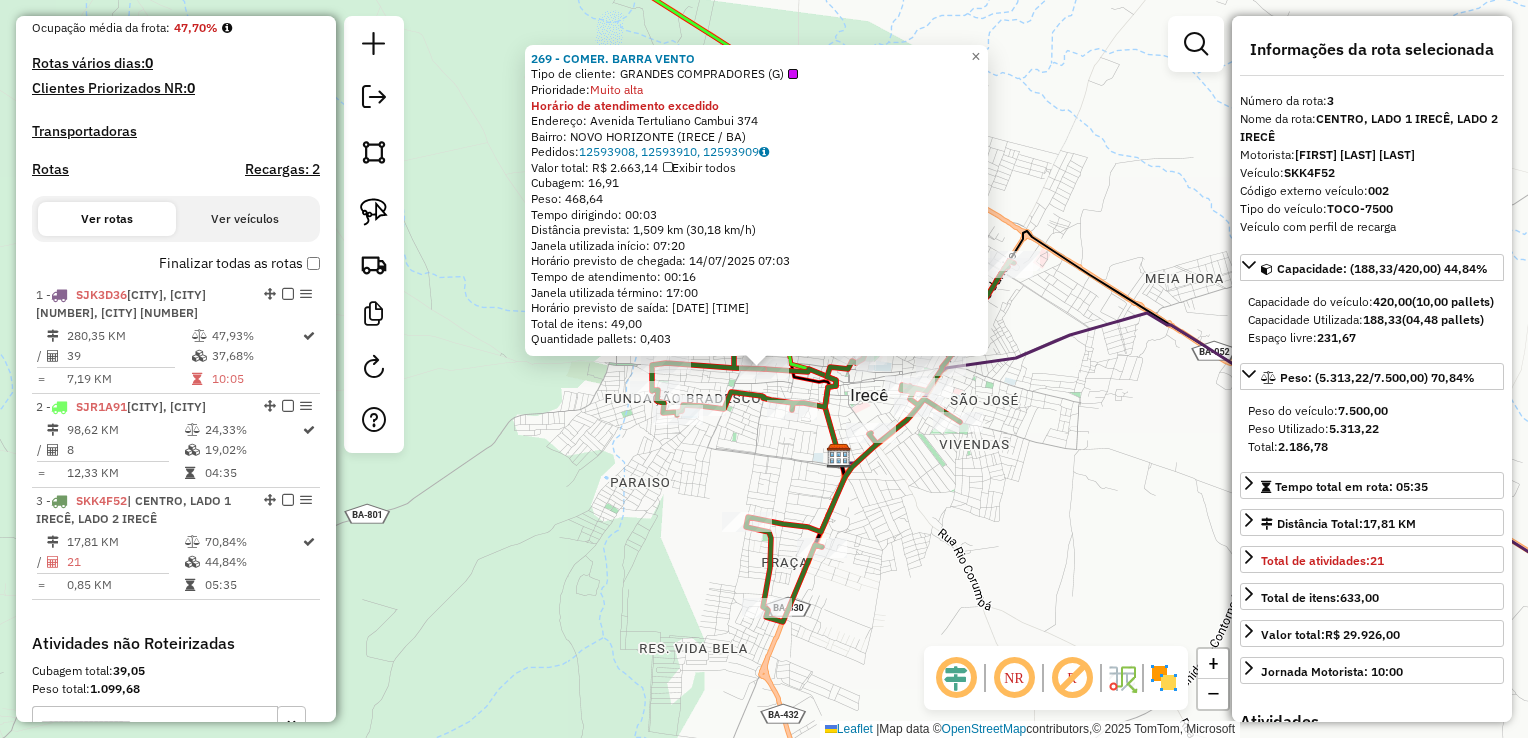 scroll, scrollTop: 813, scrollLeft: 0, axis: vertical 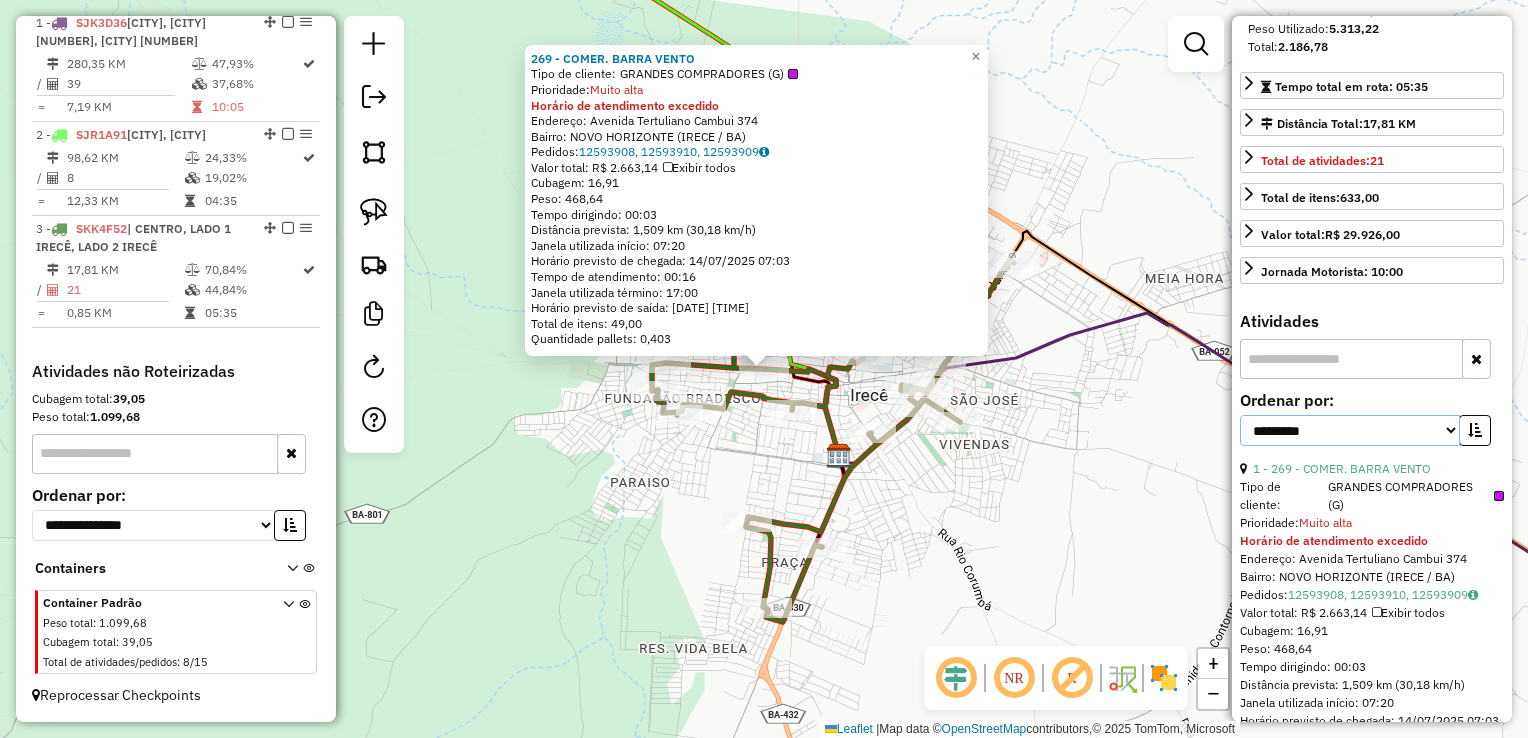 click on "**********" at bounding box center (1350, 430) 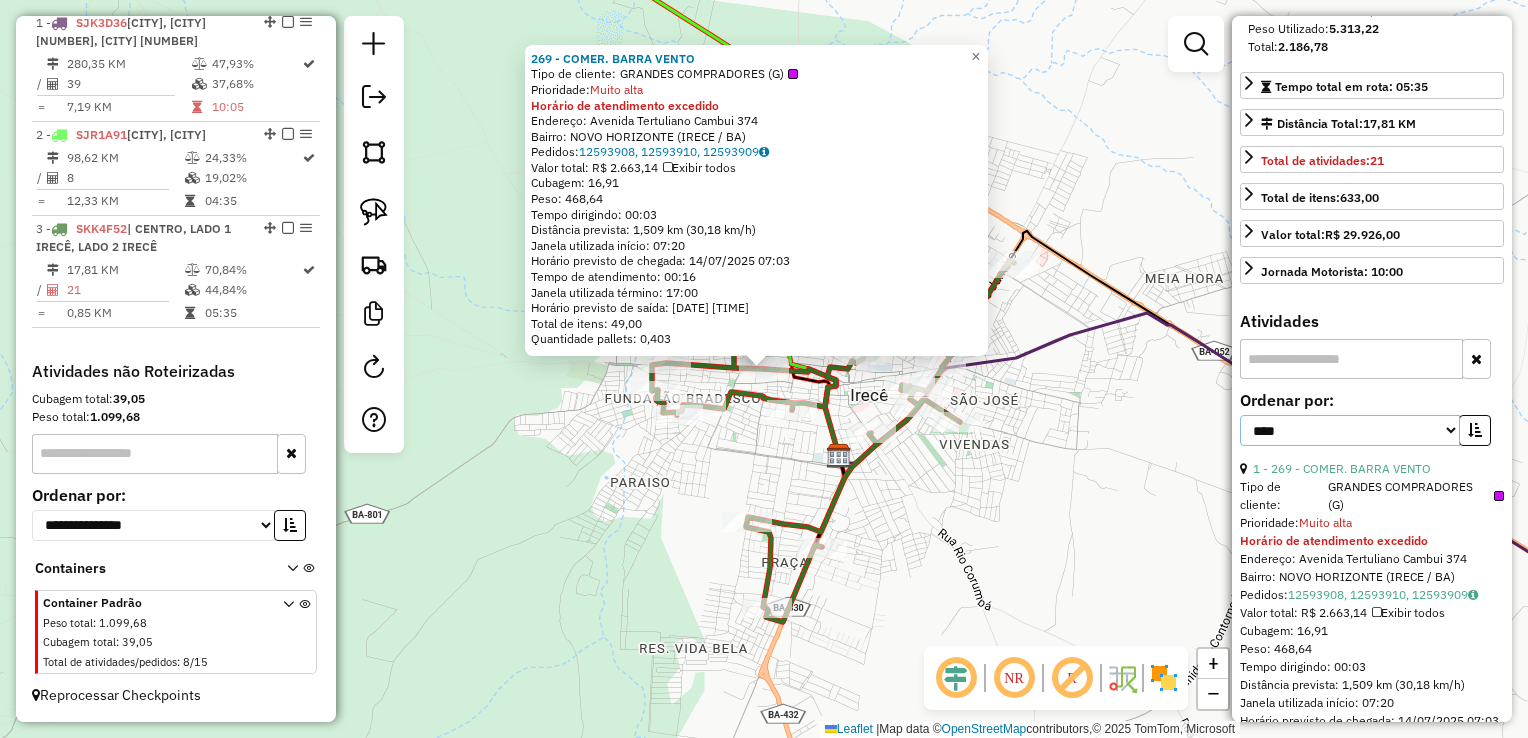 click on "**********" at bounding box center [1350, 430] 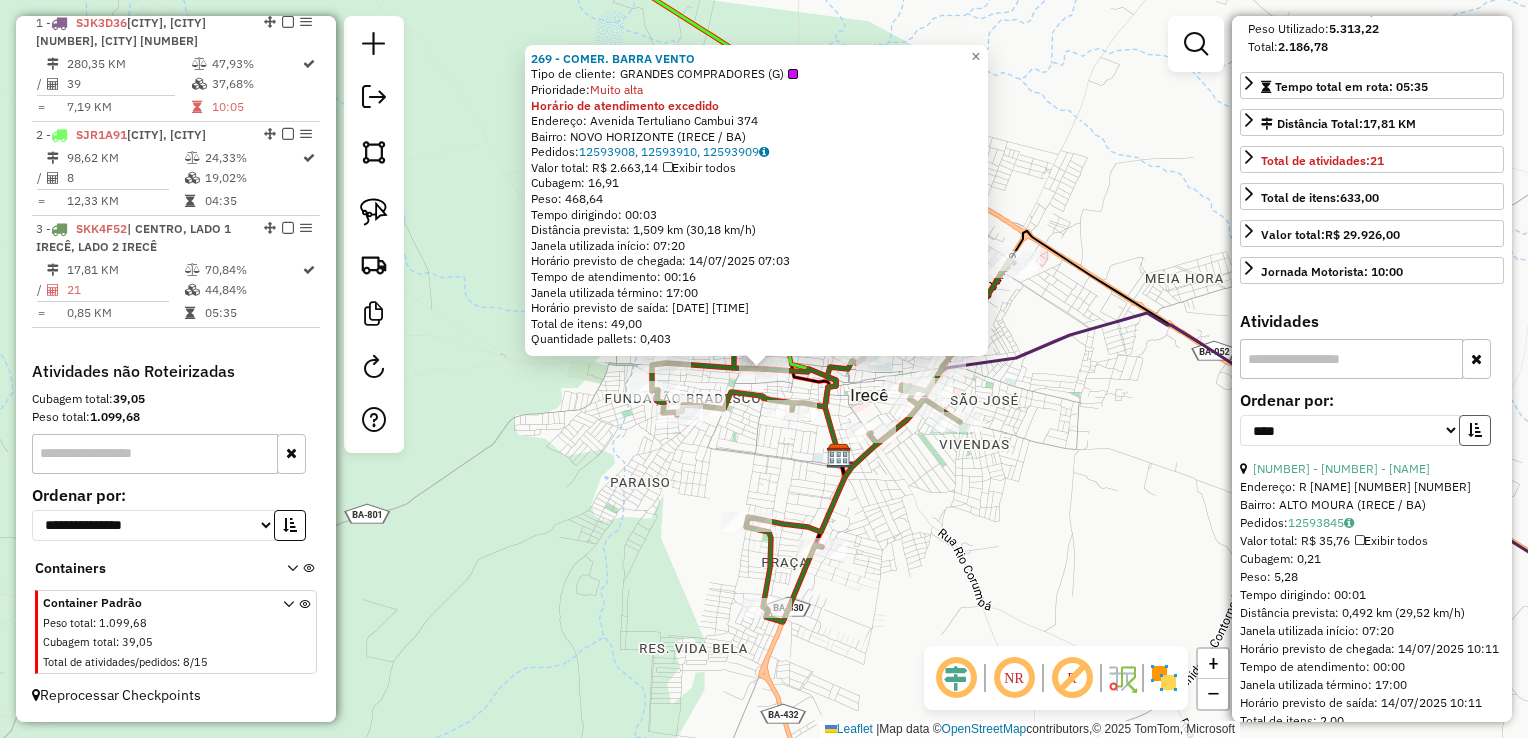 click at bounding box center [1475, 430] 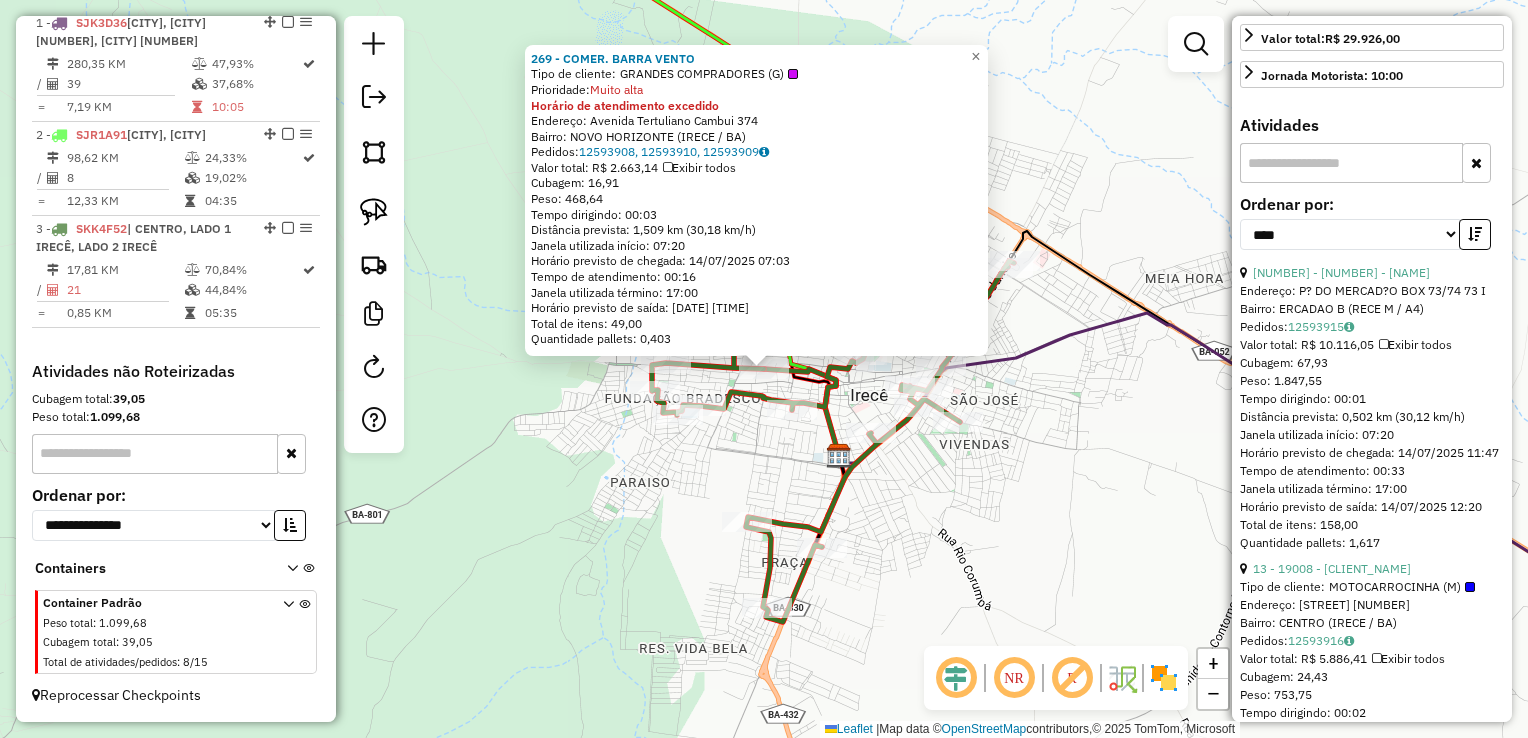 scroll, scrollTop: 600, scrollLeft: 0, axis: vertical 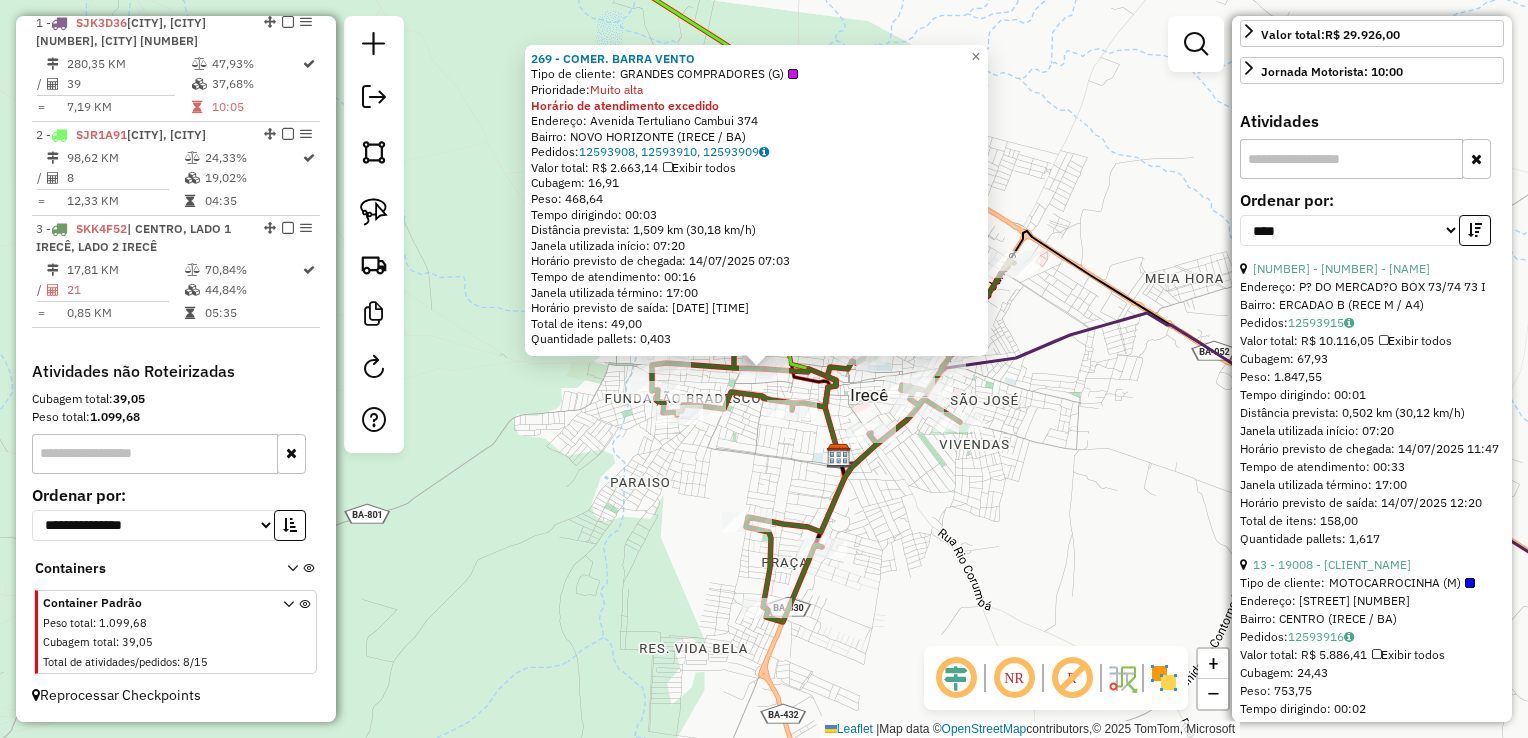click on "17 - 9497 - MARIO ARLY DA SILVA DOURADO" at bounding box center (1372, 269) 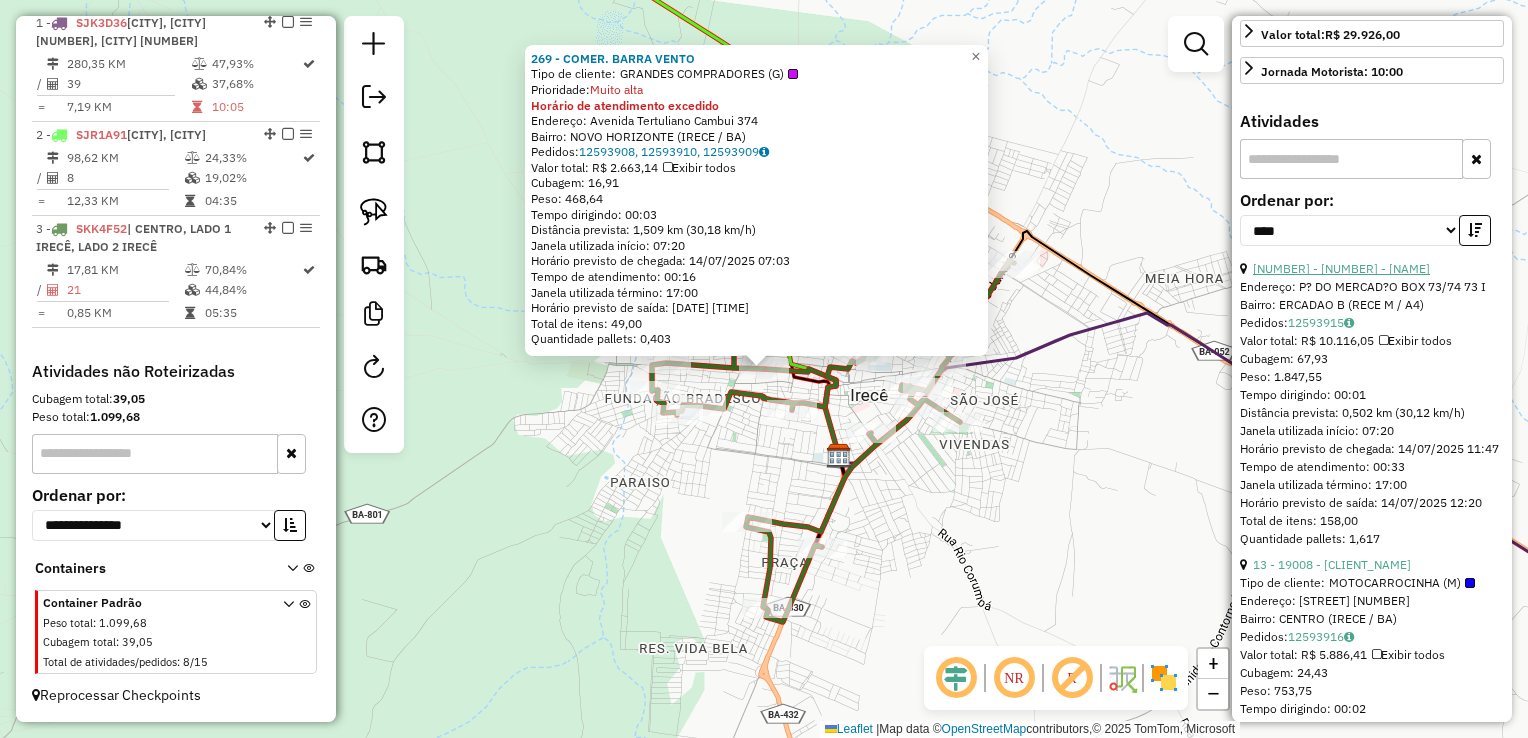 click on "17 - 9497 - MARIO ARLY DA SILVA DOURADO" at bounding box center (1341, 268) 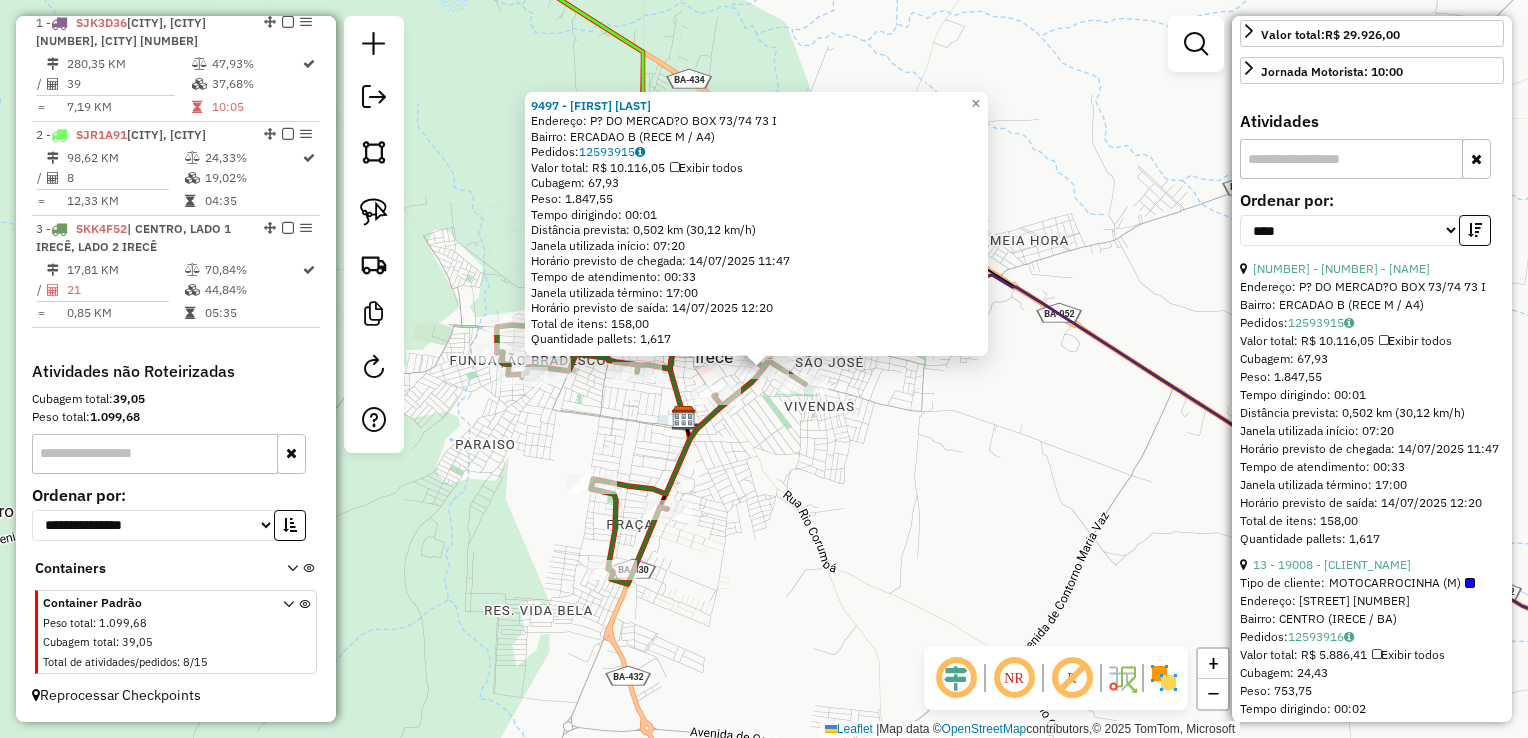 click on "9497 - MARIO ARLY DA SILVA DOURADO  Endereço: P? DO MERCAD?O BOX 73/74          73             I   Bairro: ERCADAO                      B (RECE                         M / A4)   Pedidos:  12593915   Valor total: R$ 10.116,05   Exibir todos   Cubagem: 67,93  Peso: 1.847,55  Tempo dirigindo: 00:01   Distância prevista: 0,502 km (30,12 km/h)   Janela utilizada início: 07:20   Horário previsto de chegada: 14/07/2025 11:47   Tempo de atendimento: 00:33   Janela utilizada término: 17:00   Horário previsto de saída: 14/07/2025 12:20   Total de itens: 158,00   Quantidade pallets: 1,617  × Janela de atendimento Grade de atendimento Capacidade Transportadoras Veículos Cliente Pedidos  Rotas Selecione os dias de semana para filtrar as janelas de atendimento  Seg   Ter   Qua   Qui   Sex   Sáb   Dom  Informe o período da janela de atendimento: De: Até:  Filtrar exatamente a janela do cliente  Considerar janela de atendimento padrão  Selecione os dias de semana para filtrar as grades de atendimento  Seg   Ter" 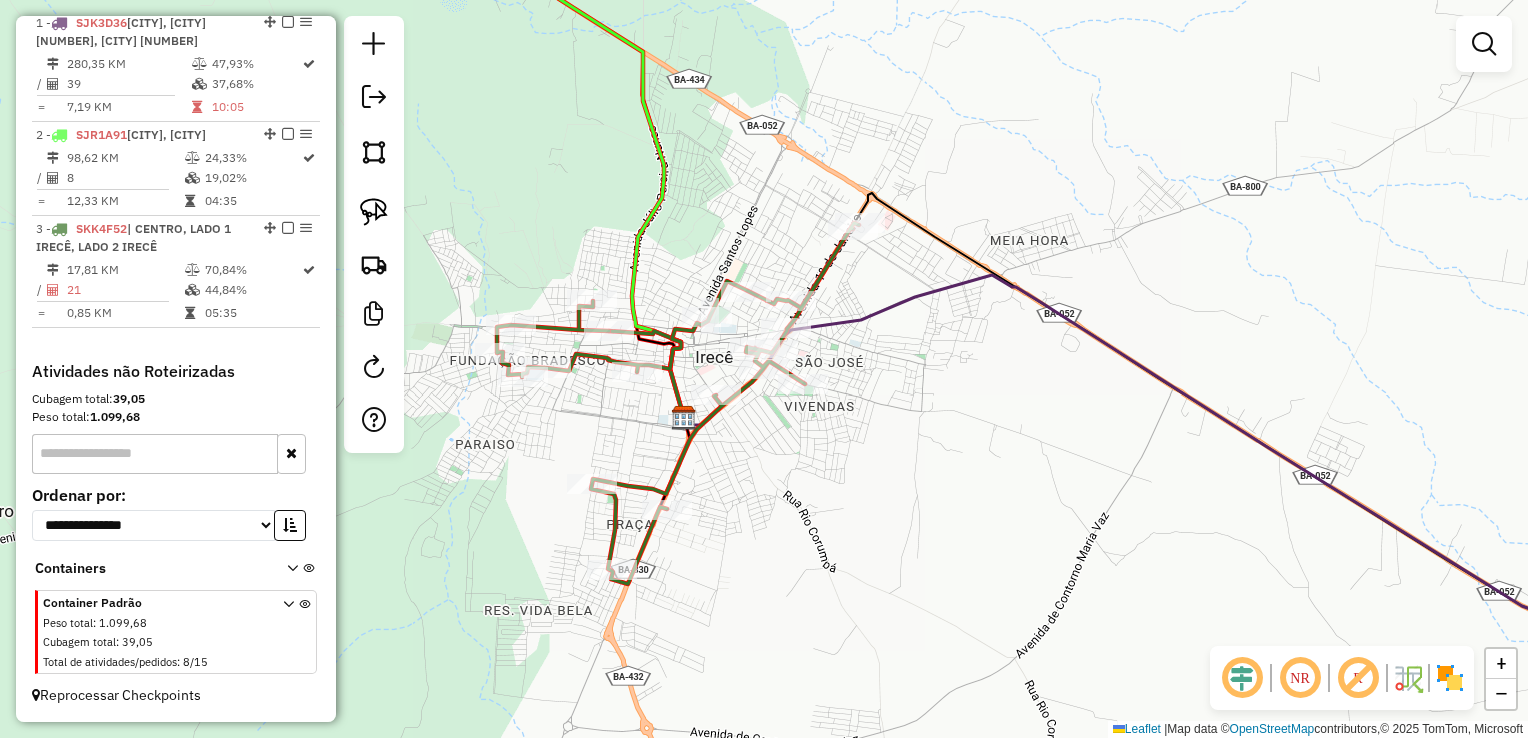 drag, startPoint x: 793, startPoint y: 441, endPoint x: 848, endPoint y: 505, distance: 84.38602 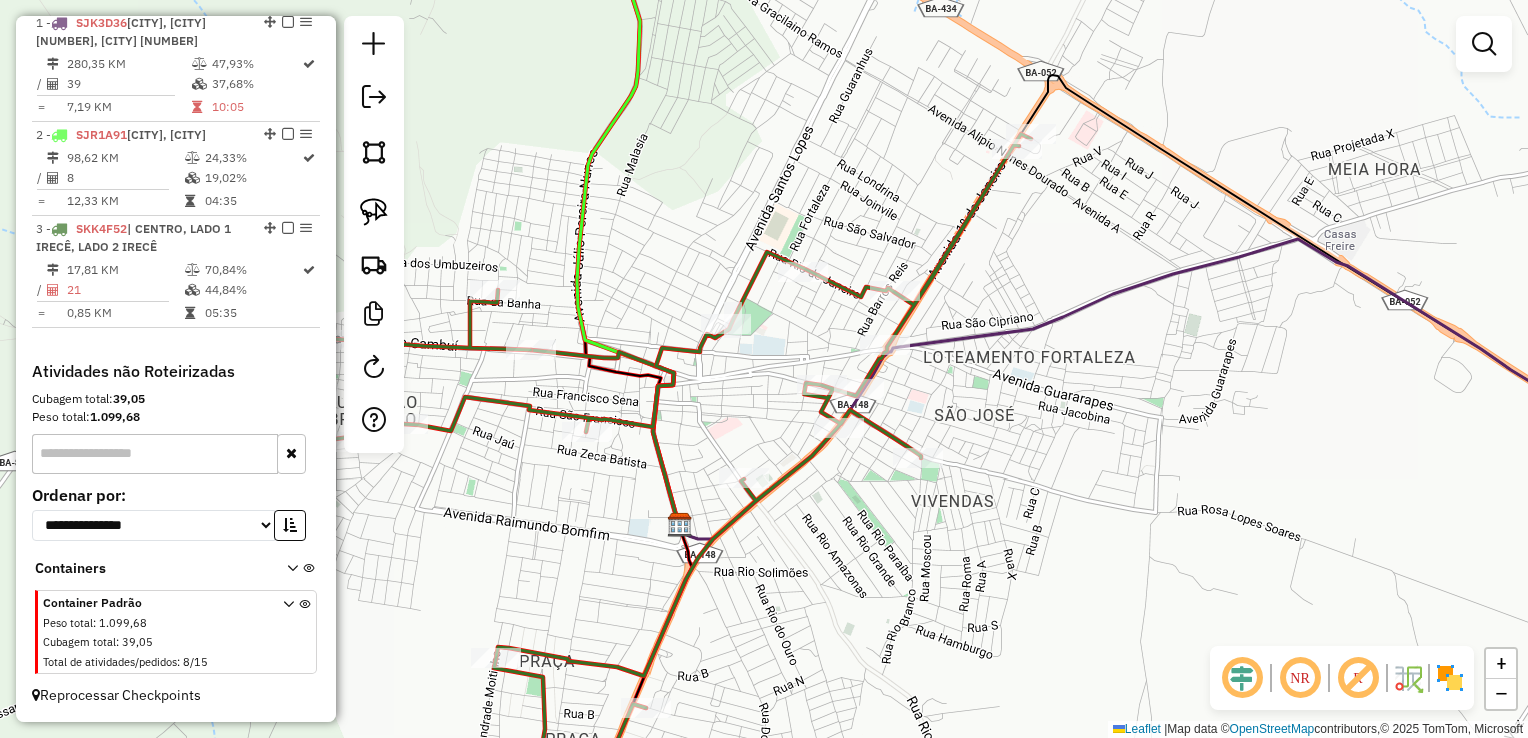 drag, startPoint x: 830, startPoint y: 497, endPoint x: 830, endPoint y: 530, distance: 33 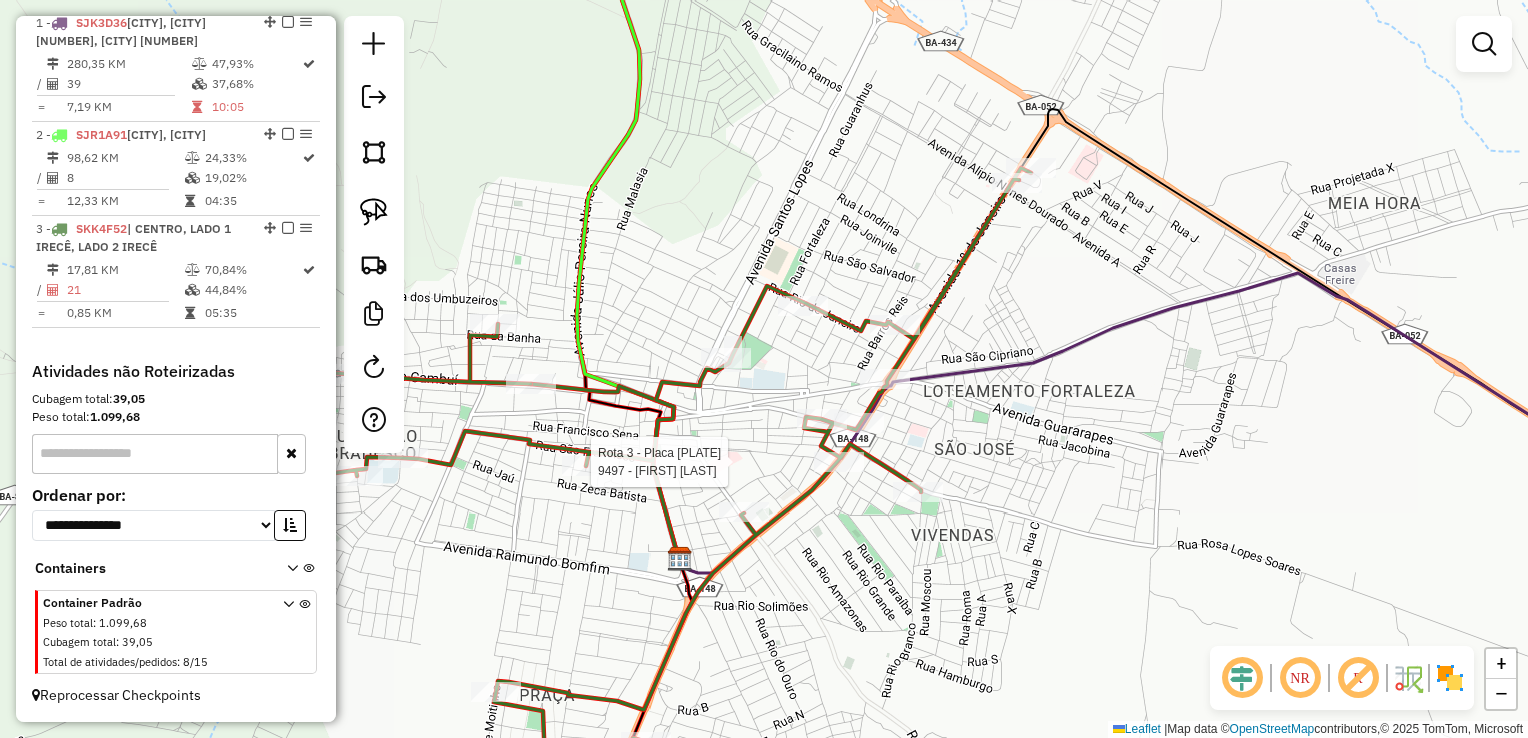 select on "*********" 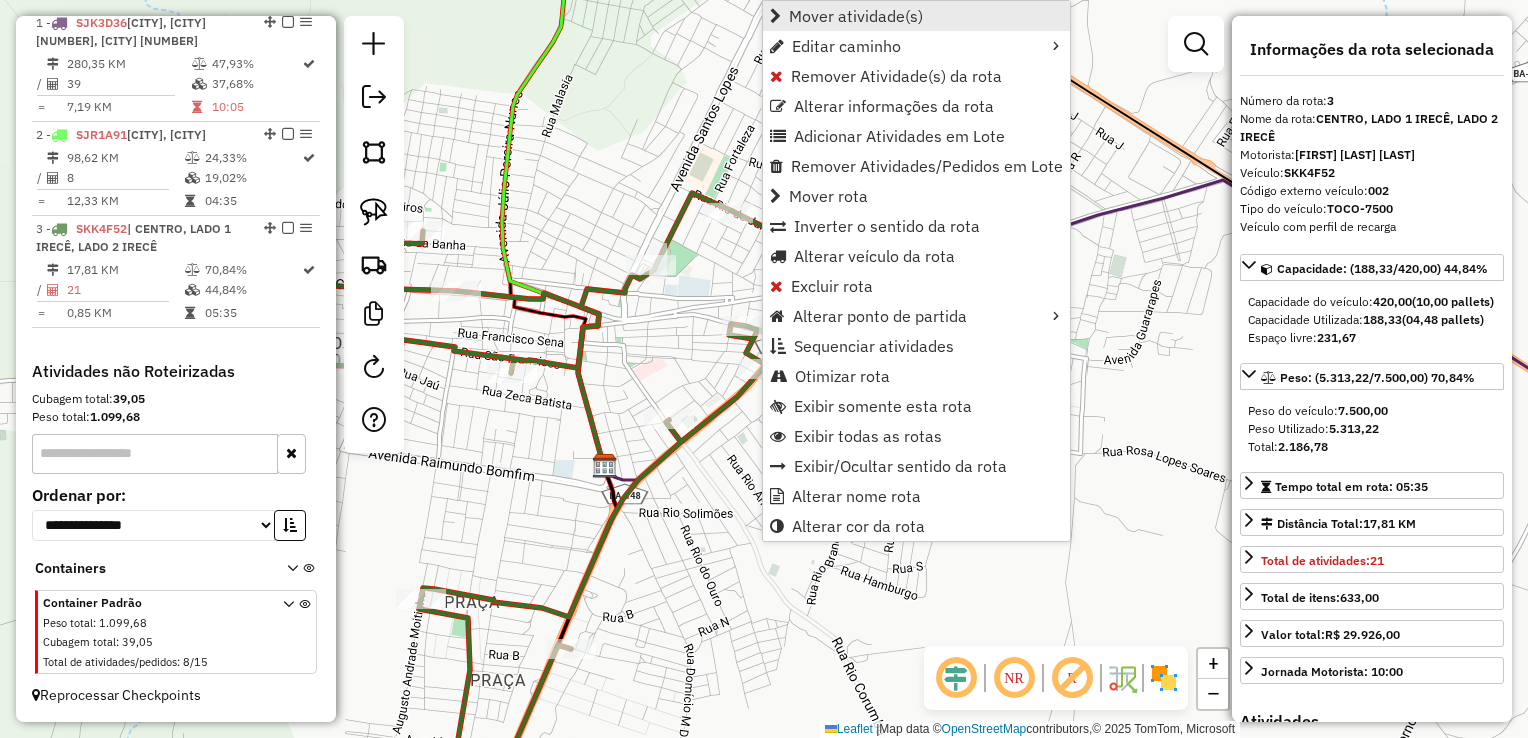 click on "Mover atividade(s)" at bounding box center (856, 16) 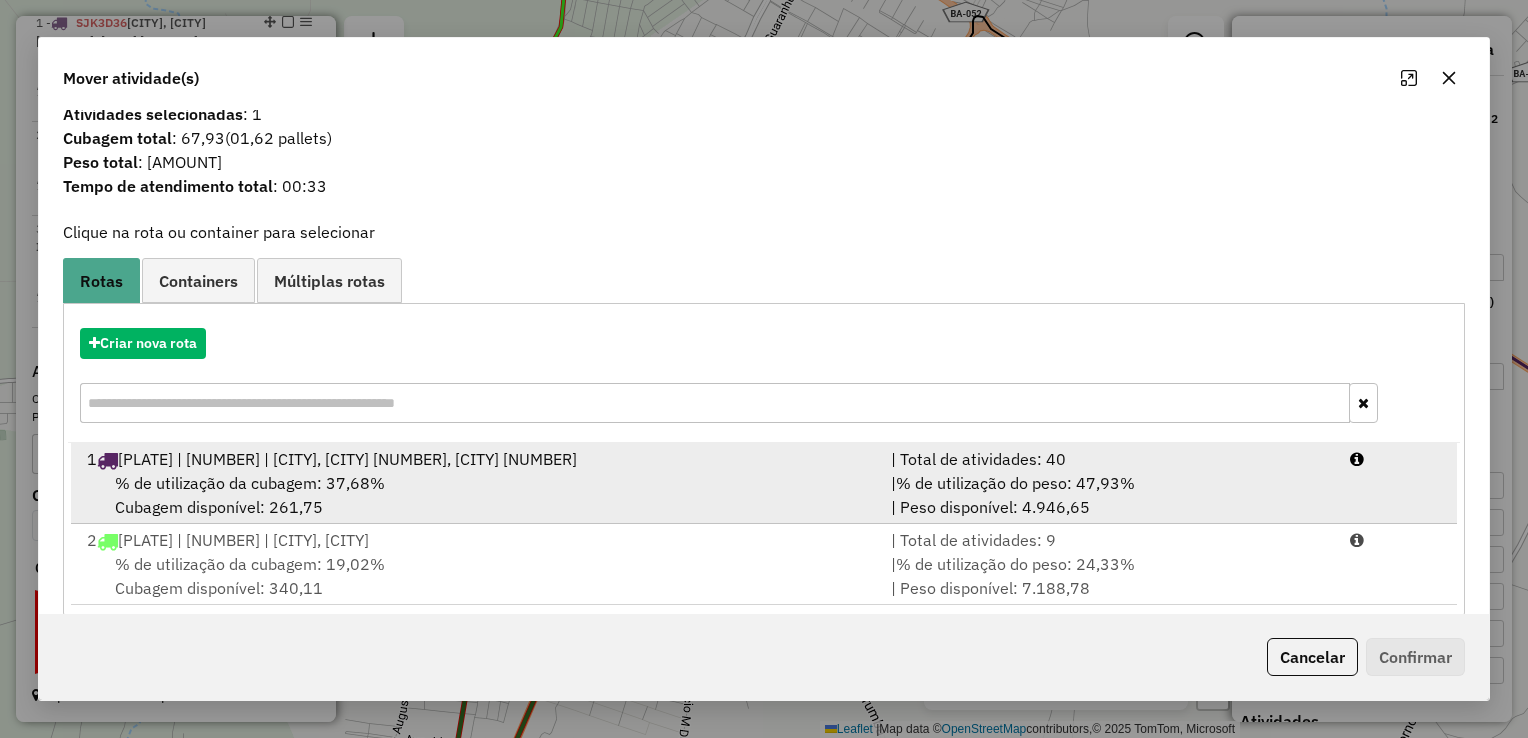 scroll, scrollTop: 40, scrollLeft: 0, axis: vertical 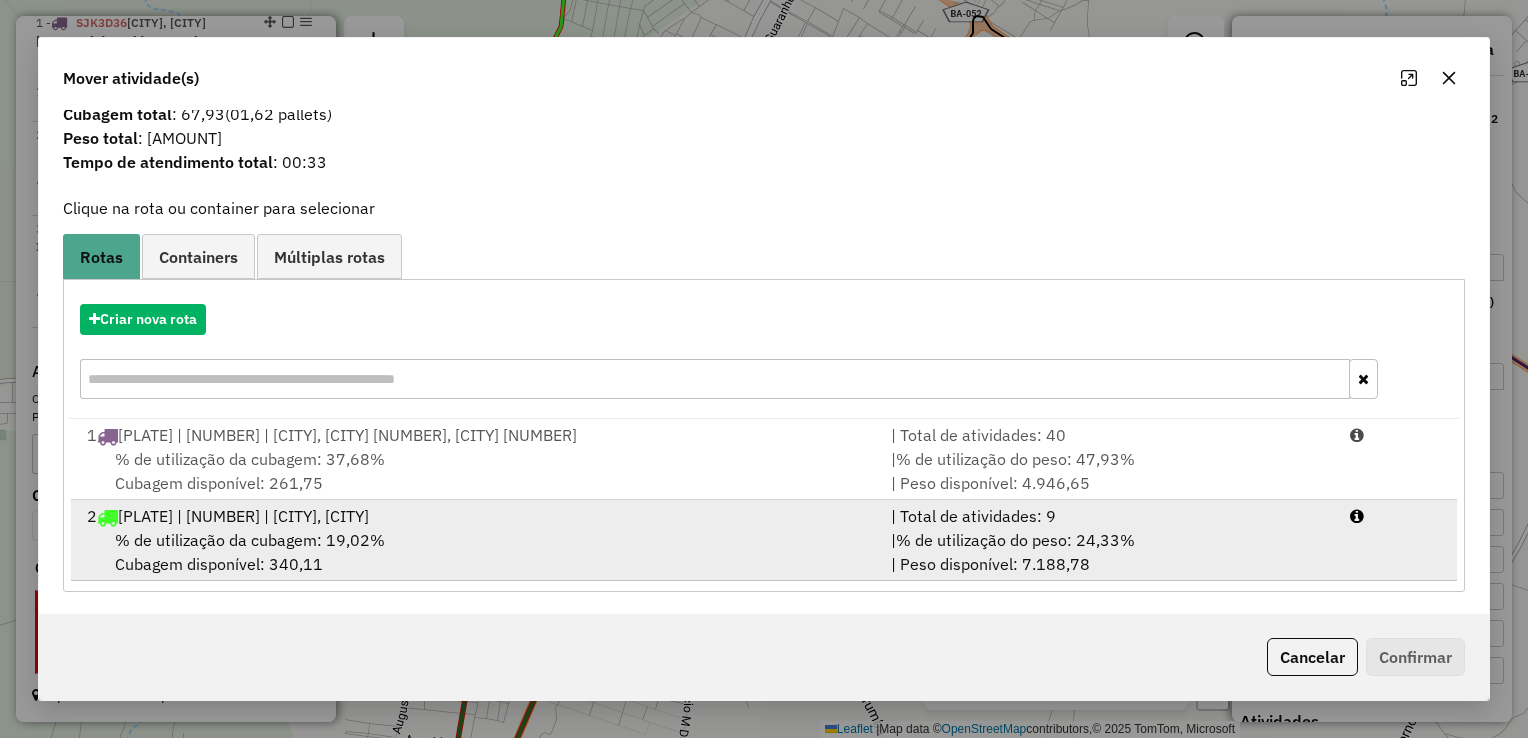 click on "2   SJR1A91 | 116 | CENTRAL 2, UIBAI" at bounding box center [477, 516] 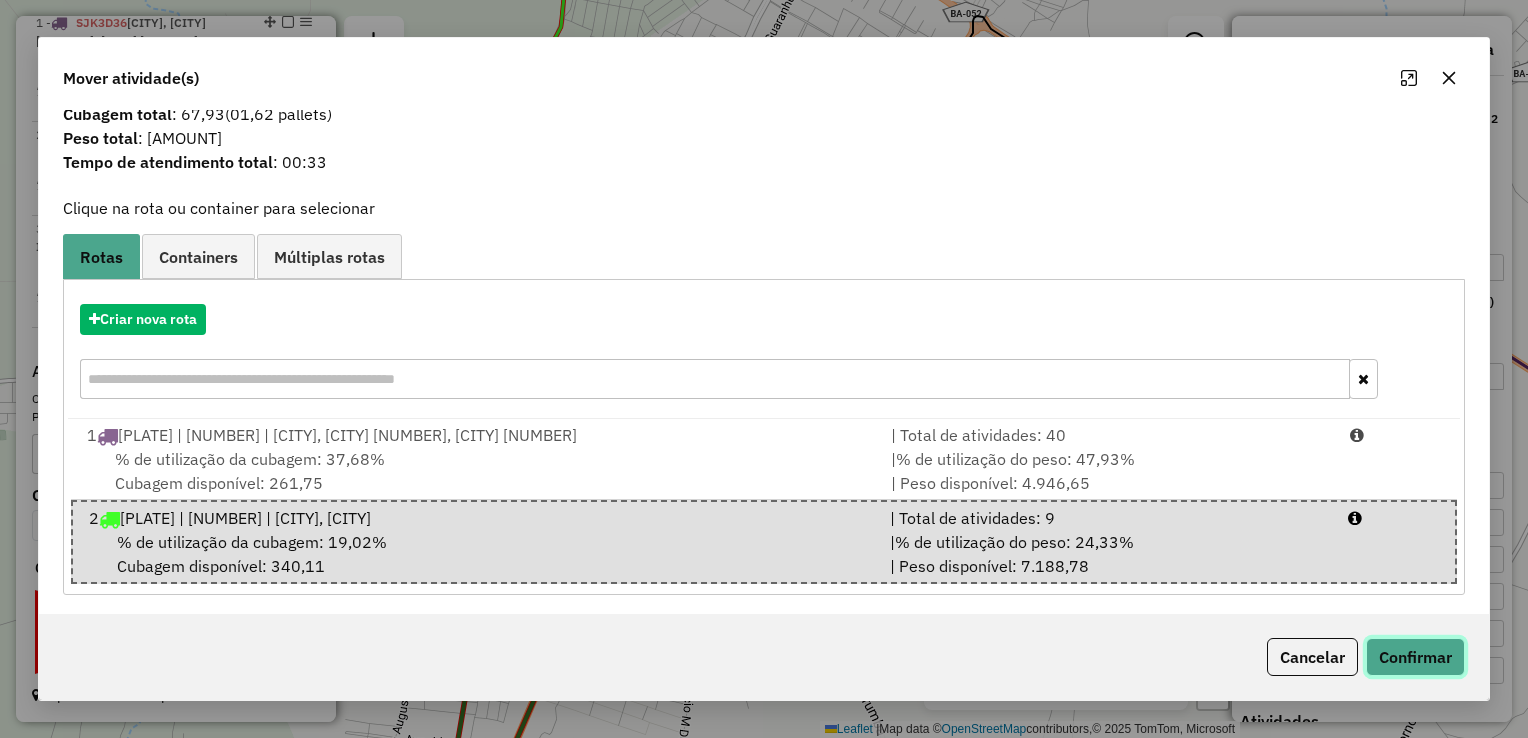 click on "Confirmar" 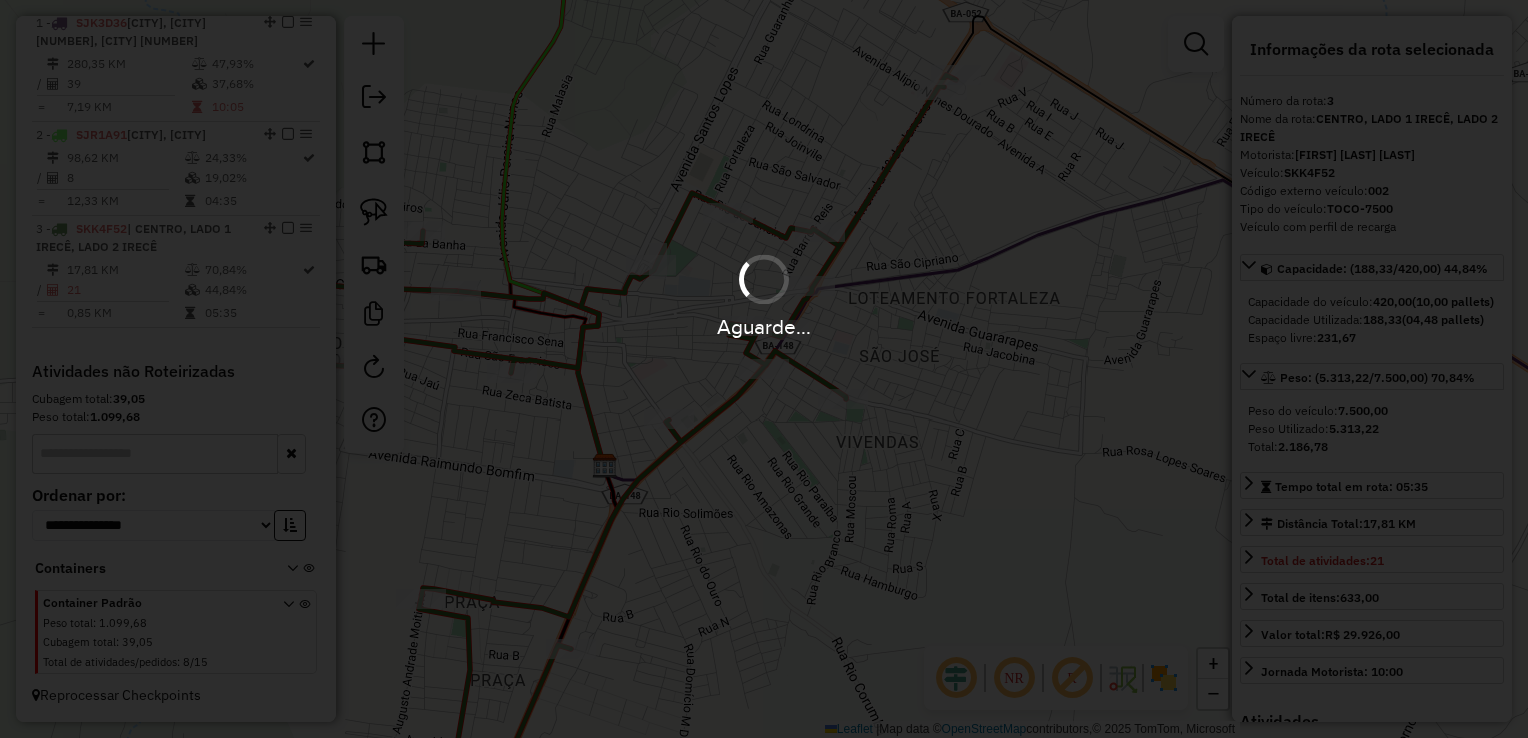 scroll, scrollTop: 0, scrollLeft: 0, axis: both 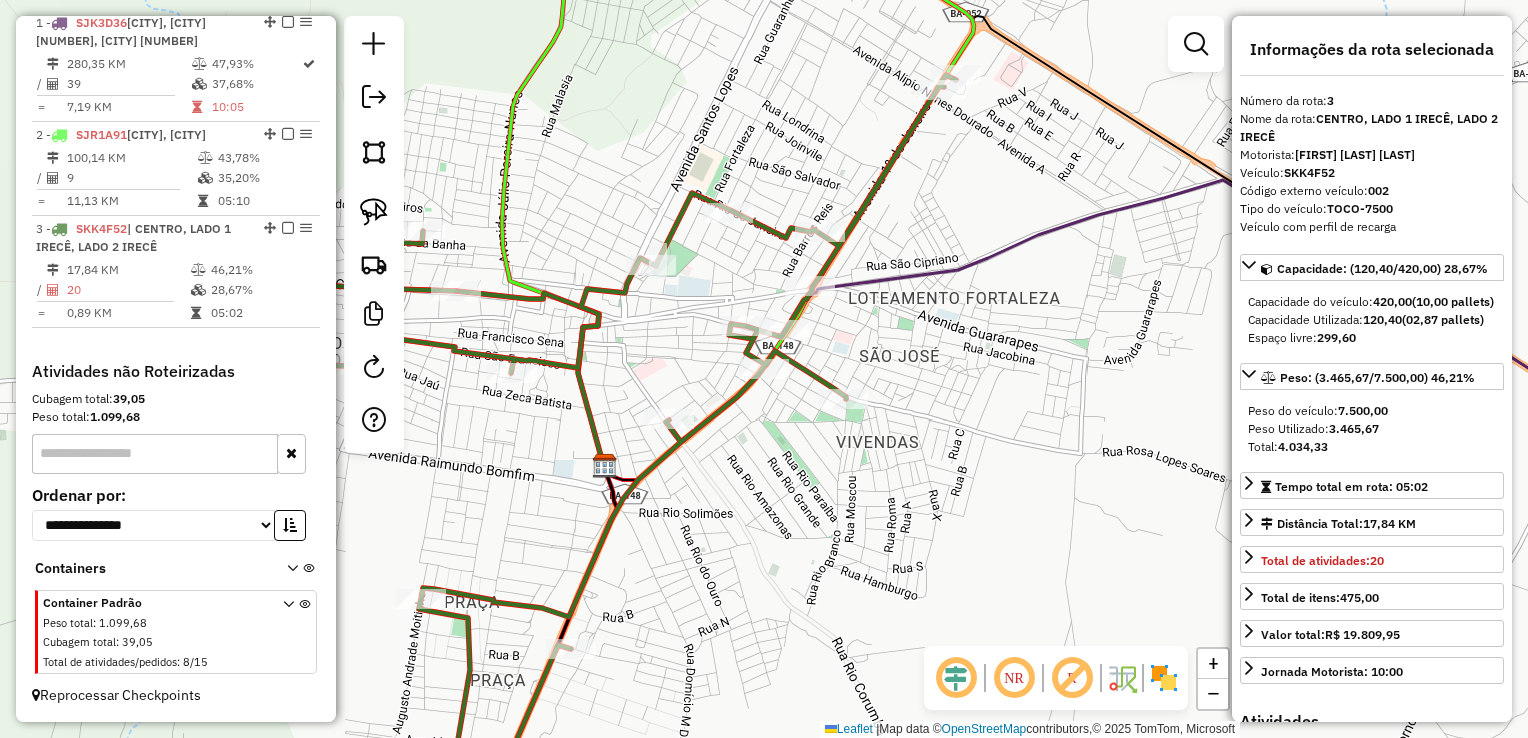 drag, startPoint x: 596, startPoint y: 141, endPoint x: 628, endPoint y: 218, distance: 83.38465 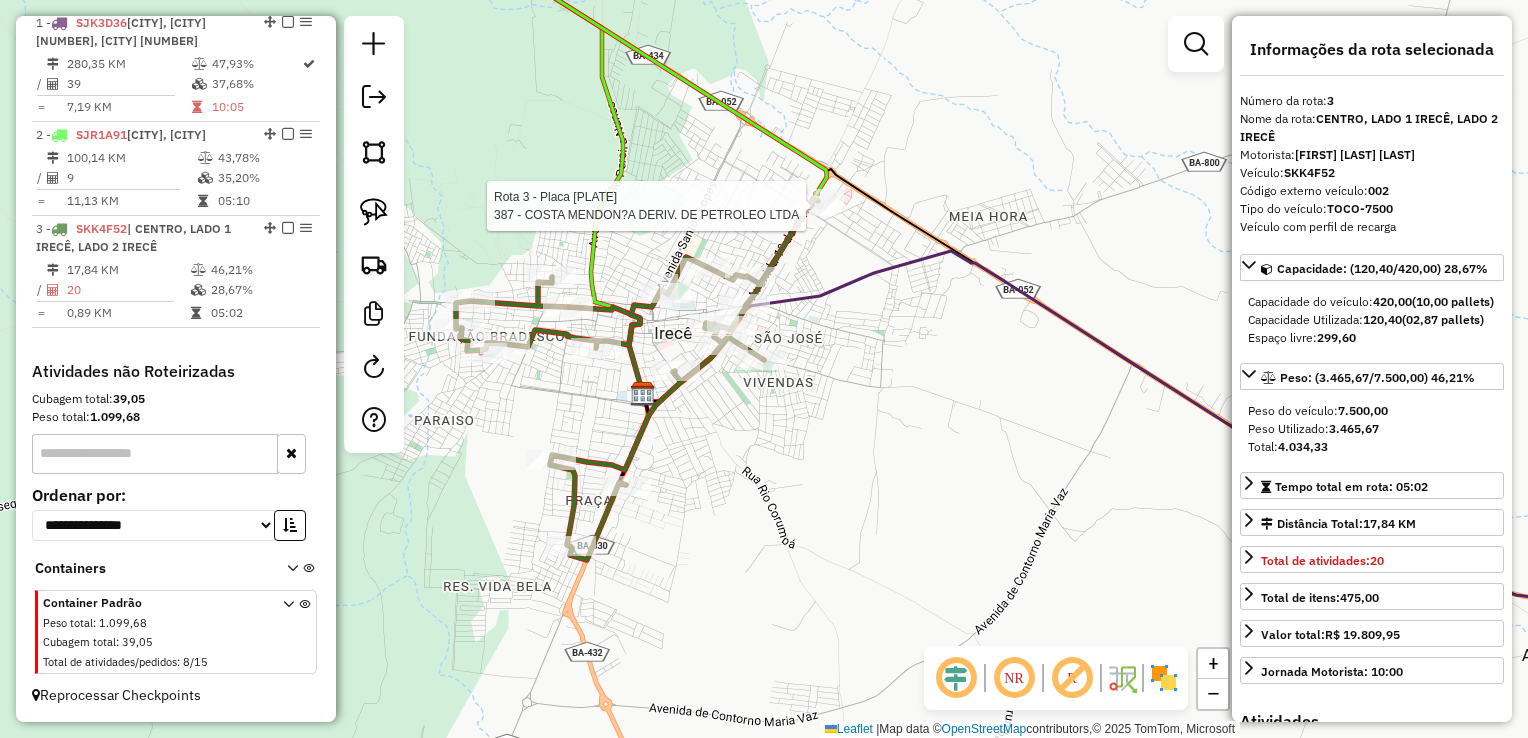 click 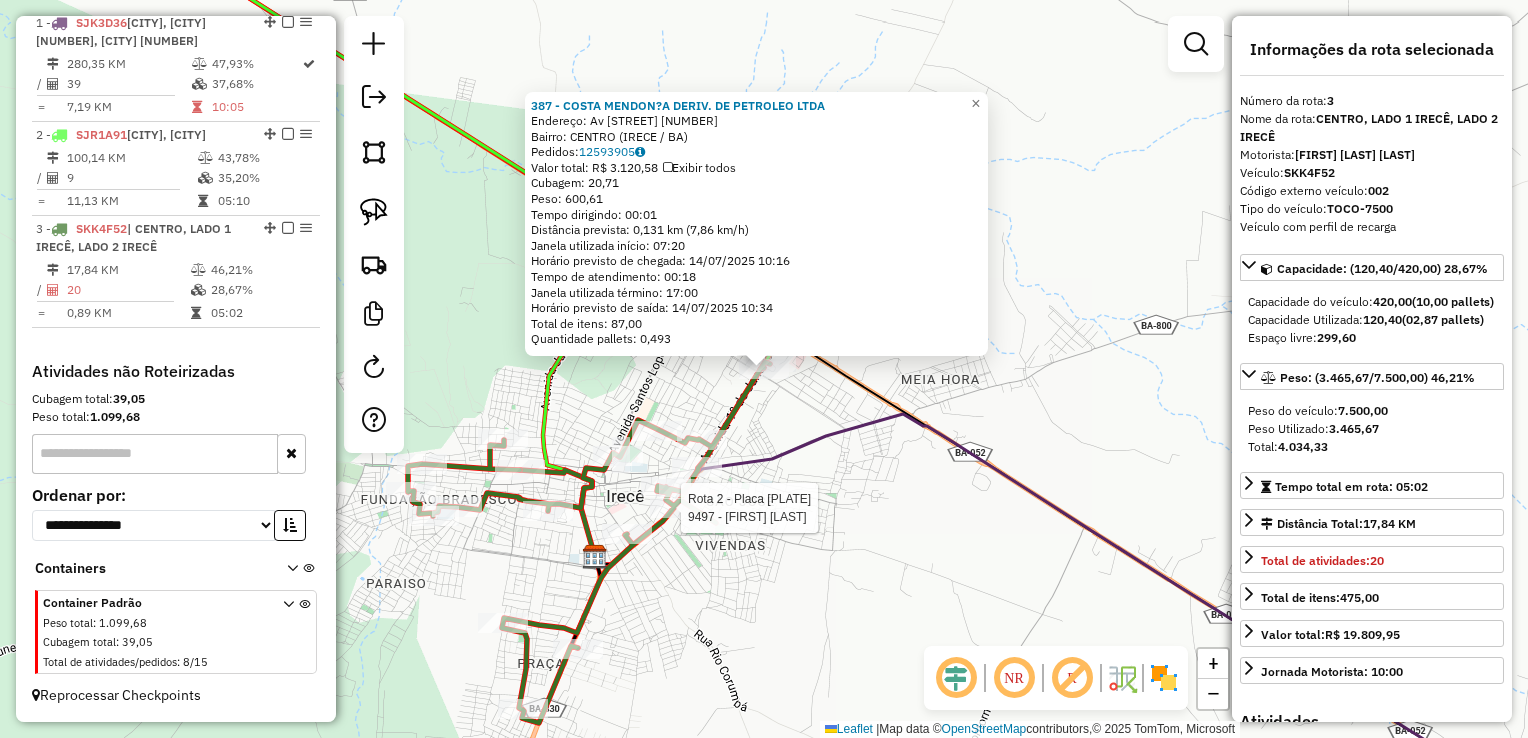 click 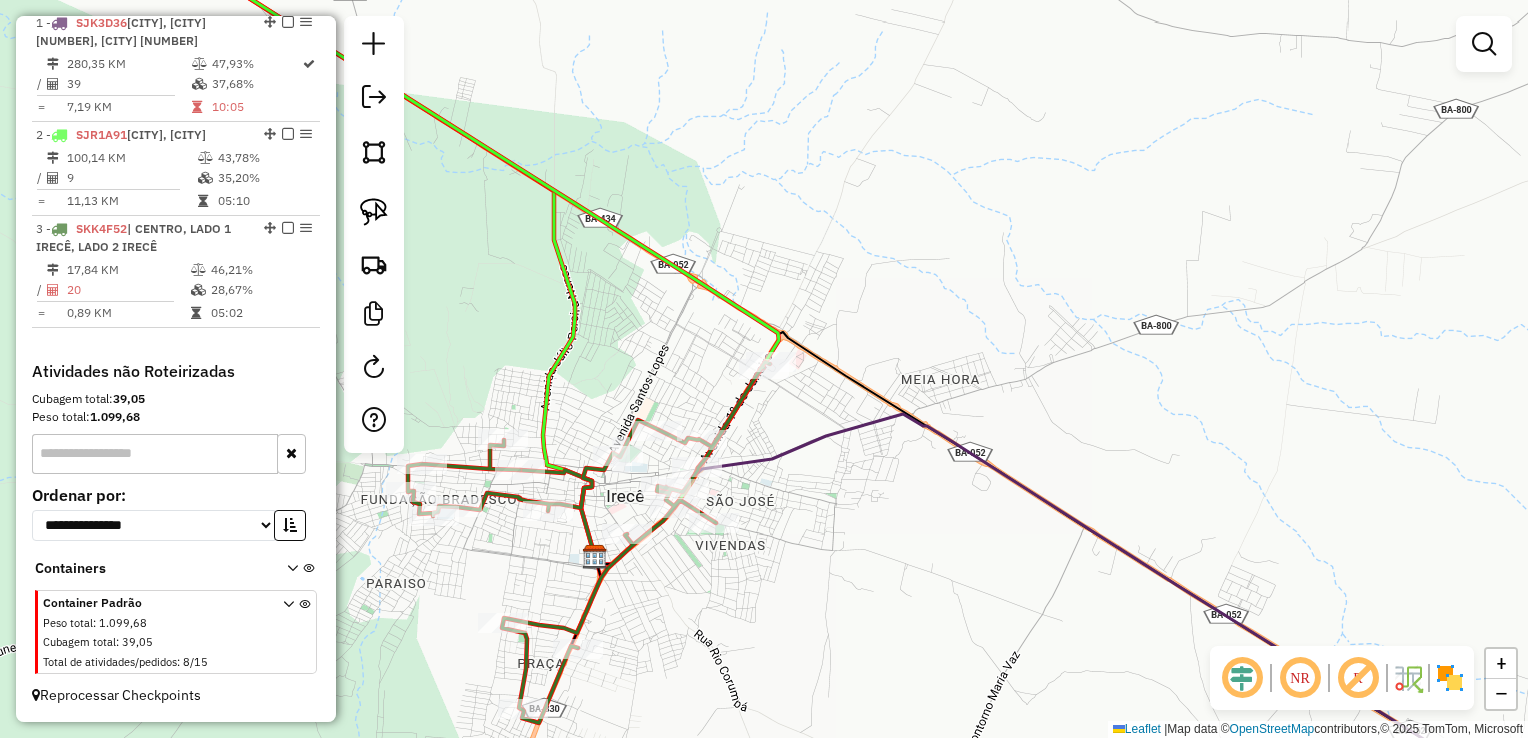 click on "Janela de atendimento Grade de atendimento Capacidade Transportadoras Veículos Cliente Pedidos  Rotas Selecione os dias de semana para filtrar as janelas de atendimento  Seg   Ter   Qua   Qui   Sex   Sáb   Dom  Informe o período da janela de atendimento: De: Até:  Filtrar exatamente a janela do cliente  Considerar janela de atendimento padrão  Selecione os dias de semana para filtrar as grades de atendimento  Seg   Ter   Qua   Qui   Sex   Sáb   Dom   Considerar clientes sem dia de atendimento cadastrado  Clientes fora do dia de atendimento selecionado Filtrar as atividades entre os valores definidos abaixo:  Peso mínimo:   Peso máximo:   Cubagem mínima:   Cubagem máxima:   De:   Até:  Filtrar as atividades entre o tempo de atendimento definido abaixo:  De:   Até:   Considerar capacidade total dos clientes não roteirizados Transportadora: Selecione um ou mais itens Tipo de veículo: Selecione um ou mais itens Veículo: Selecione um ou mais itens Motorista: Selecione um ou mais itens Nome: Rótulo:" 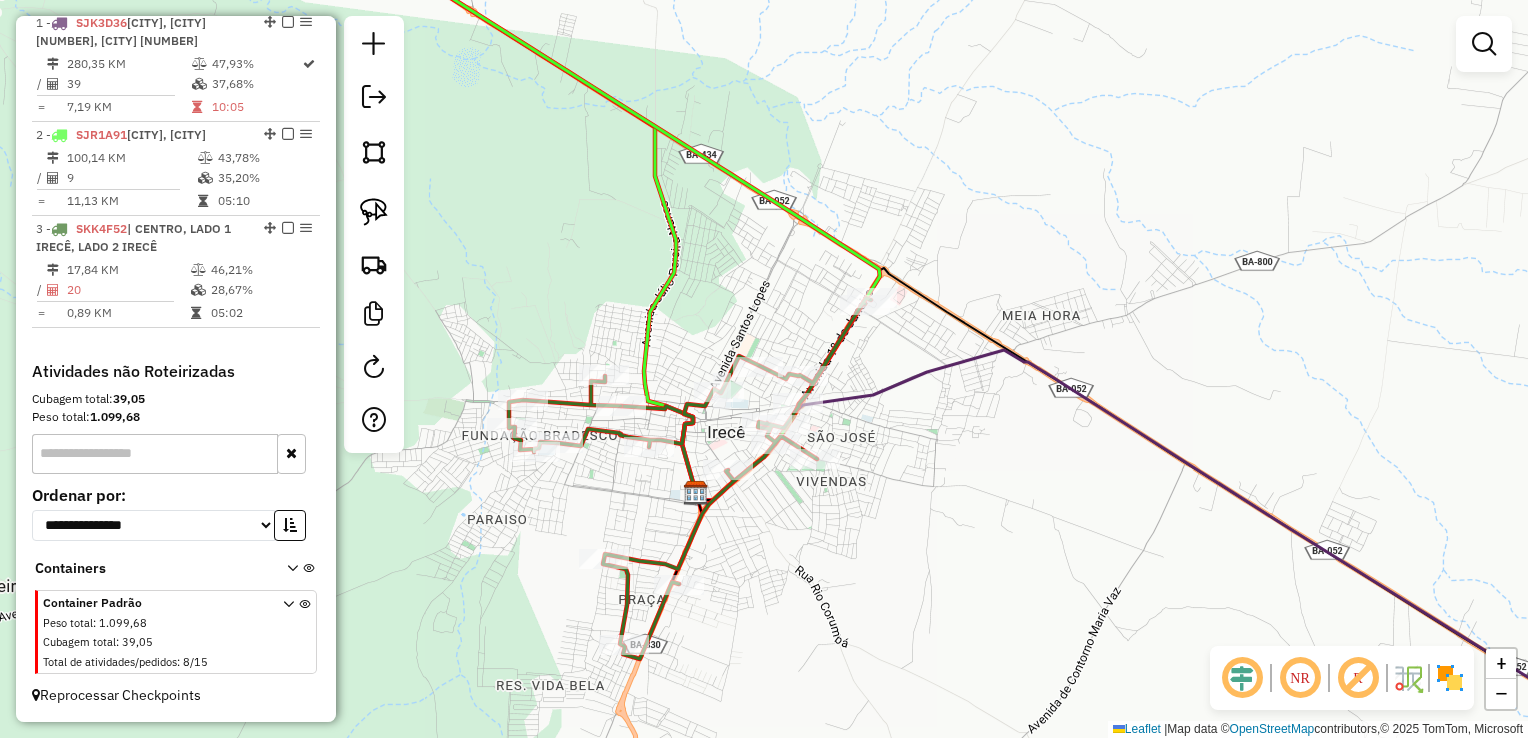 drag, startPoint x: 892, startPoint y: 505, endPoint x: 993, endPoint y: 467, distance: 107.912 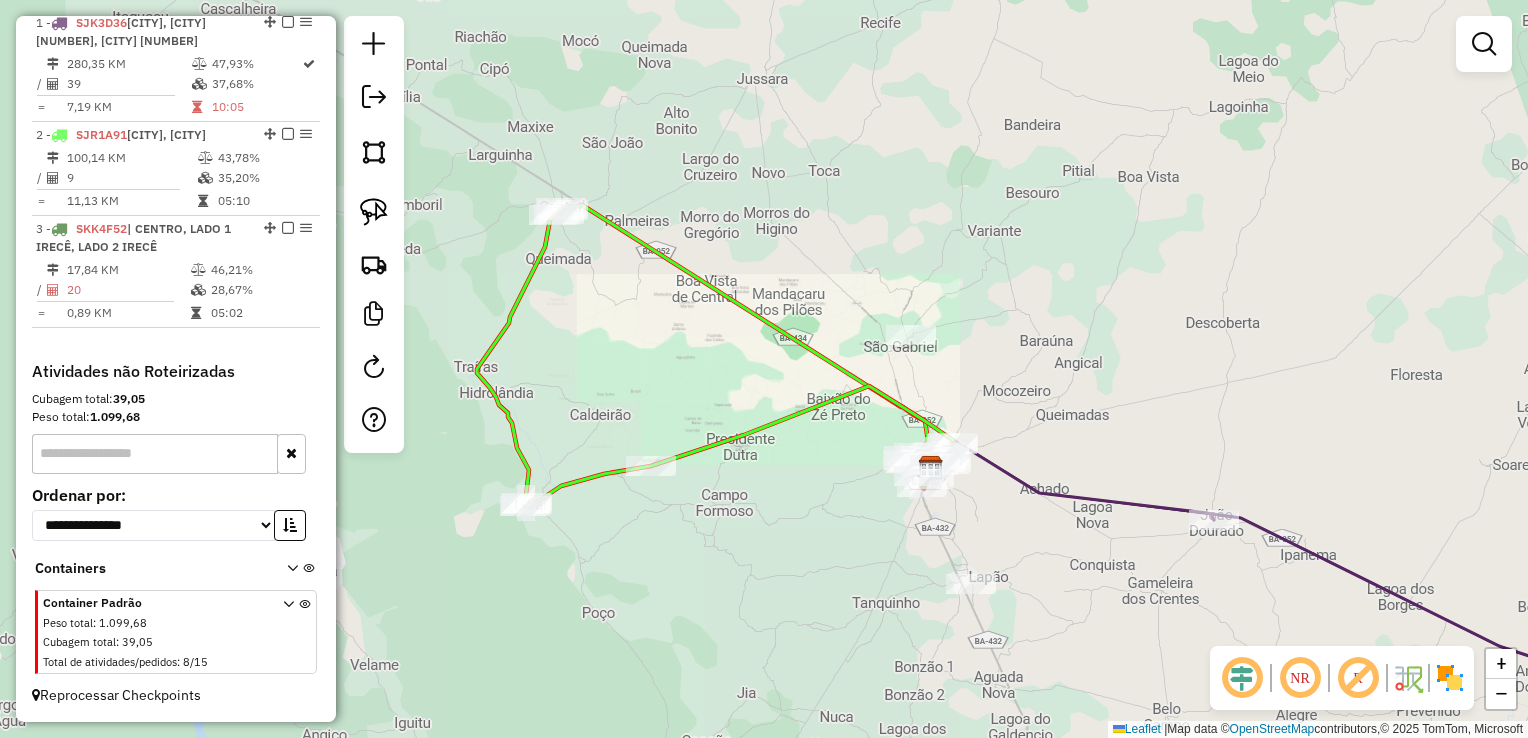 drag, startPoint x: 957, startPoint y: 486, endPoint x: 938, endPoint y: 437, distance: 52.554733 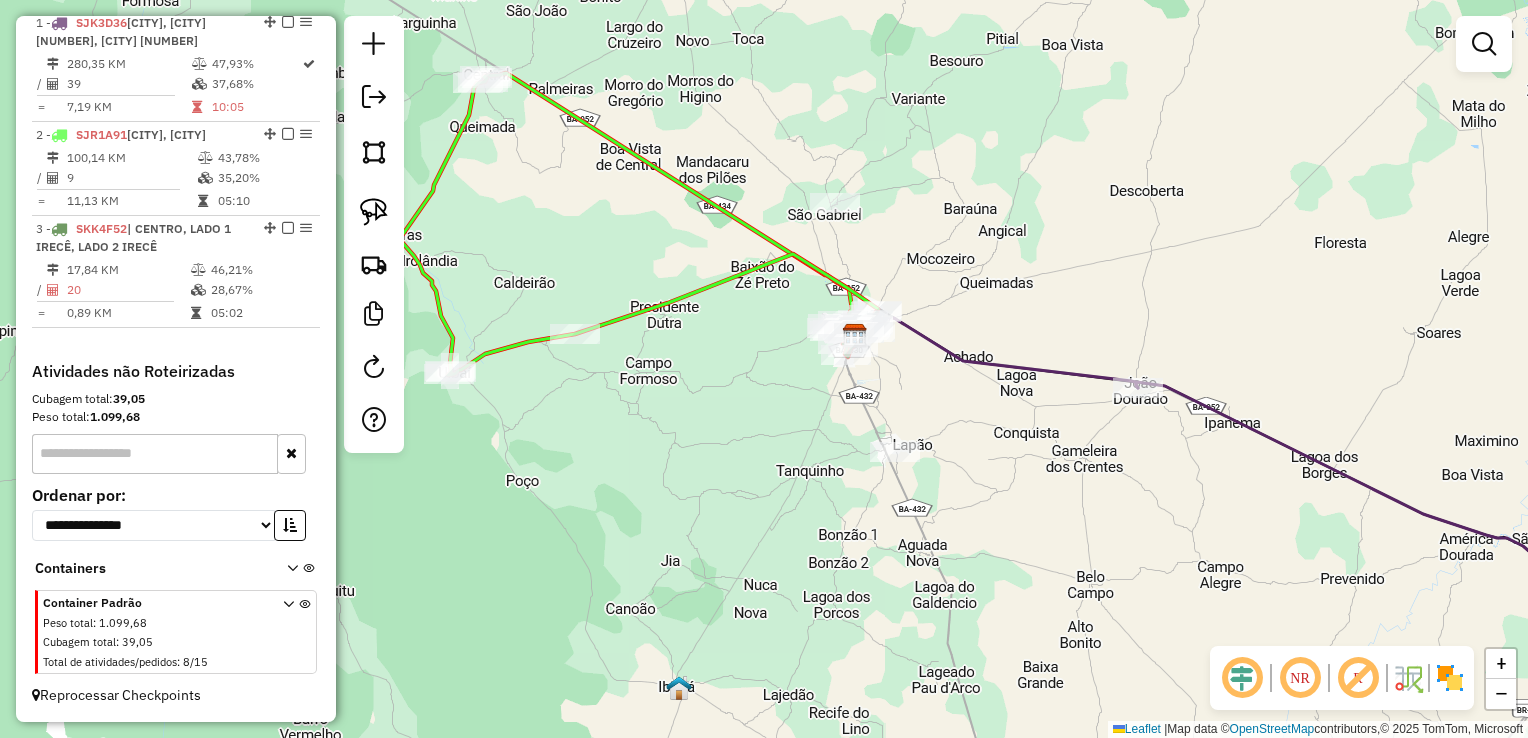 drag, startPoint x: 775, startPoint y: 426, endPoint x: 806, endPoint y: 510, distance: 89.537704 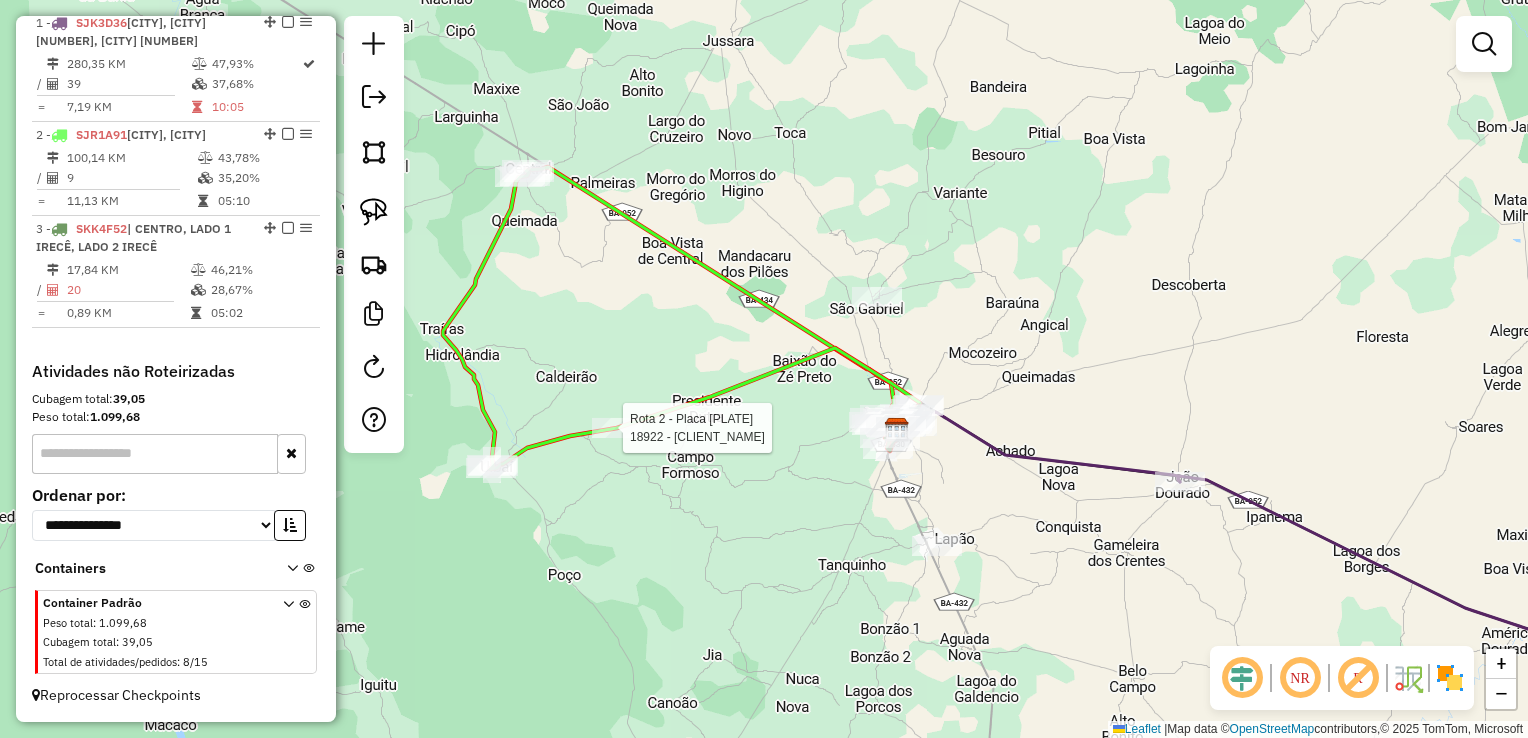 select on "*********" 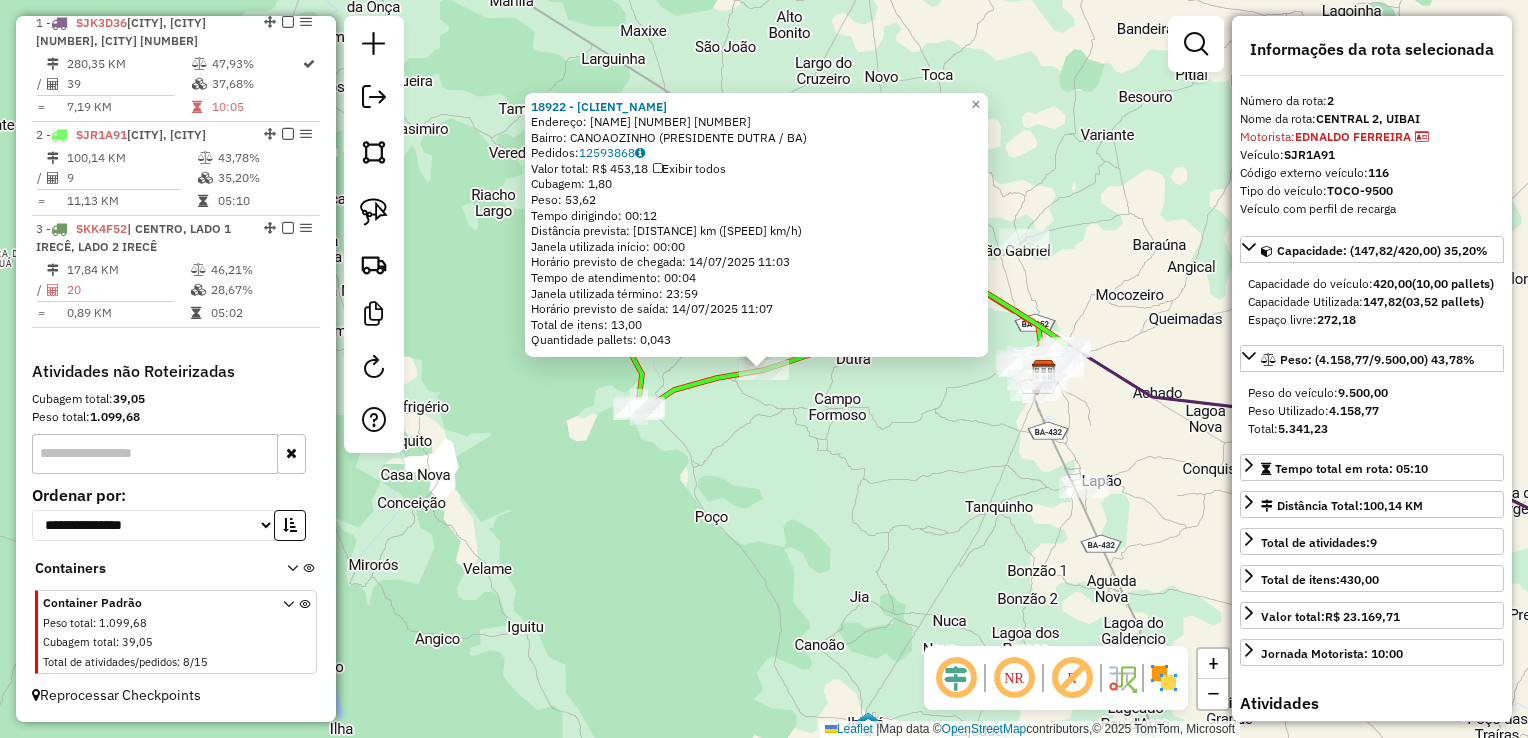 click on "18922 - MERCADINHO DO MATEUS  Endereço:  Rodovia 438 51   Bairro: CANOAOZINHO (PRESIDENTE DUTRA / BA)   Pedidos:  12593868   Valor total: R$ 453,18   Exibir todos   Cubagem: 1,80  Peso: 53,62  Tempo dirigindo: 00:12   Distância prevista: 10,306 km (51,53 km/h)   Janela utilizada início: 00:00   Horário previsto de chegada: 14/07/2025 11:03   Tempo de atendimento: 00:04   Janela utilizada término: 23:59   Horário previsto de saída: 14/07/2025 11:07   Total de itens: 13,00   Quantidade pallets: 0,043  × Janela de atendimento Grade de atendimento Capacidade Transportadoras Veículos Cliente Pedidos  Rotas Selecione os dias de semana para filtrar as janelas de atendimento  Seg   Ter   Qua   Qui   Sex   Sáb   Dom  Informe o período da janela de atendimento: De: Até:  Filtrar exatamente a janela do cliente  Considerar janela de atendimento padrão  Selecione os dias de semana para filtrar as grades de atendimento  Seg   Ter   Qua   Qui   Sex   Sáb   Dom   Clientes fora do dia de atendimento selecionado" 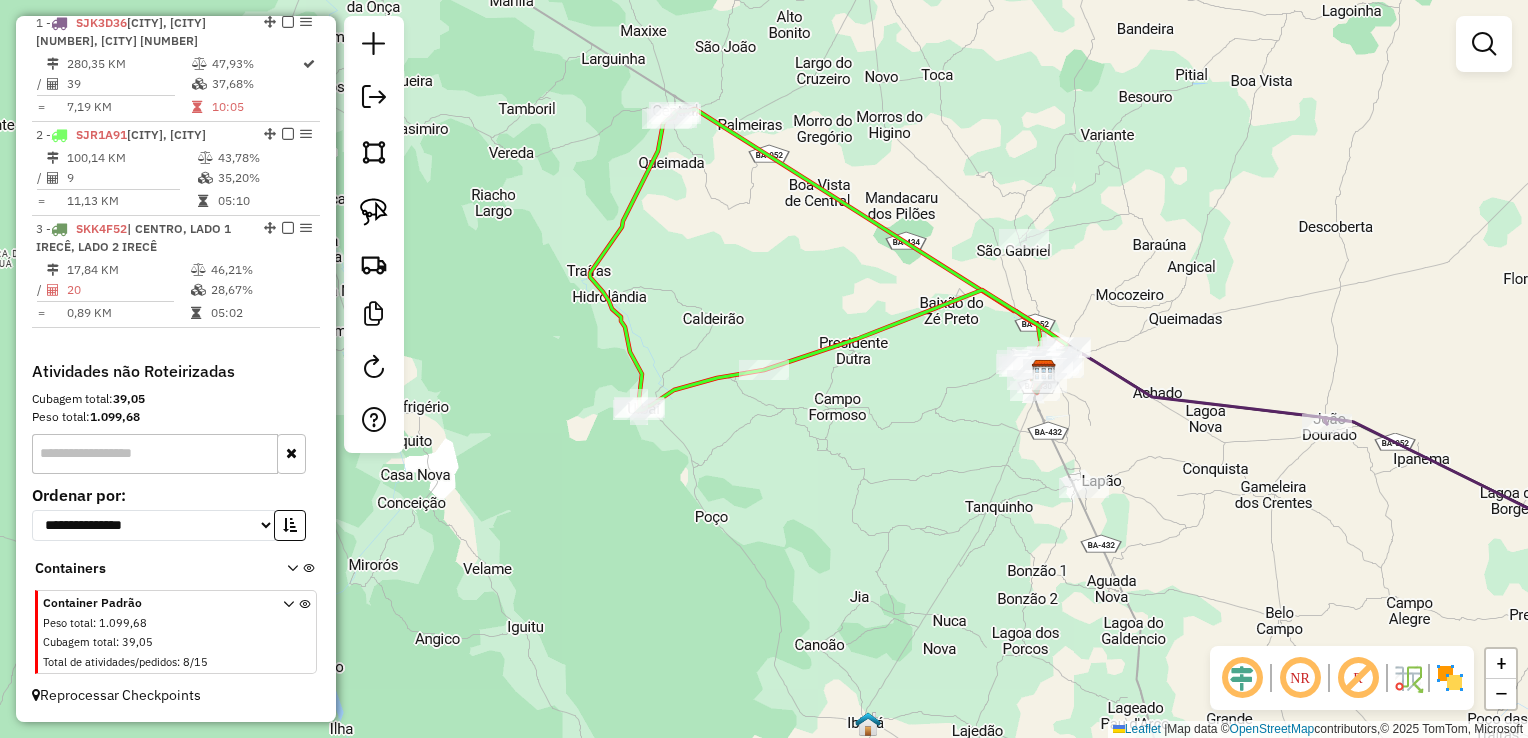 drag, startPoint x: 771, startPoint y: 486, endPoint x: 619, endPoint y: 505, distance: 153.18289 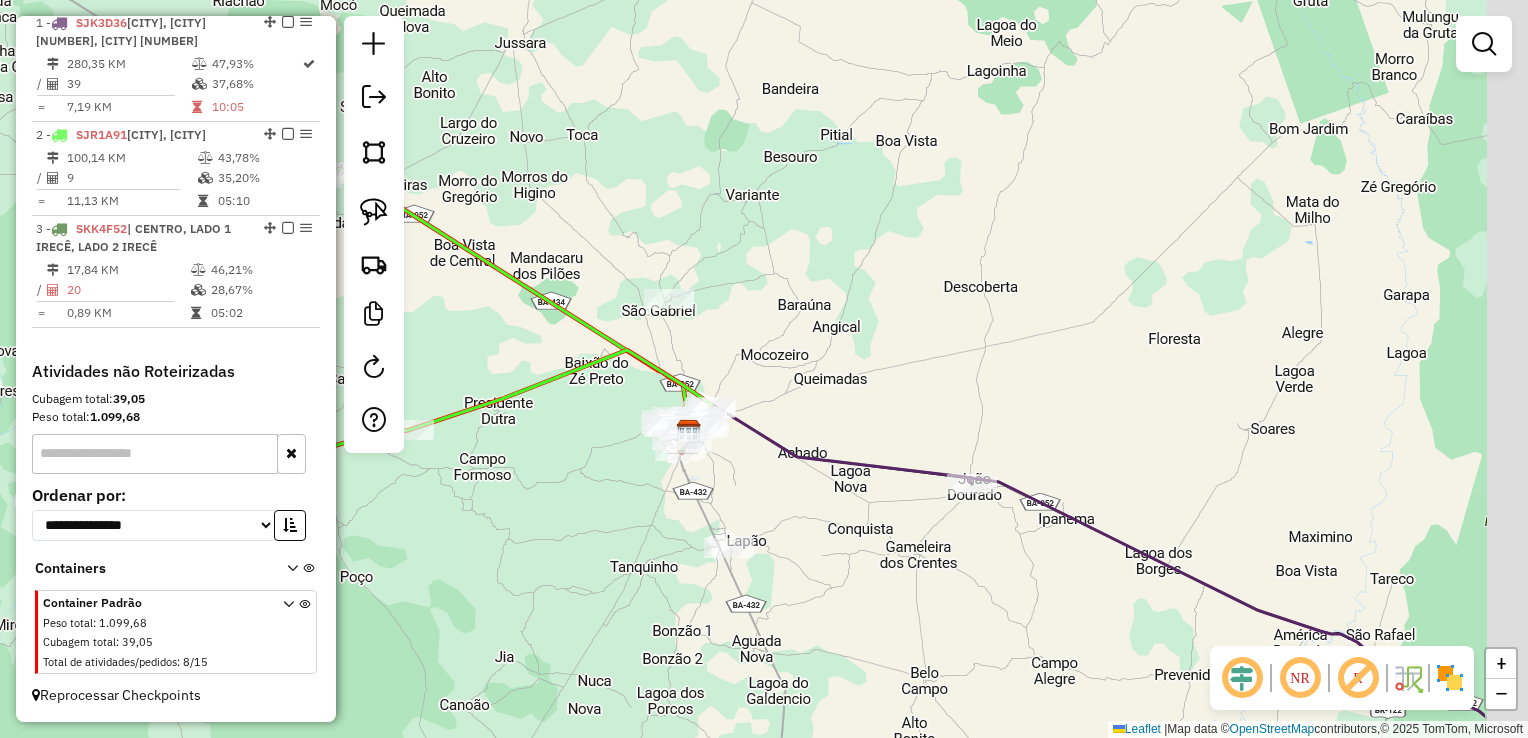 drag, startPoint x: 539, startPoint y: 525, endPoint x: 527, endPoint y: 525, distance: 12 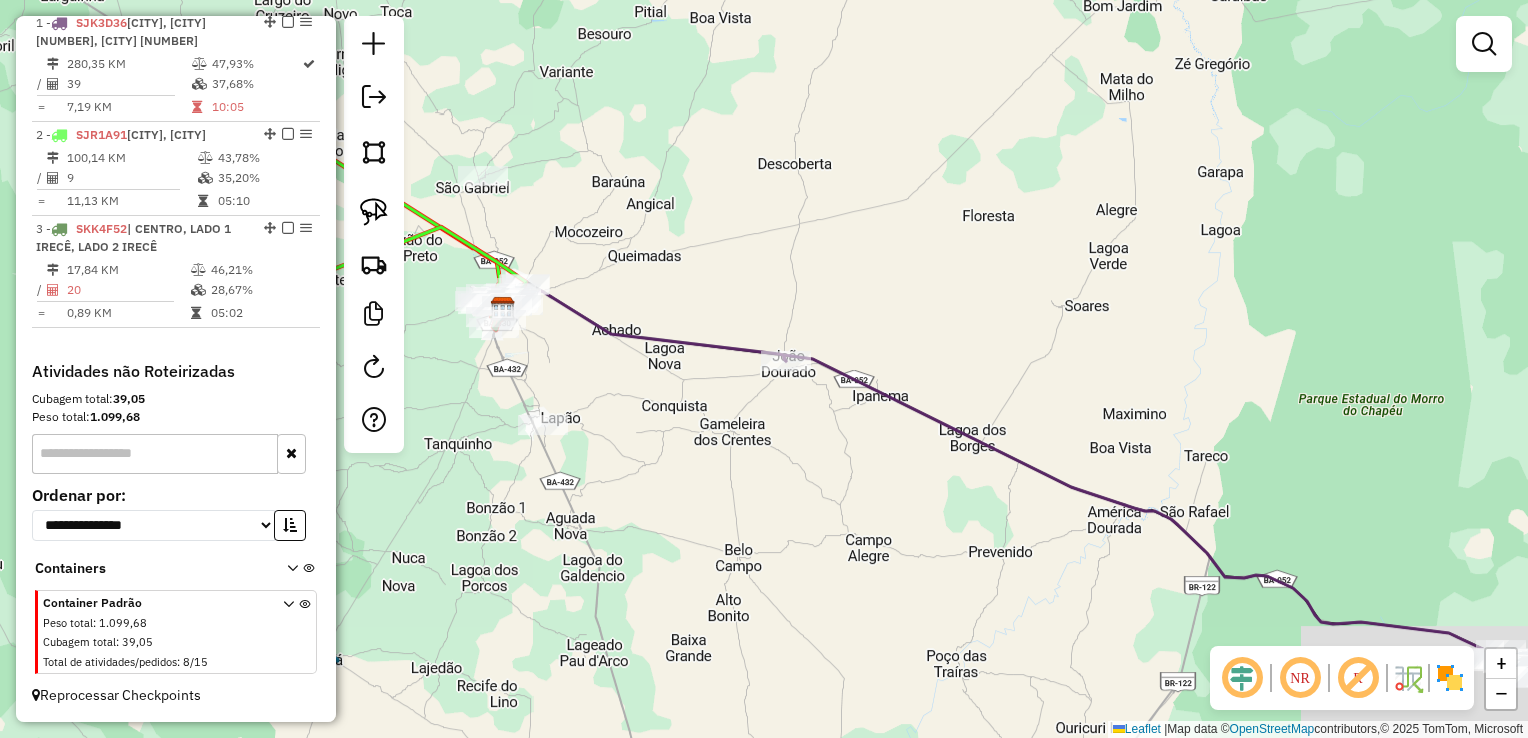 drag, startPoint x: 944, startPoint y: 536, endPoint x: 746, endPoint y: 376, distance: 254.5663 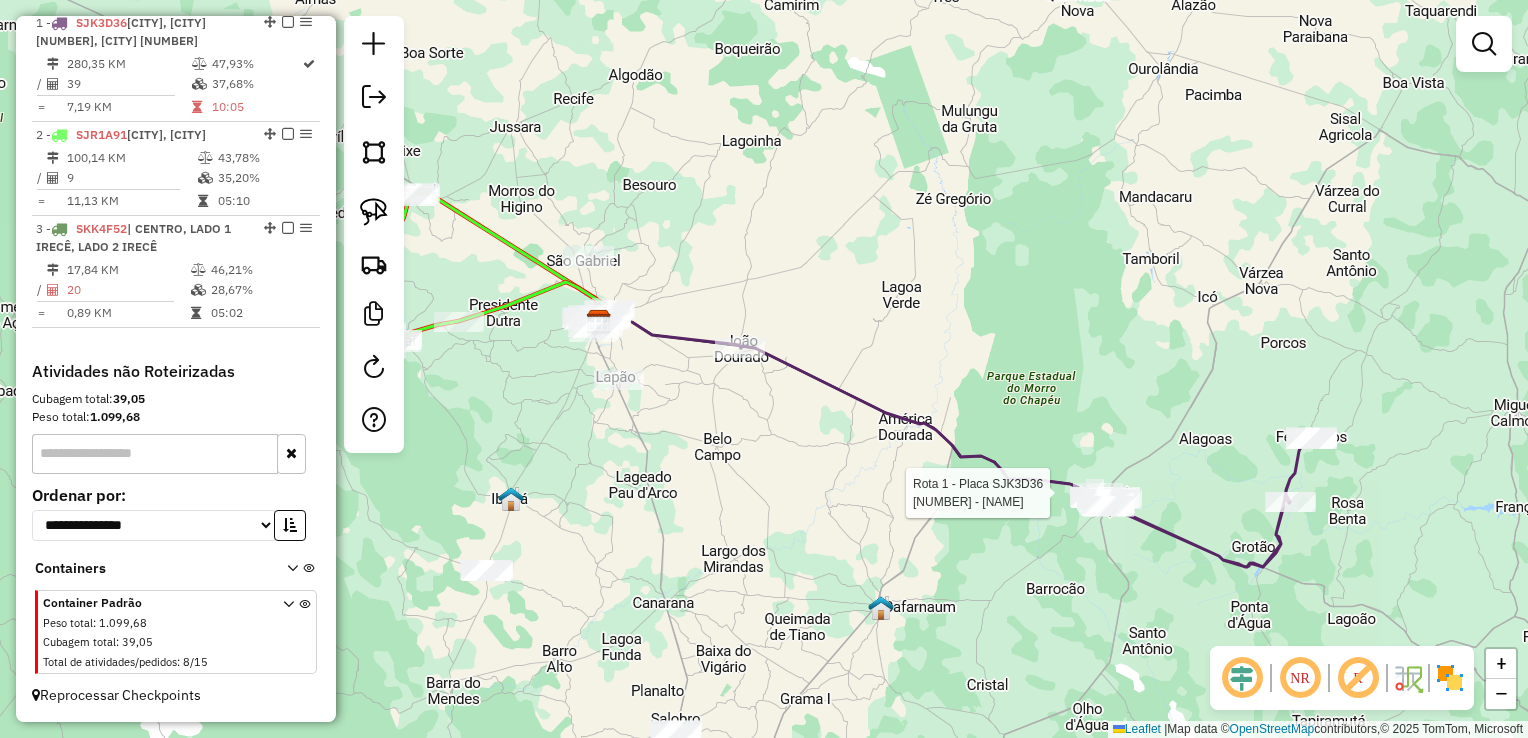 select on "*********" 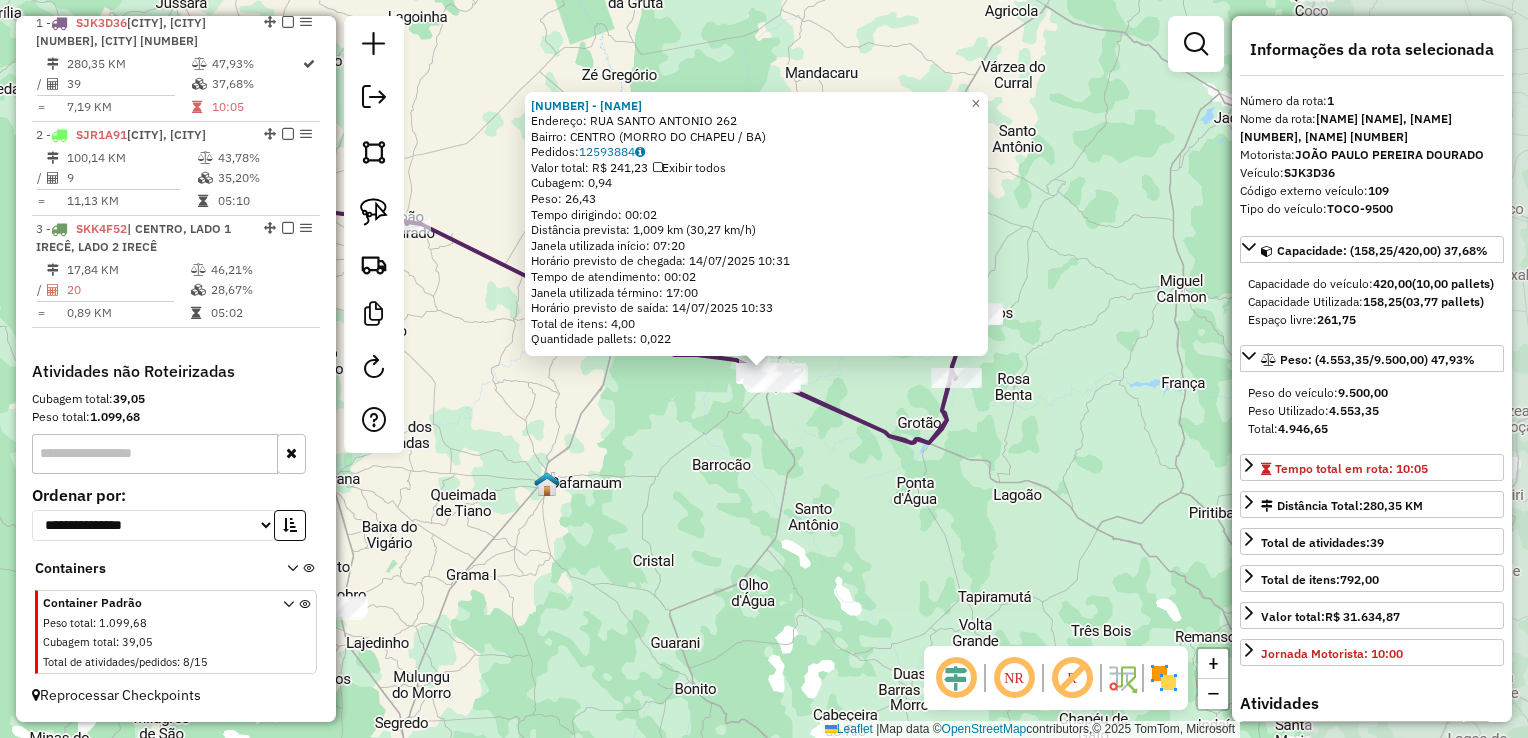 scroll, scrollTop: 774, scrollLeft: 0, axis: vertical 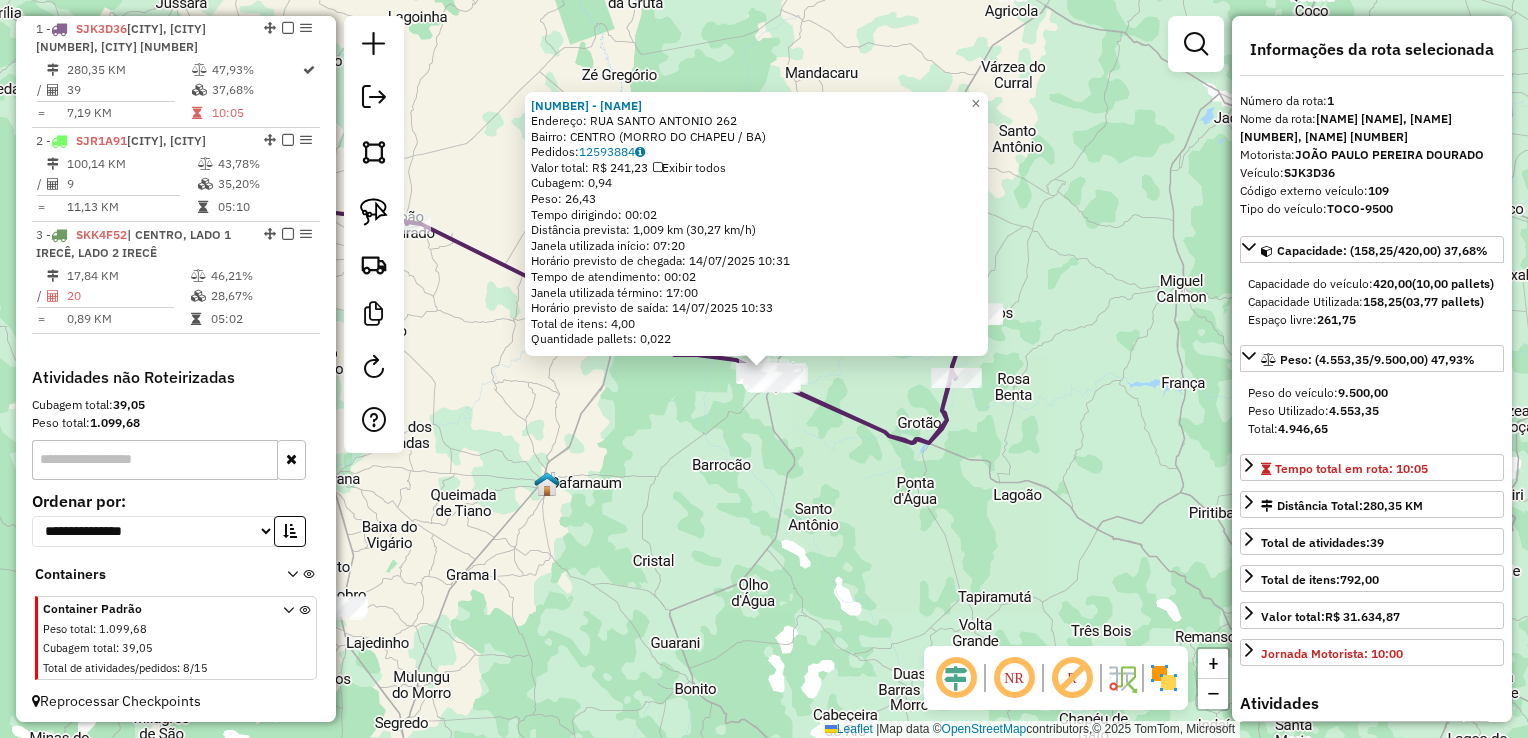 click on "18384 - MERCADINHO ROCHA  Endereço:  RUA SANTO ANTONIO 262   Bairro: CENTRO (MORRO DO CHAPEU / BA)   Pedidos:  12593884   Valor total: R$ 241,23   Exibir todos   Cubagem: 0,94  Peso: 26,43  Tempo dirigindo: 00:02   Distância prevista: 1,009 km (30,27 km/h)   Janela utilizada início: 07:20   Horário previsto de chegada: 14/07/2025 10:31   Tempo de atendimento: 00:02   Janela utilizada término: 17:00   Horário previsto de saída: 14/07/2025 10:33   Total de itens: 4,00   Quantidade pallets: 0,022  × Janela de atendimento Grade de atendimento Capacidade Transportadoras Veículos Cliente Pedidos  Rotas Selecione os dias de semana para filtrar as janelas de atendimento  Seg   Ter   Qua   Qui   Sex   Sáb   Dom  Informe o período da janela de atendimento: De: Até:  Filtrar exatamente a janela do cliente  Considerar janela de atendimento padrão  Selecione os dias de semana para filtrar as grades de atendimento  Seg   Ter   Qua   Qui   Sex   Sáb   Dom   Considerar clientes sem dia de atendimento cadastrado" 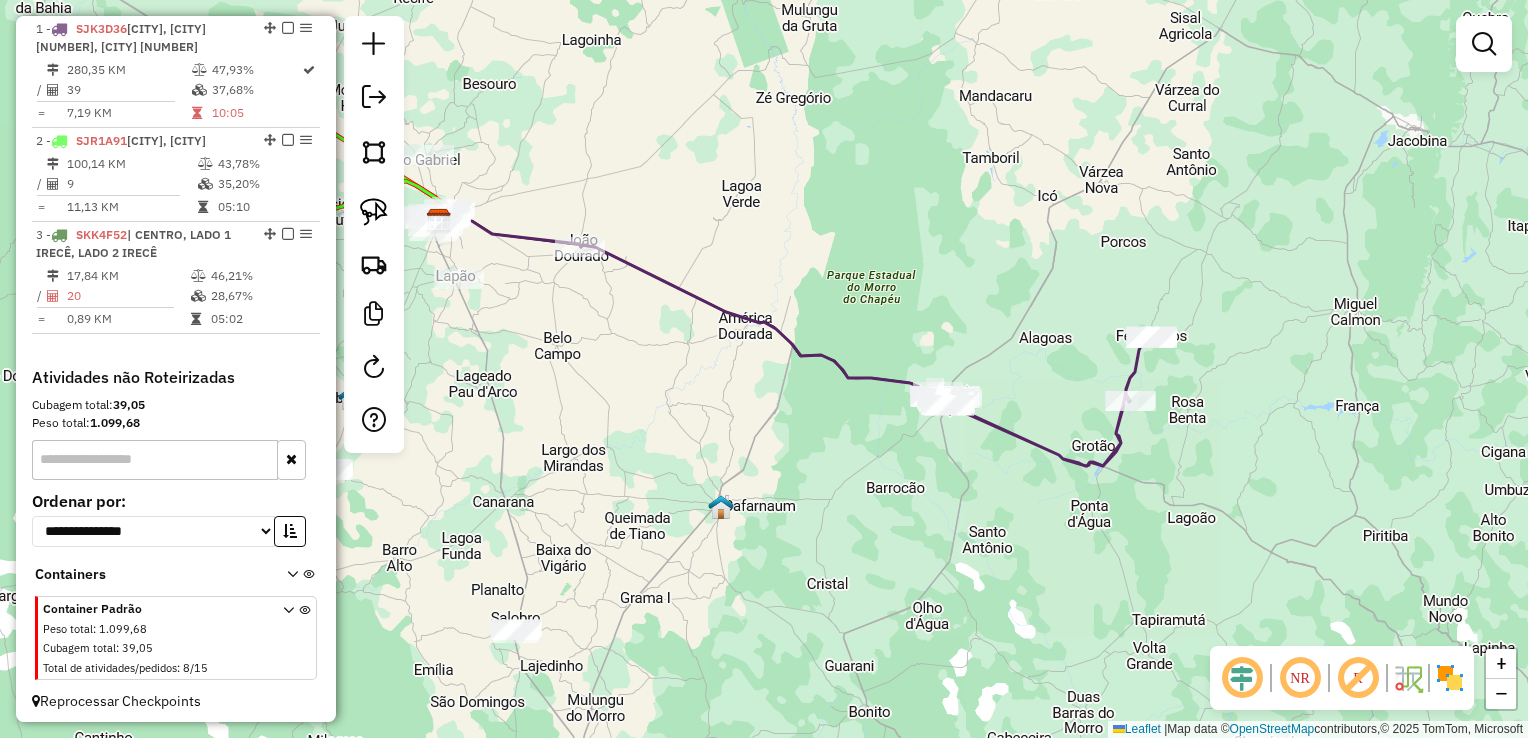 drag, startPoint x: 642, startPoint y: 449, endPoint x: 873, endPoint y: 454, distance: 231.05411 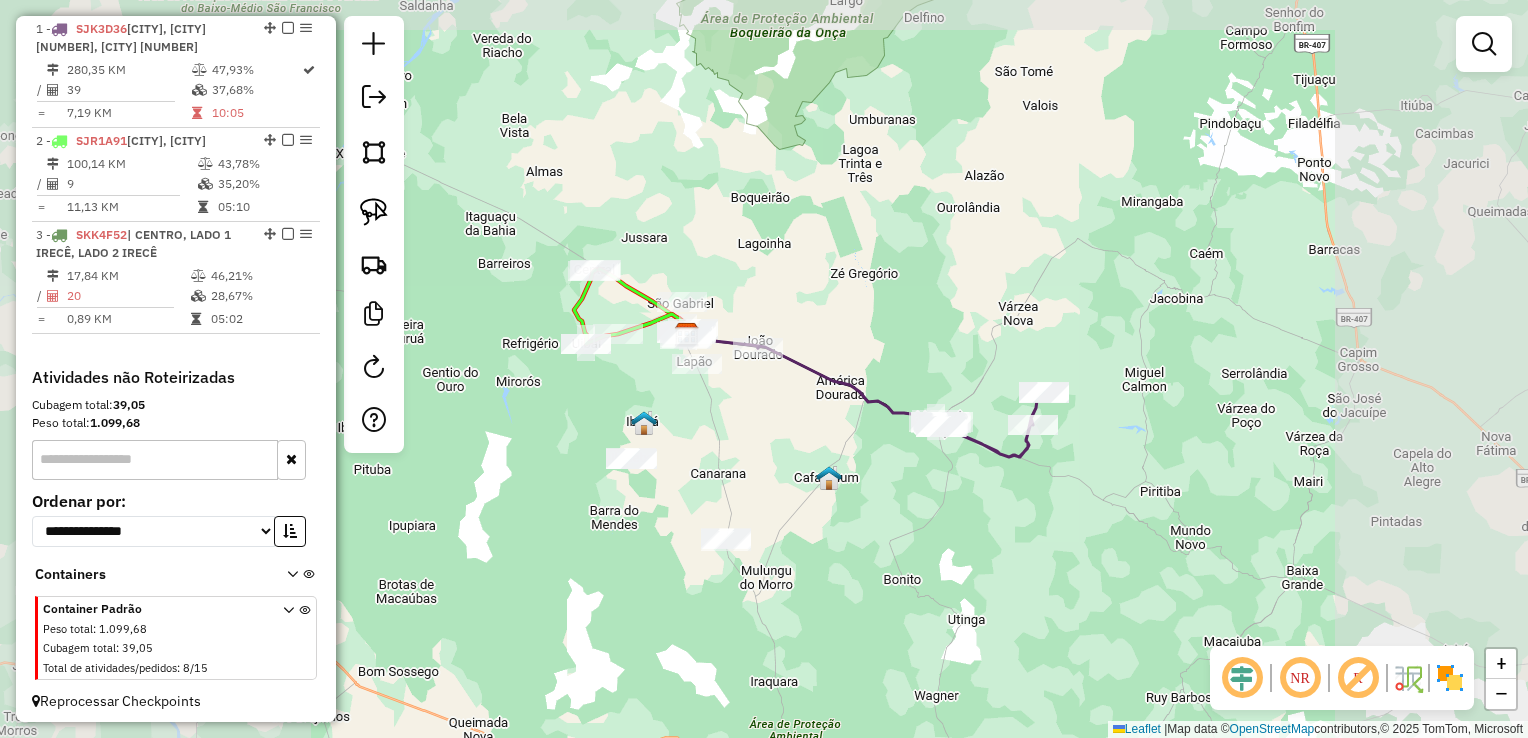 drag, startPoint x: 793, startPoint y: 432, endPoint x: 831, endPoint y: 462, distance: 48.414875 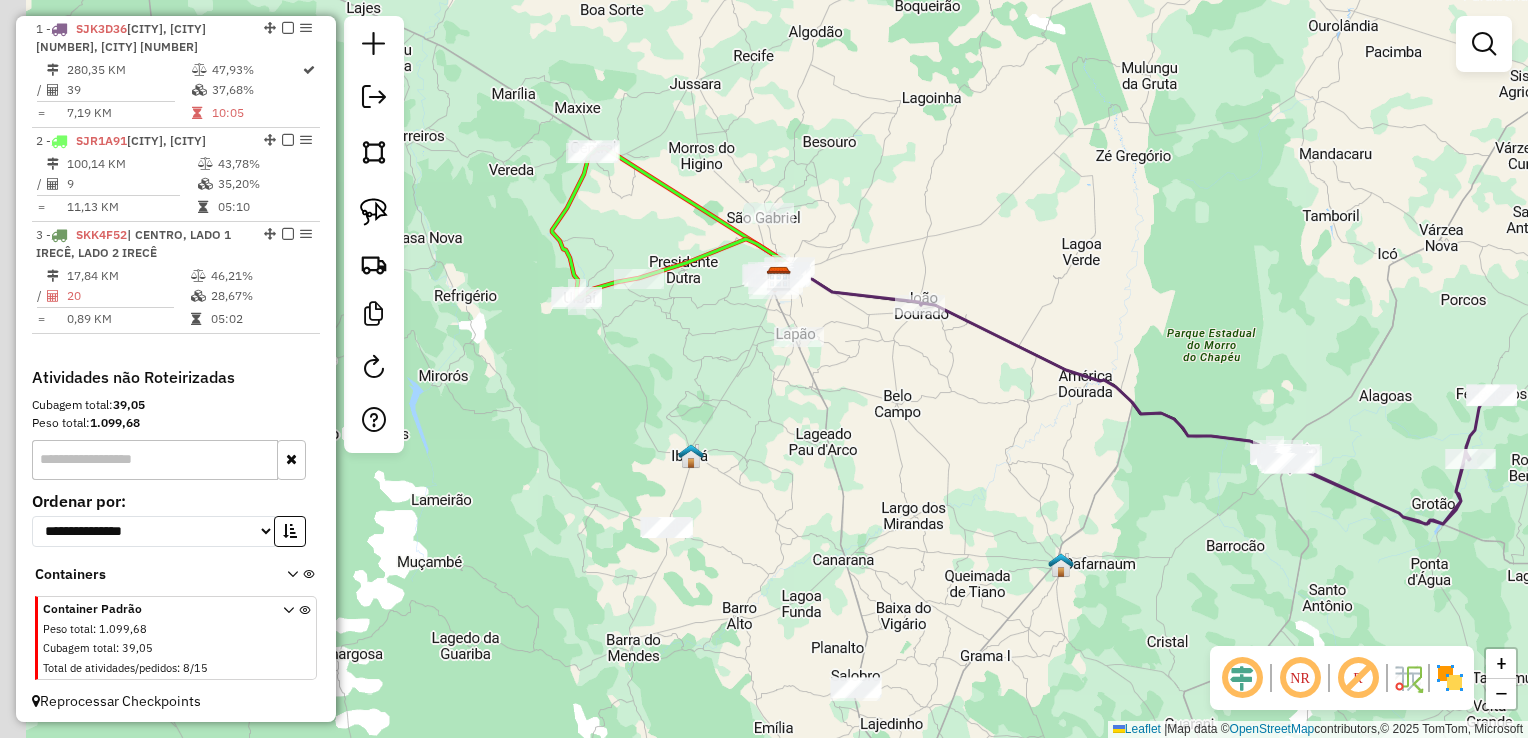 drag, startPoint x: 1032, startPoint y: 254, endPoint x: 1157, endPoint y: 198, distance: 136.9708 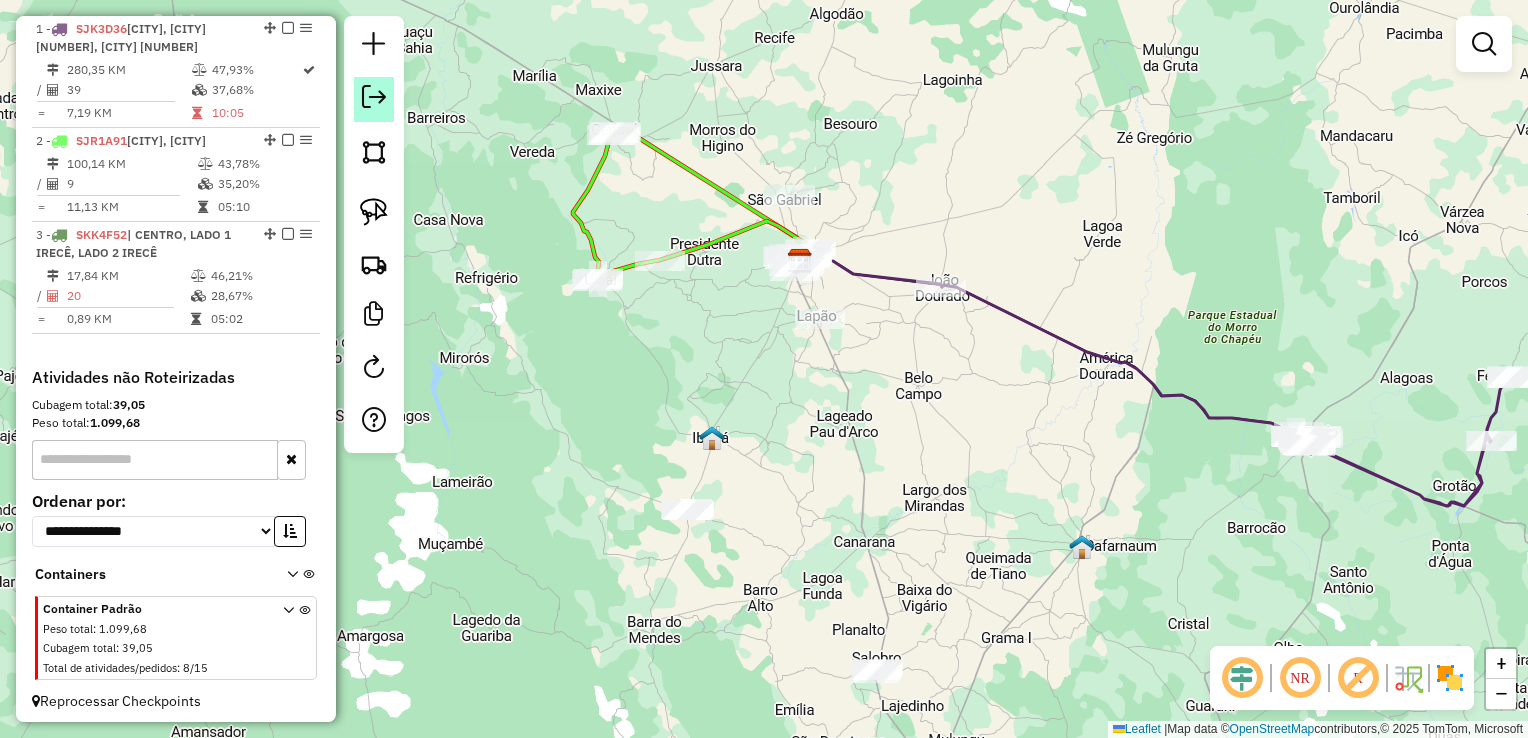 click 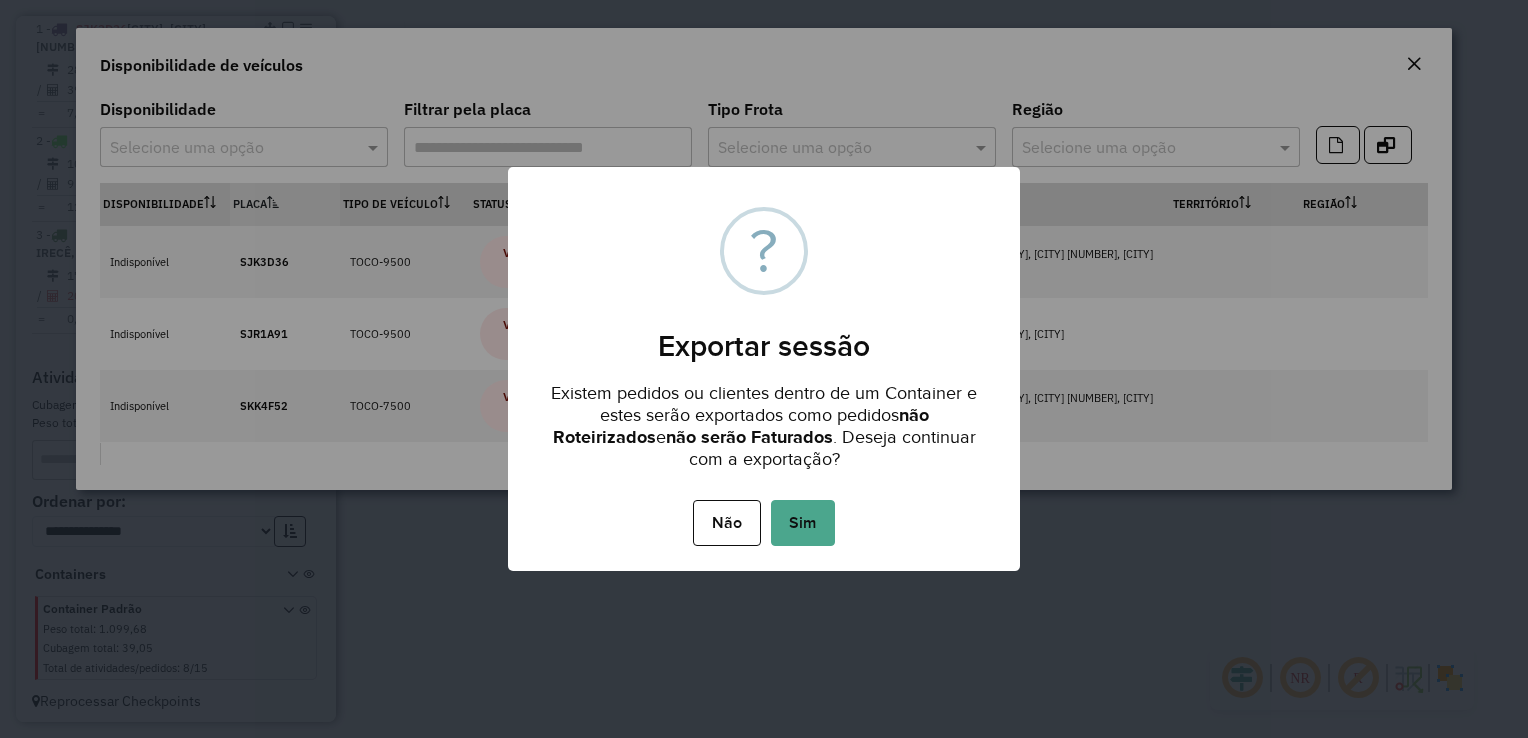 click on "× ? Exportar sessão Existem pedidos ou clientes dentro de um Container e estes serão exportados como pedidos  não Roteirizados  e  não serão Faturados . Deseja continuar com a exportação? Não No Sim" at bounding box center (764, 369) 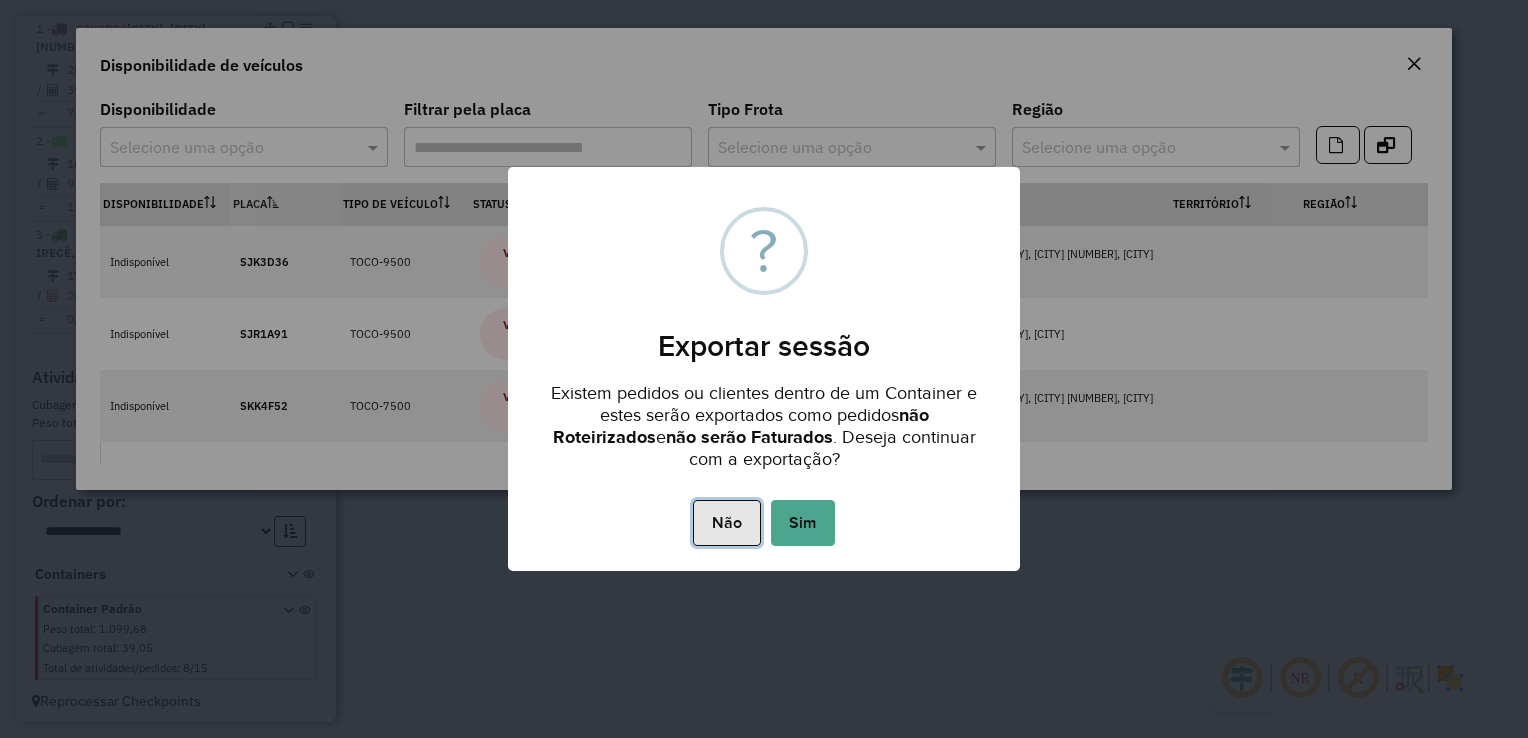 click on "Não" at bounding box center (726, 523) 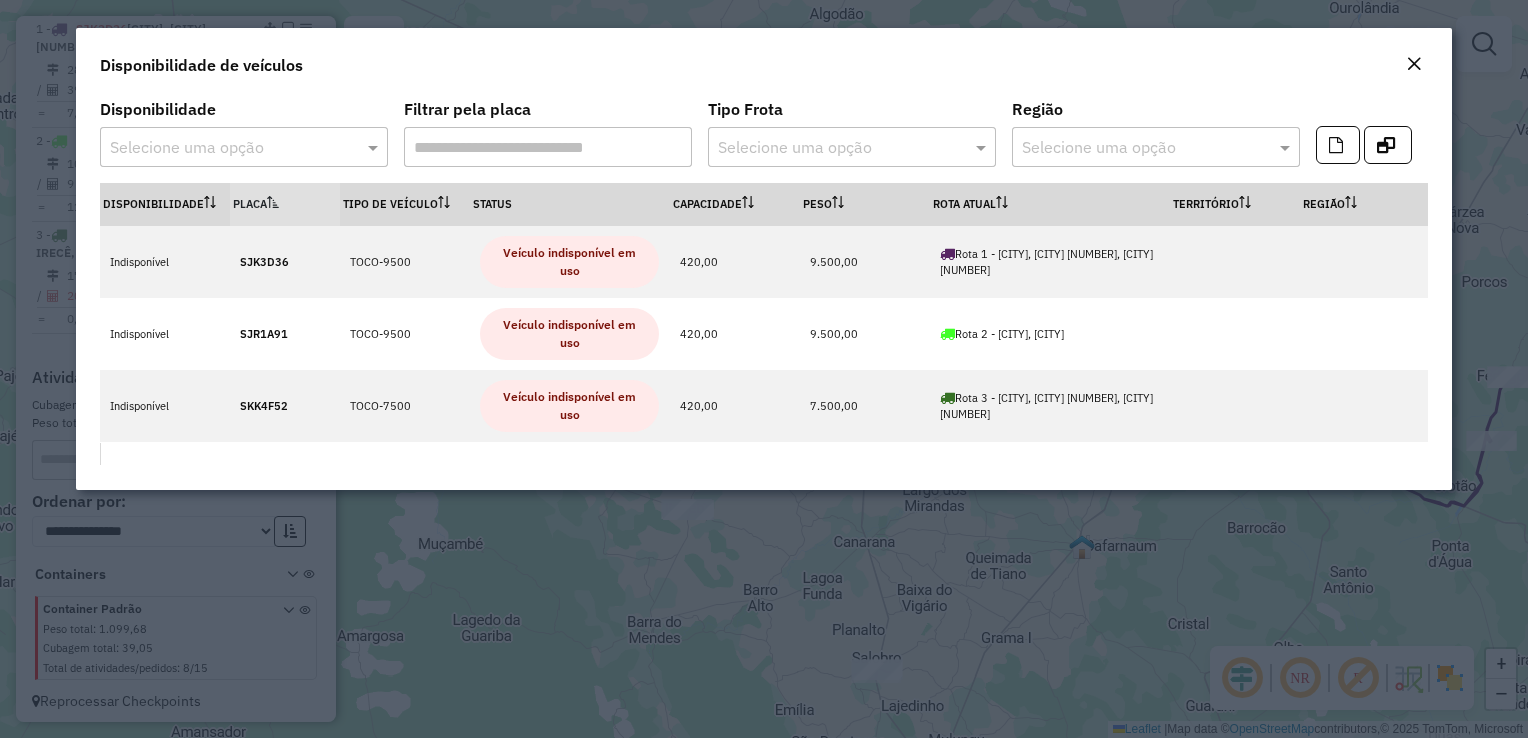 click 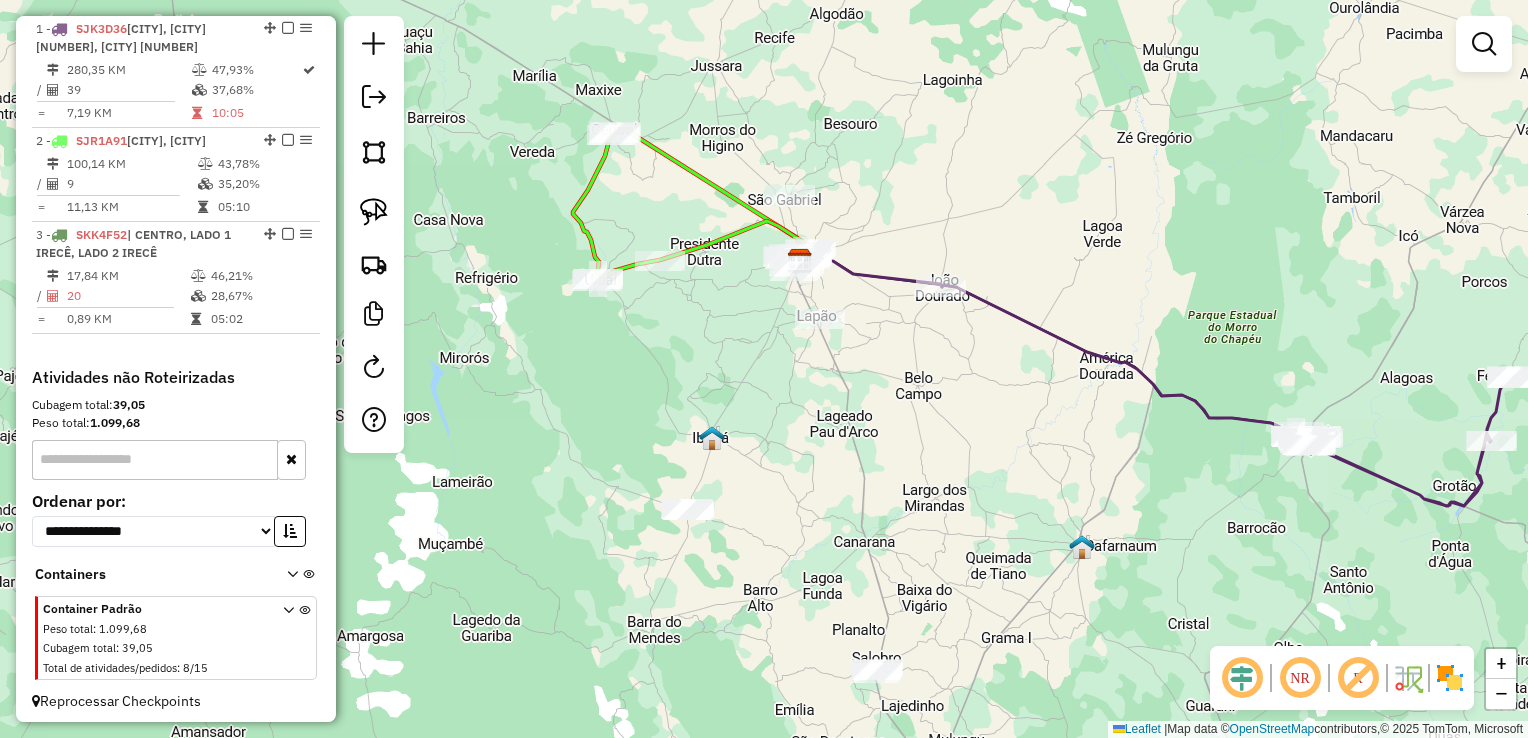 click on "Janela de atendimento Grade de atendimento Capacidade Transportadoras Veículos Cliente Pedidos  Rotas Selecione os dias de semana para filtrar as janelas de atendimento  Seg   Ter   Qua   Qui   Sex   Sáb   Dom  Informe o período da janela de atendimento: De: Até:  Filtrar exatamente a janela do cliente  Considerar janela de atendimento padrão  Selecione os dias de semana para filtrar as grades de atendimento  Seg   Ter   Qua   Qui   Sex   Sáb   Dom   Considerar clientes sem dia de atendimento cadastrado  Clientes fora do dia de atendimento selecionado Filtrar as atividades entre os valores definidos abaixo:  Peso mínimo:   Peso máximo:   Cubagem mínima:   Cubagem máxima:   De:   Até:  Filtrar as atividades entre o tempo de atendimento definido abaixo:  De:   Até:   Considerar capacidade total dos clientes não roteirizados Transportadora: Selecione um ou mais itens Tipo de veículo: Selecione um ou mais itens Veículo: Selecione um ou mais itens Motorista: Selecione um ou mais itens Nome: Rótulo:" 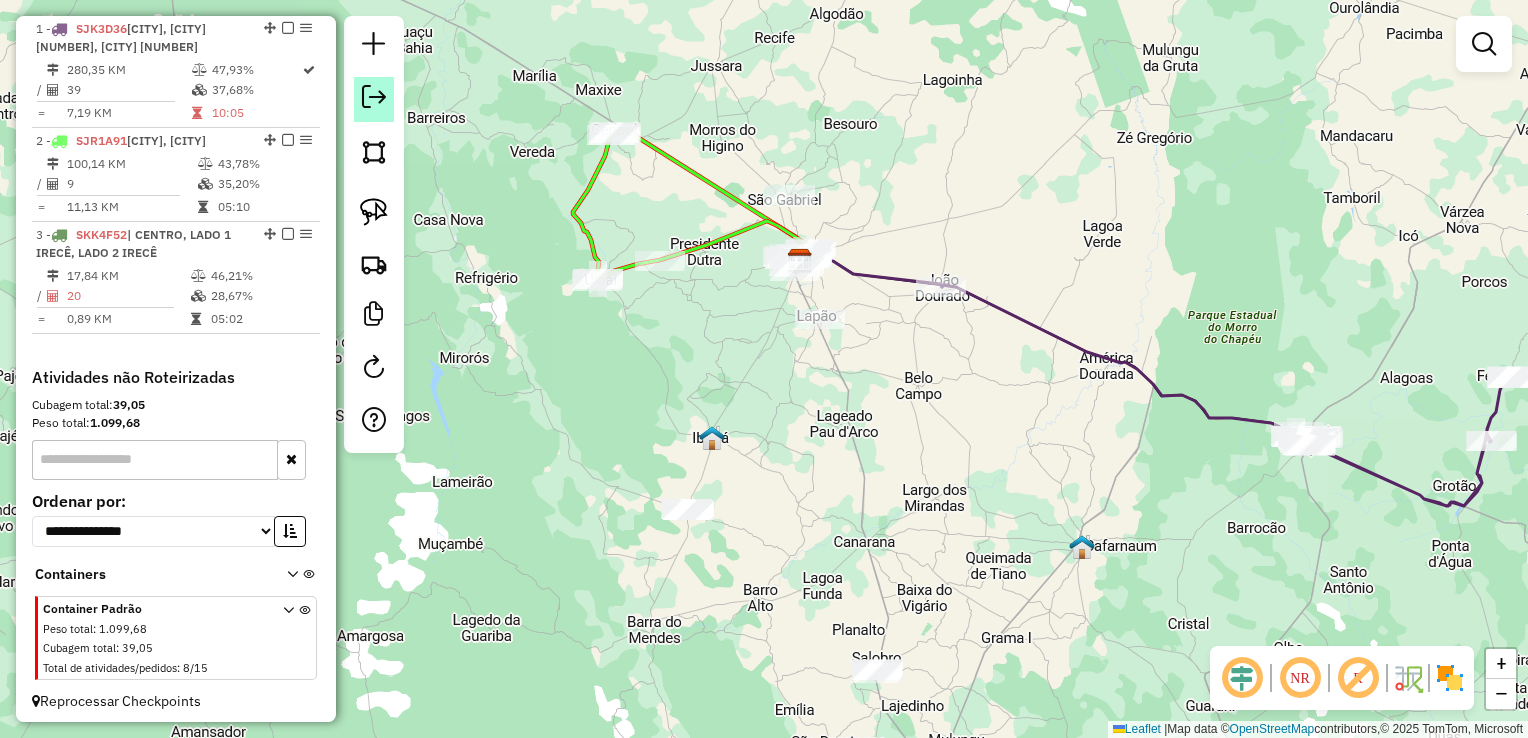 click 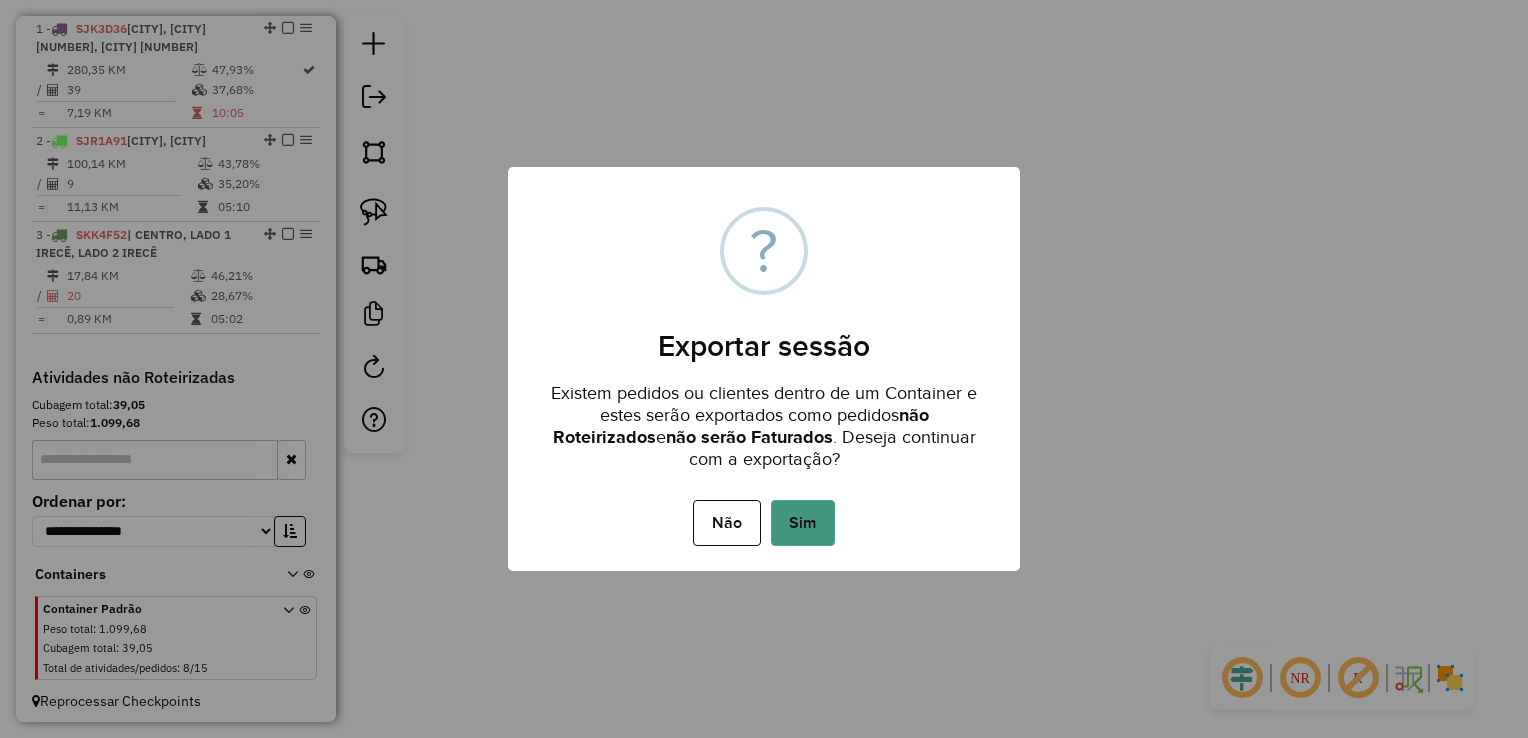 click on "Sim" at bounding box center [803, 523] 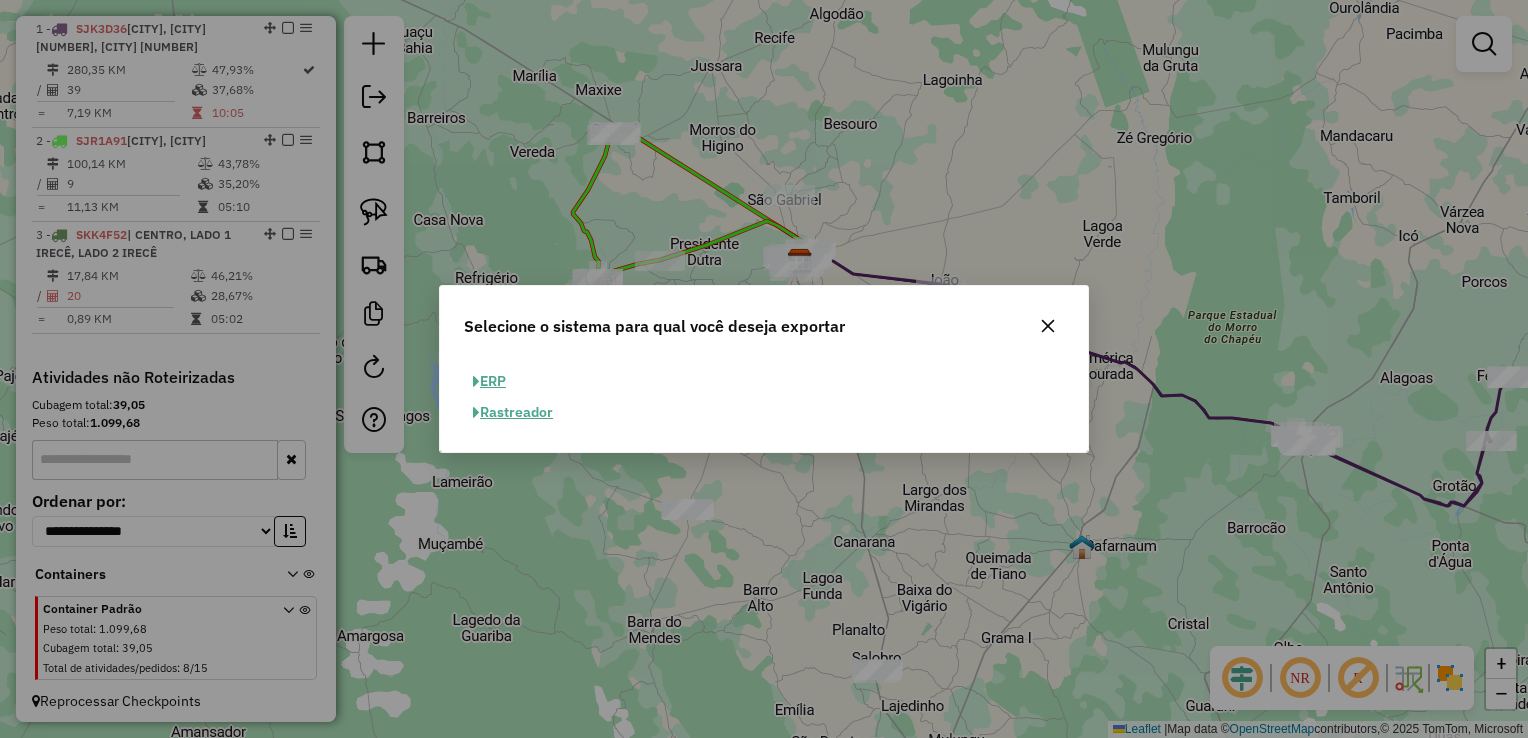 click on "ERP" 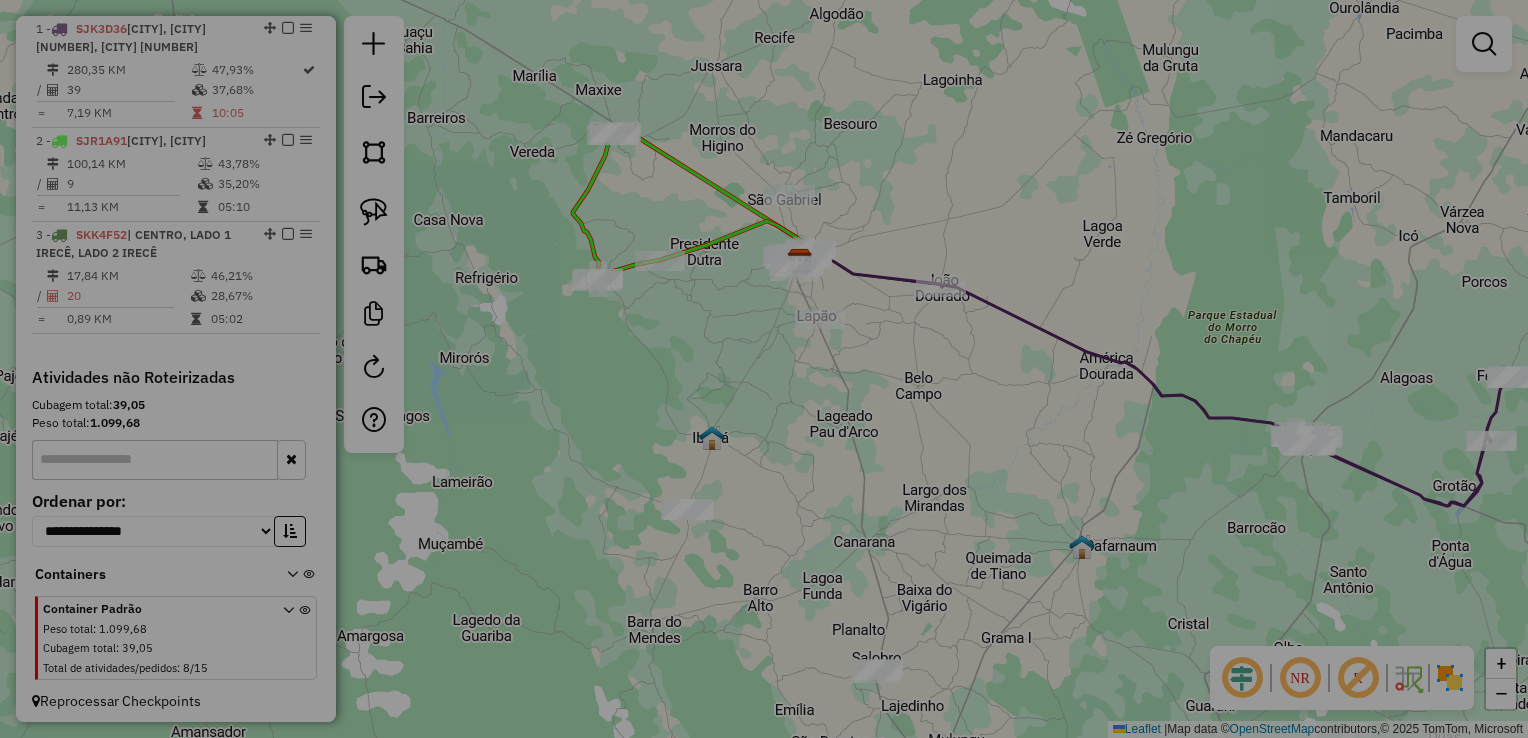 select on "**" 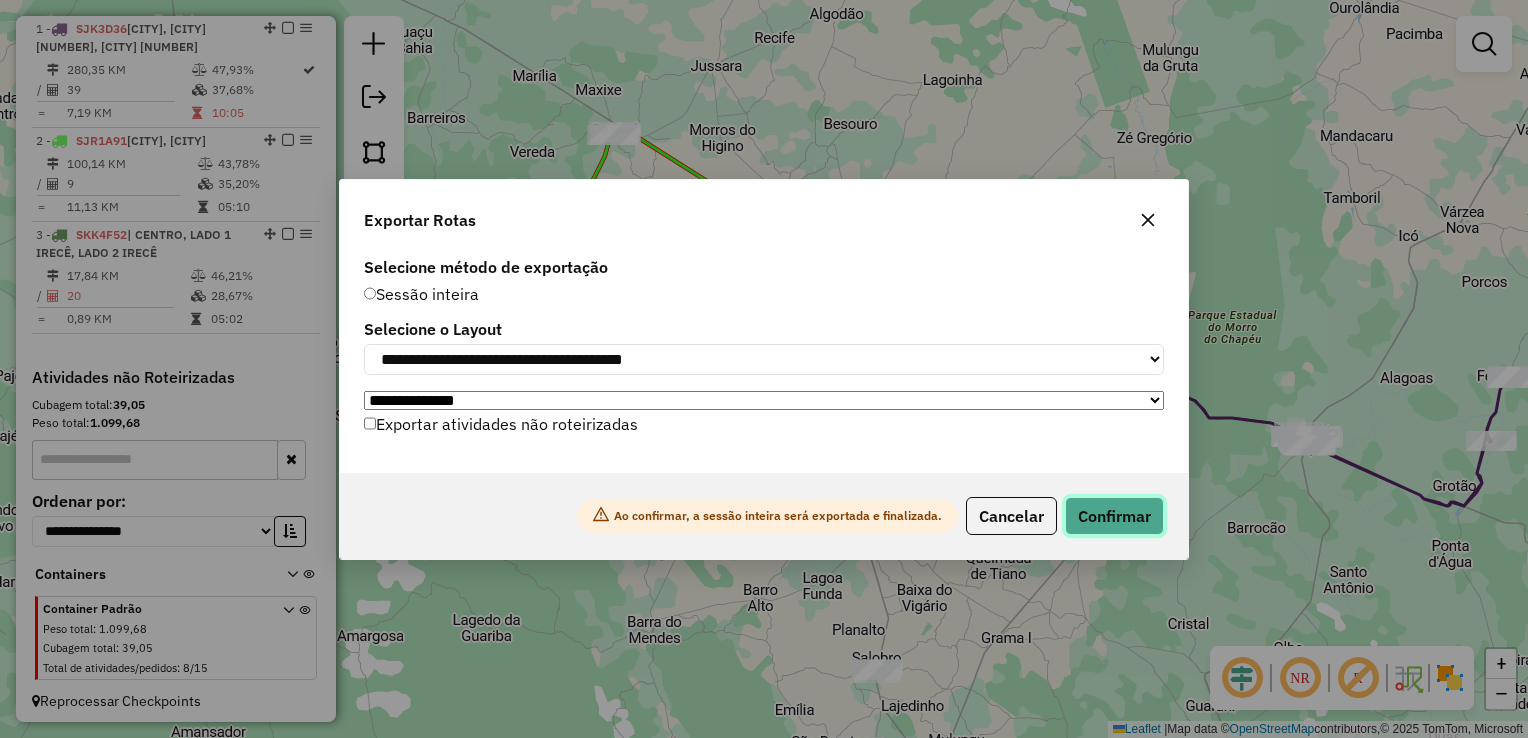 click on "Confirmar" 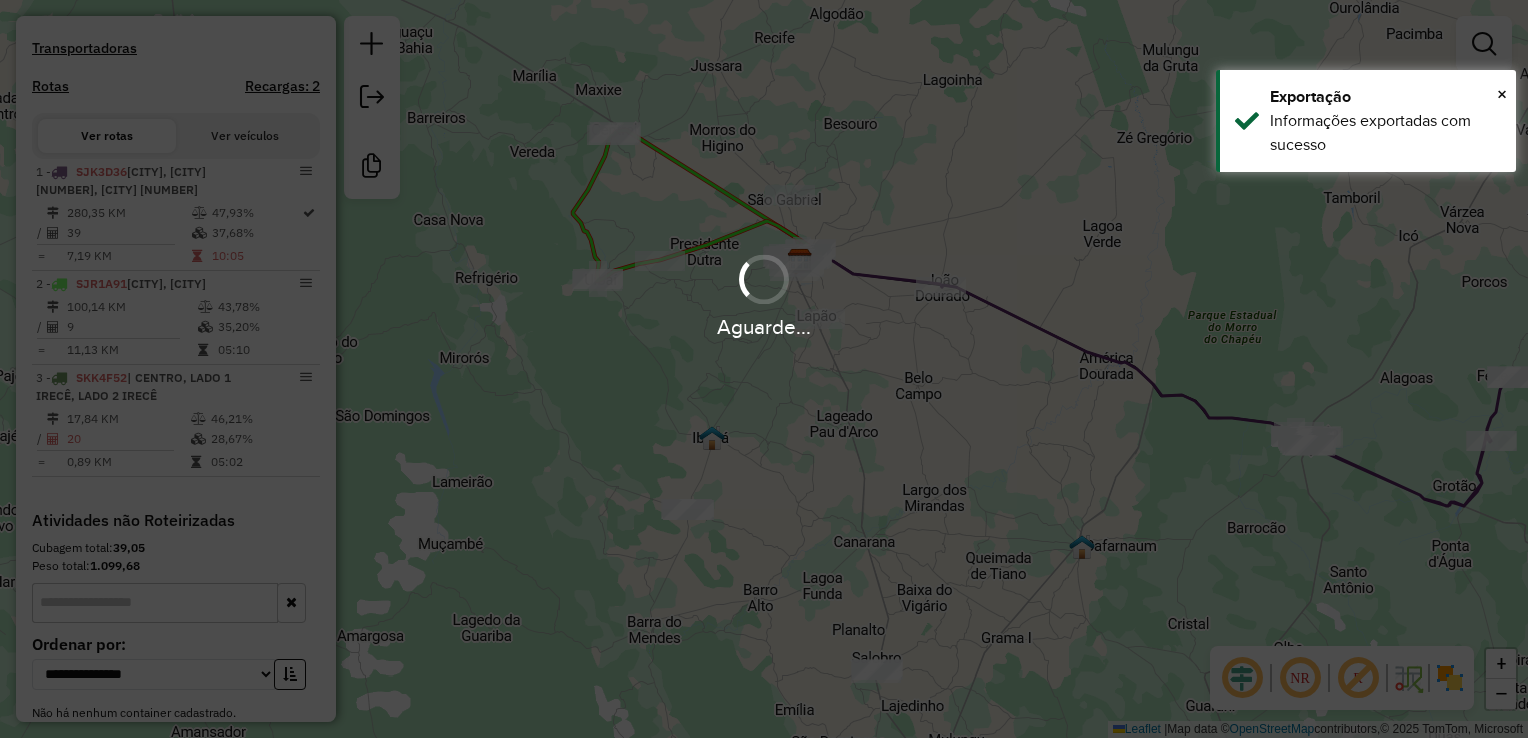 scroll, scrollTop: 782, scrollLeft: 0, axis: vertical 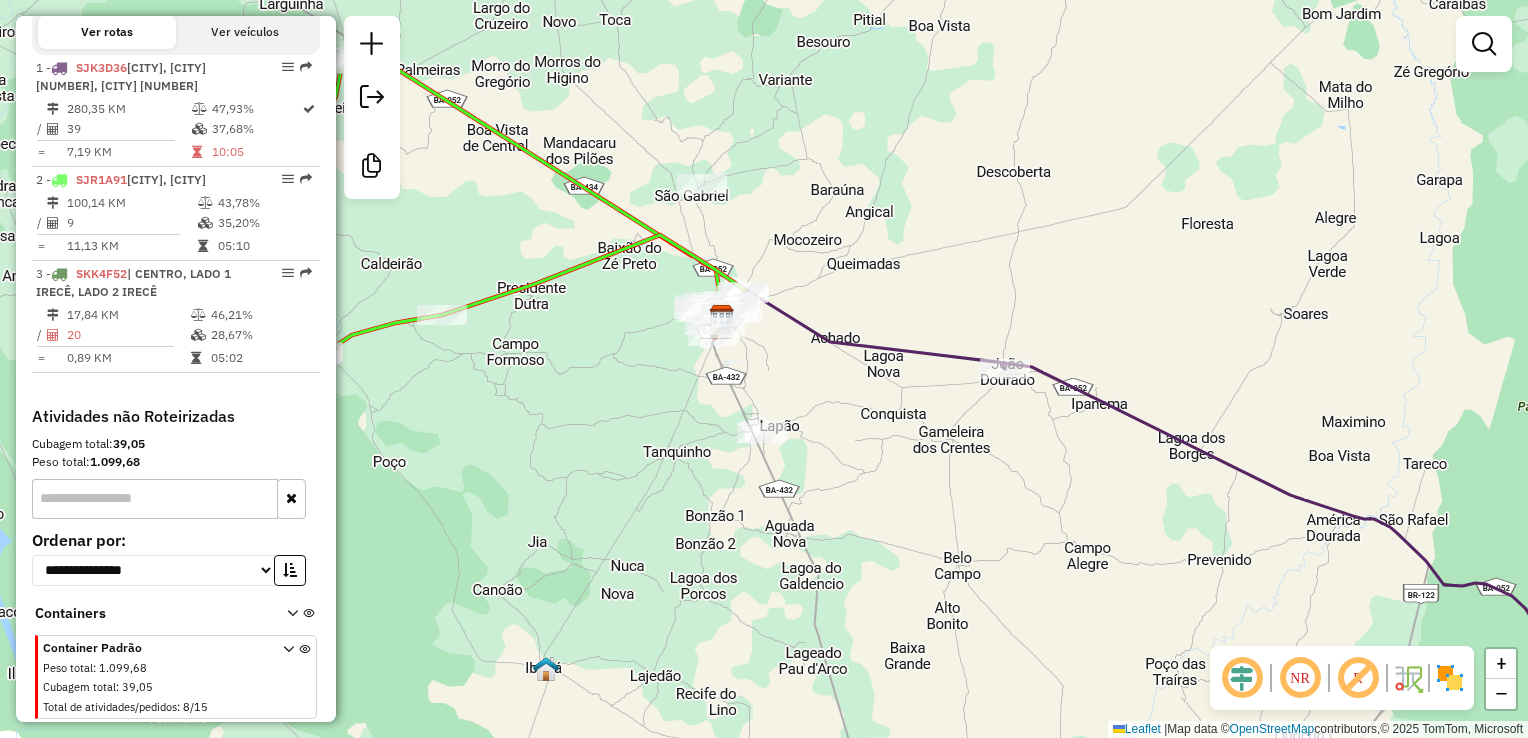 drag, startPoint x: 912, startPoint y: 154, endPoint x: 829, endPoint y: 97, distance: 100.68764 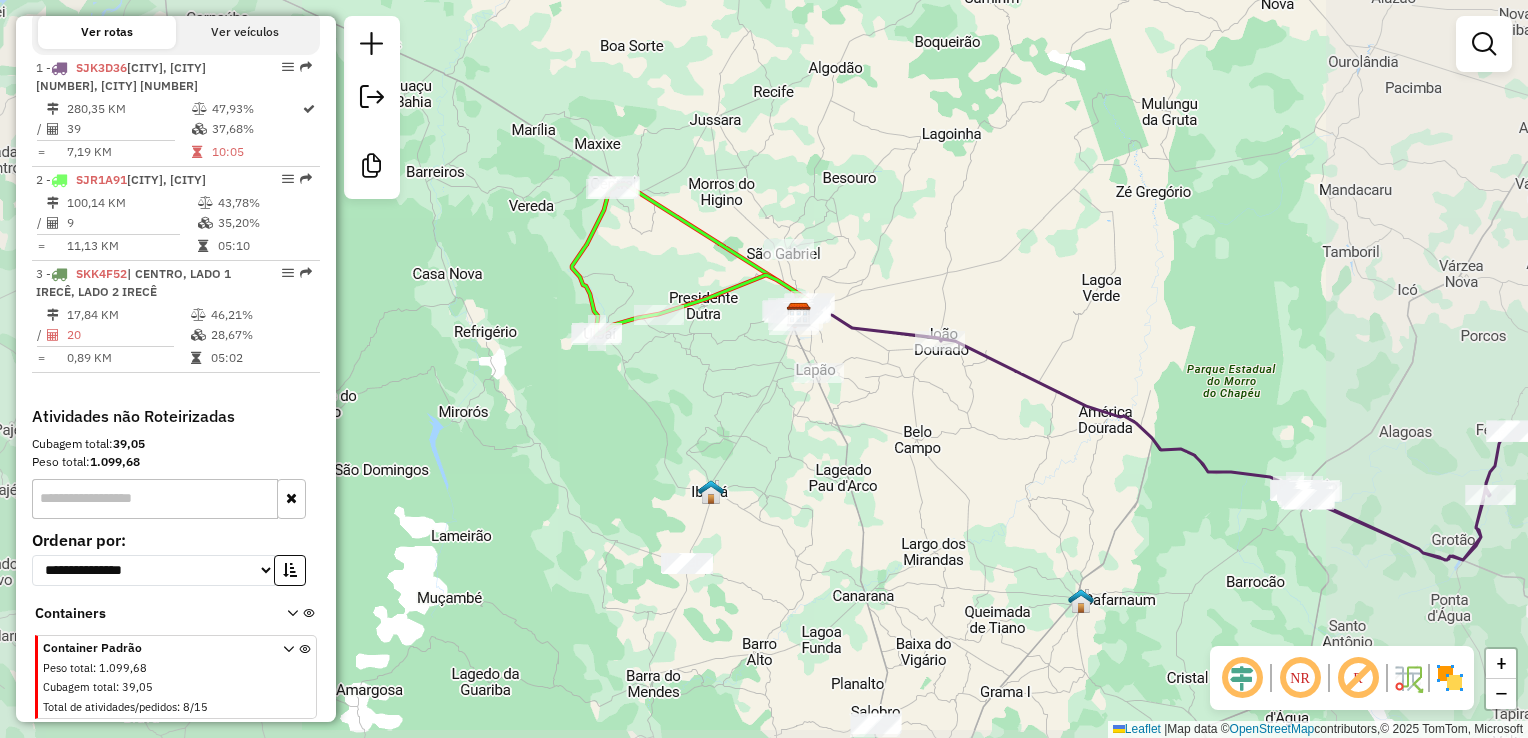 drag, startPoint x: 848, startPoint y: 422, endPoint x: 780, endPoint y: 349, distance: 99.764725 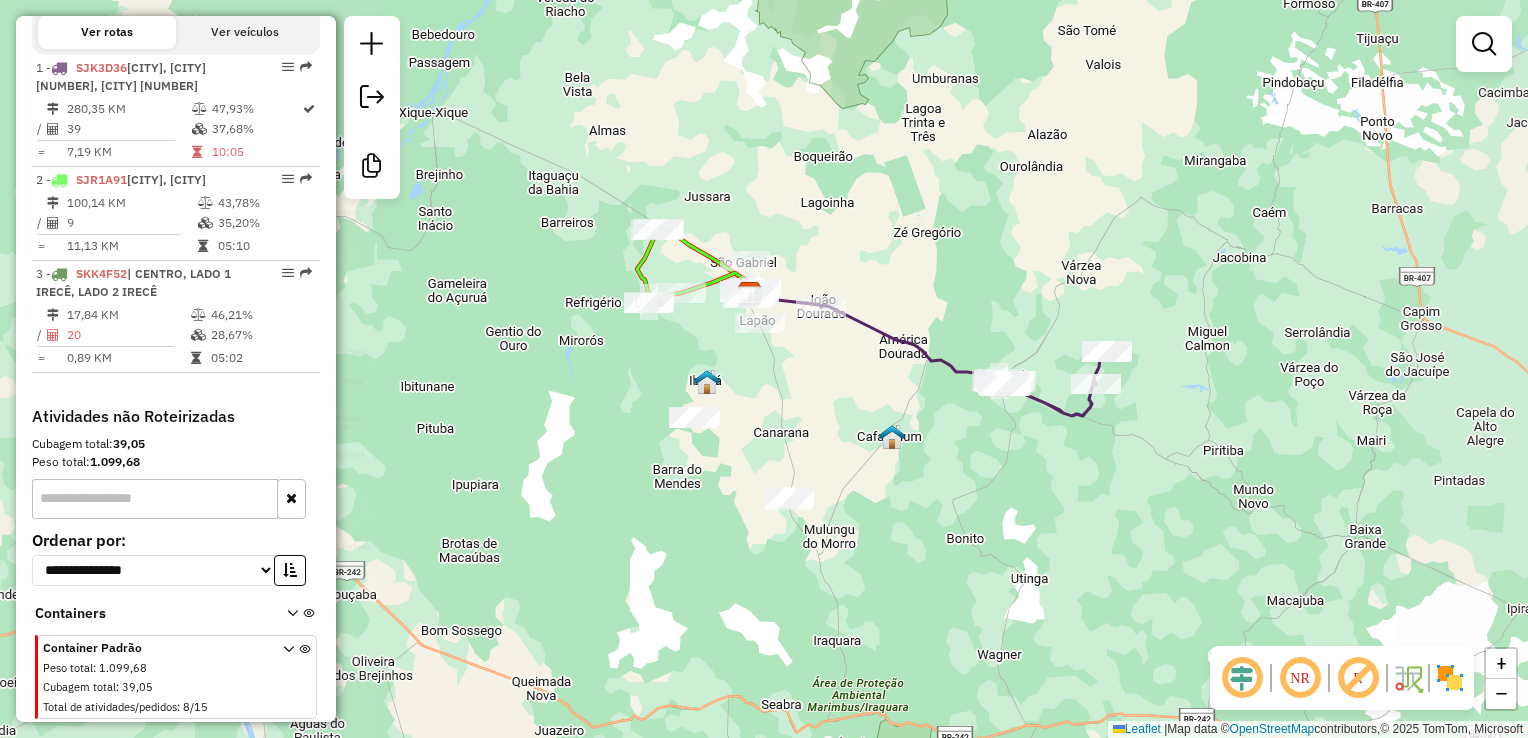 click on "Janela de atendimento Grade de atendimento Capacidade Transportadoras Veículos Cliente Pedidos  Rotas Selecione os dias de semana para filtrar as janelas de atendimento  Seg   Ter   Qua   Qui   Sex   Sáb   Dom  Informe o período da janela de atendimento: De: Até:  Filtrar exatamente a janela do cliente  Considerar janela de atendimento padrão  Selecione os dias de semana para filtrar as grades de atendimento  Seg   Ter   Qua   Qui   Sex   Sáb   Dom   Considerar clientes sem dia de atendimento cadastrado  Clientes fora do dia de atendimento selecionado Filtrar as atividades entre os valores definidos abaixo:  Peso mínimo:   Peso máximo:   Cubagem mínima:   Cubagem máxima:   De:   Até:  Filtrar as atividades entre o tempo de atendimento definido abaixo:  De:   Até:   Considerar capacidade total dos clientes não roteirizados Transportadora: Selecione um ou mais itens Tipo de veículo: Selecione um ou mais itens Veículo: Selecione um ou mais itens Motorista: Selecione um ou mais itens Nome: Rótulo:" 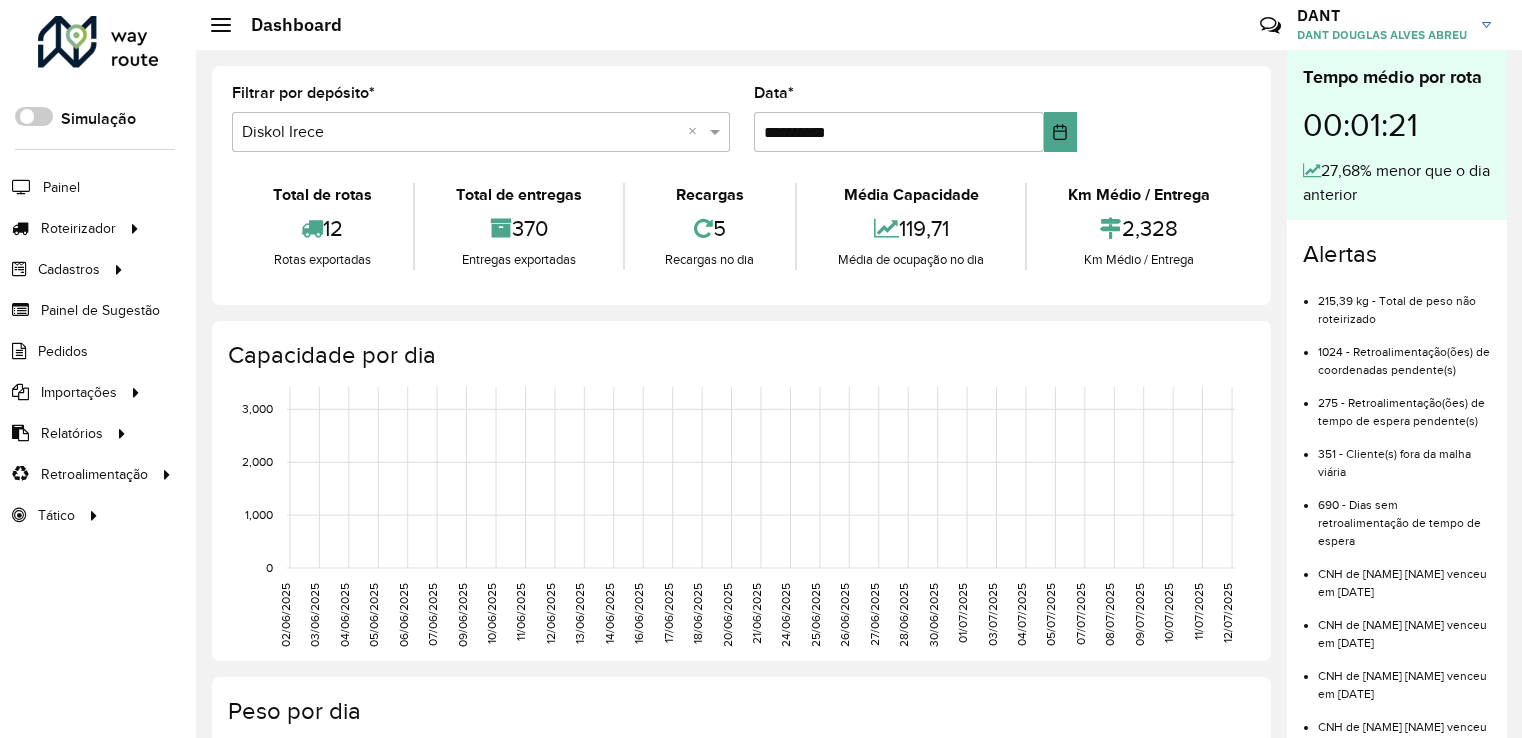 scroll, scrollTop: 0, scrollLeft: 0, axis: both 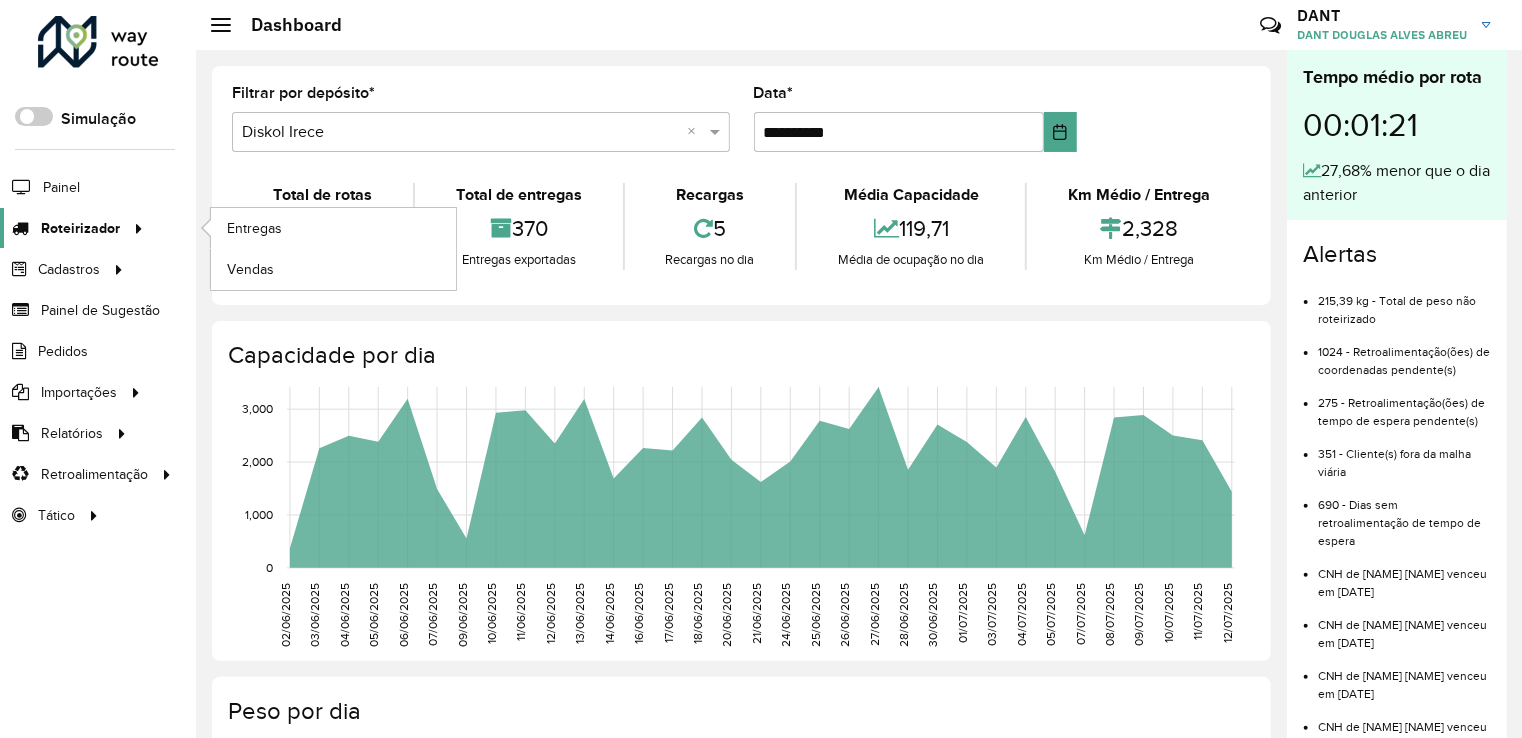 click on "Roteirizador" 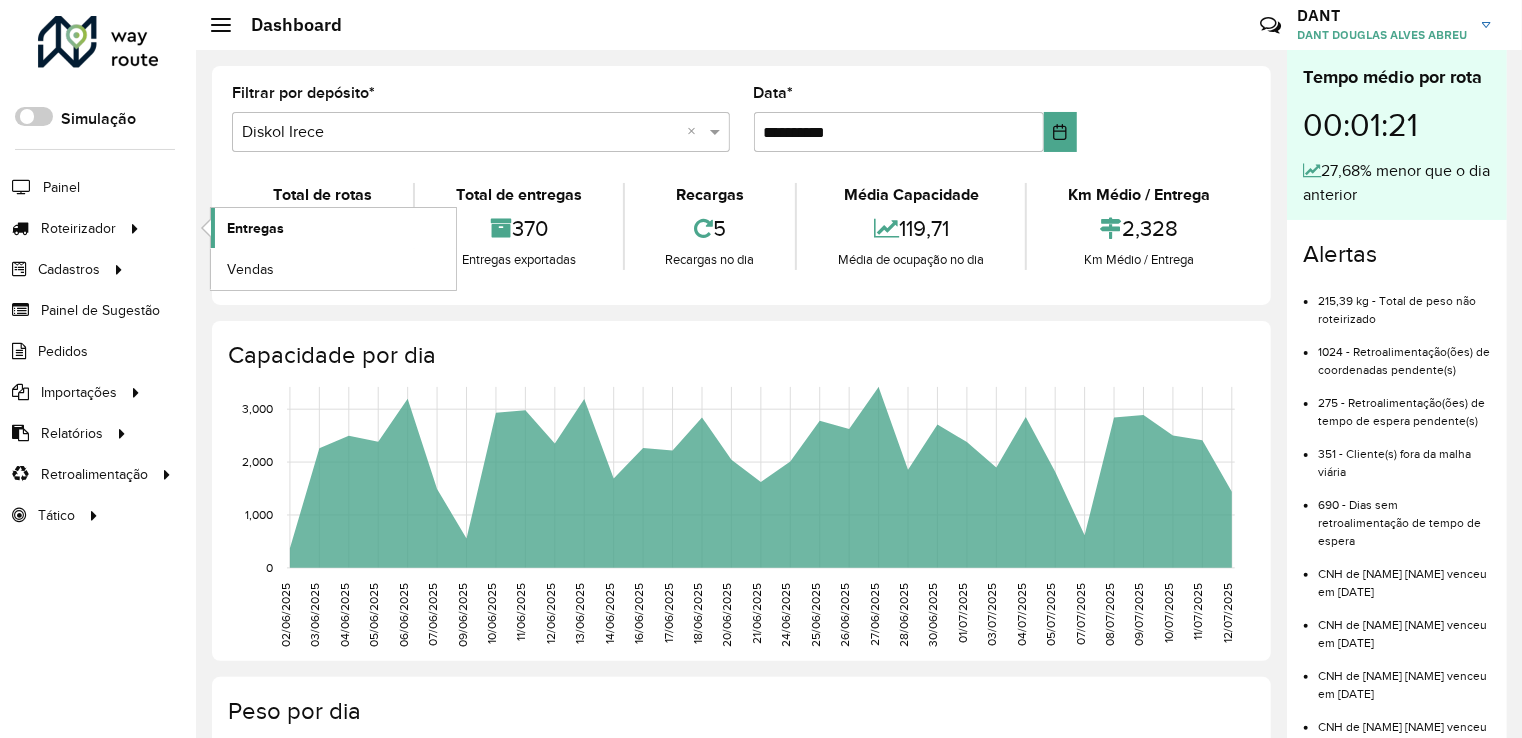 click on "Entregas" 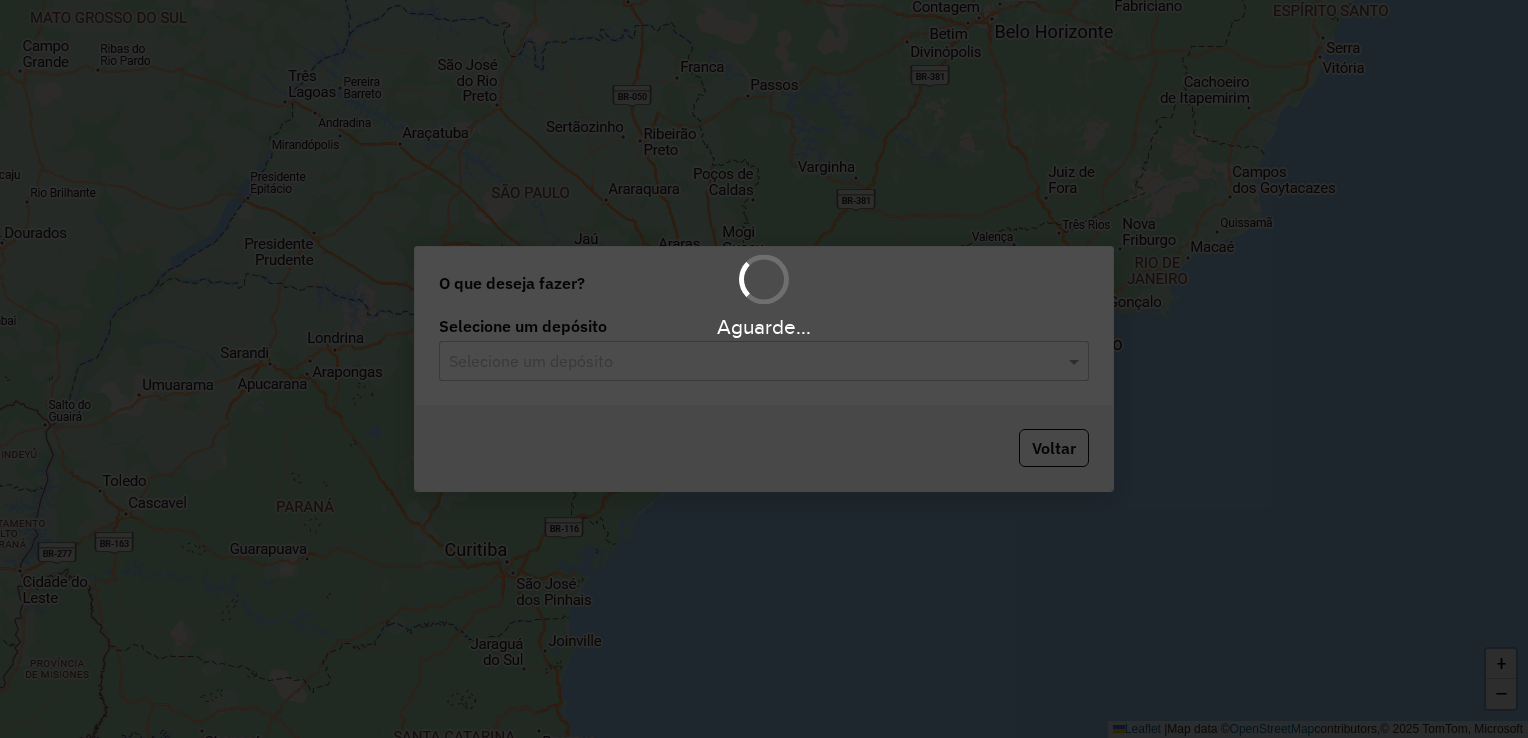 scroll, scrollTop: 0, scrollLeft: 0, axis: both 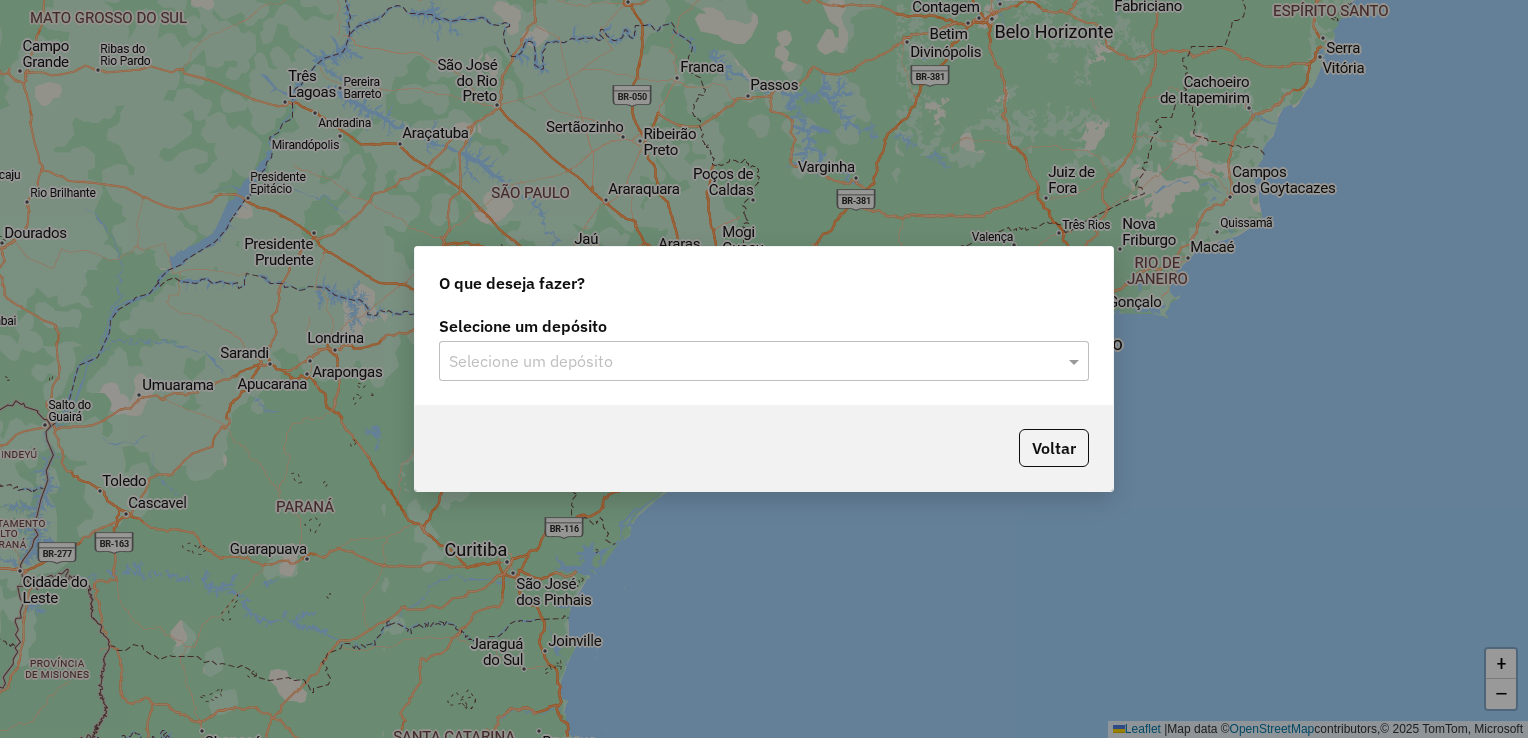 click 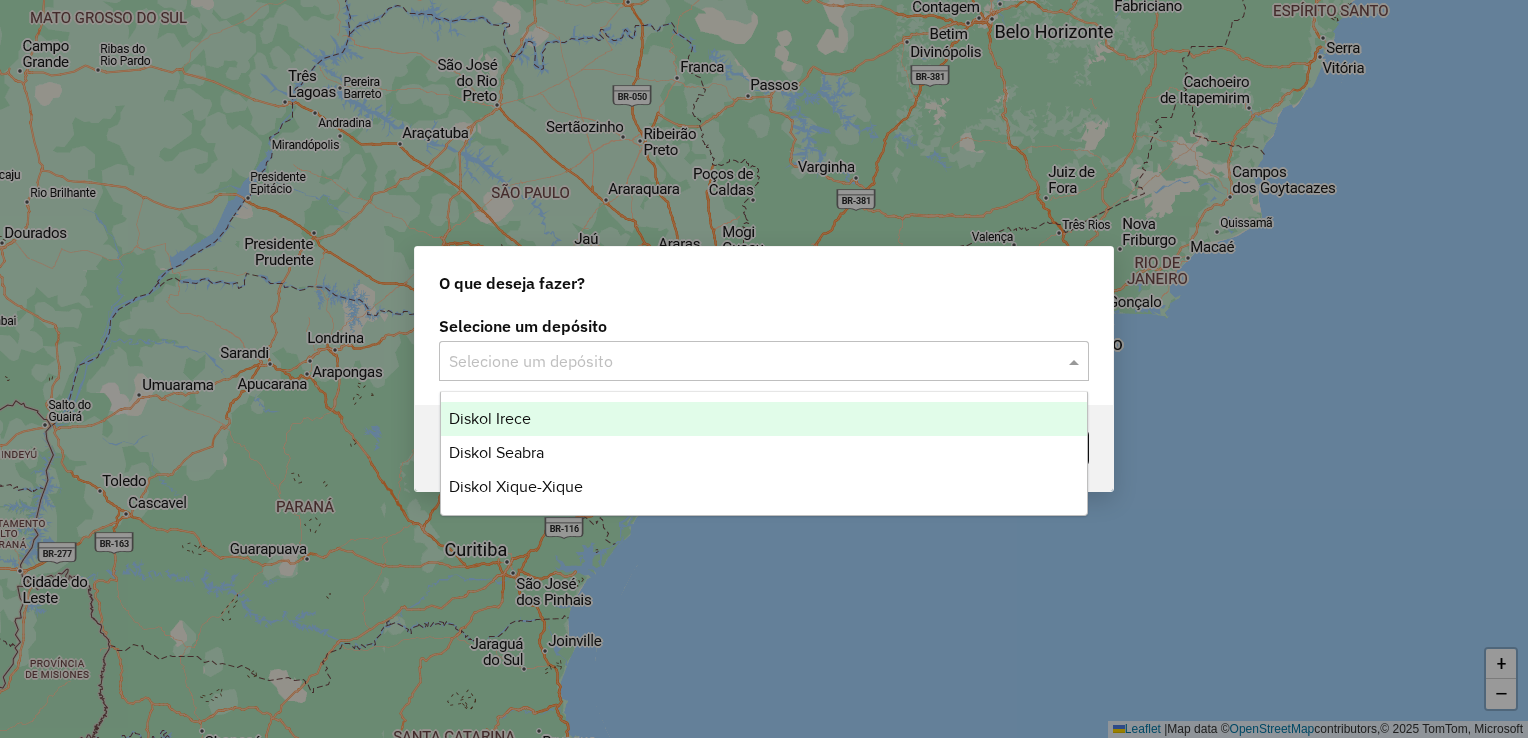 click on "Diskol Irece" at bounding box center (764, 419) 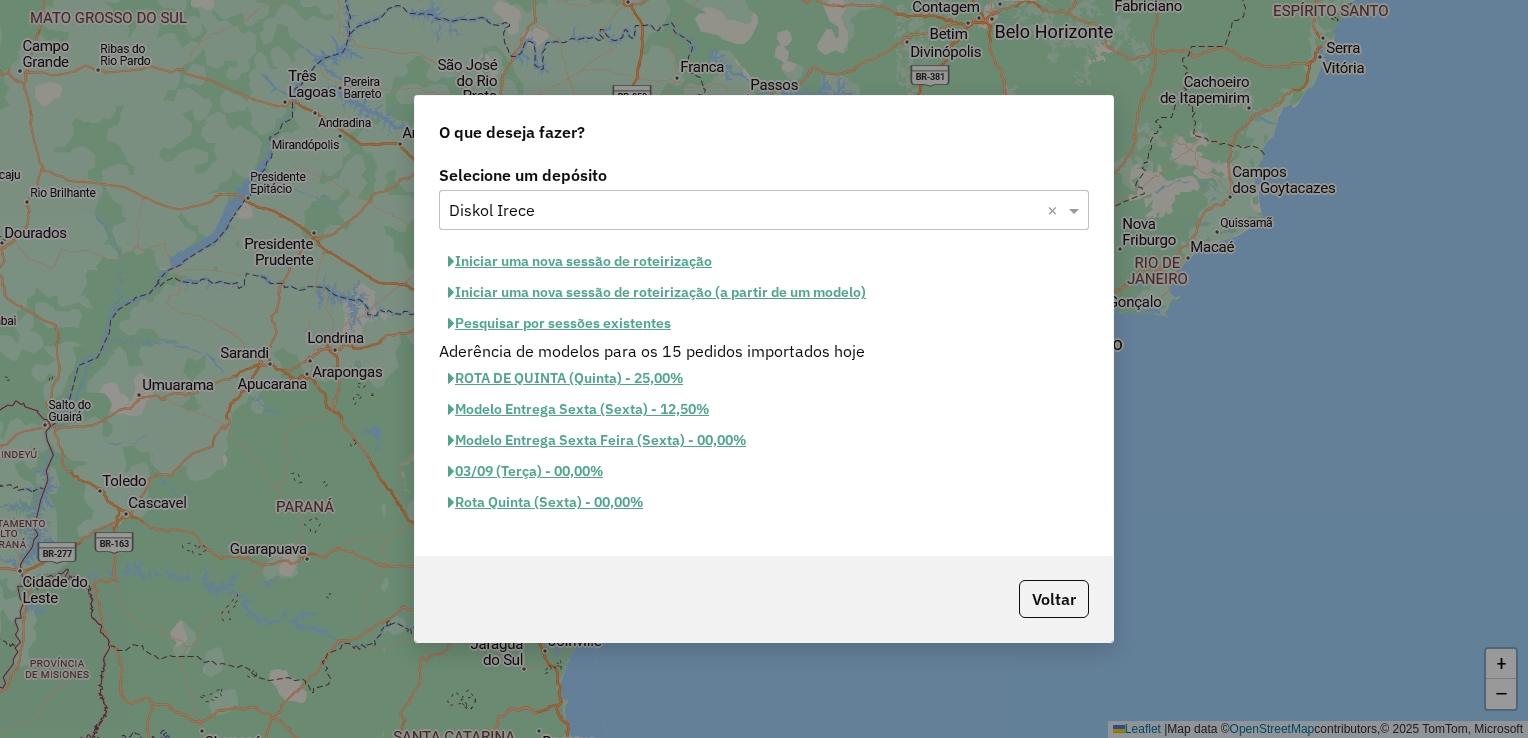 click on "Pesquisar por sessões existentes" 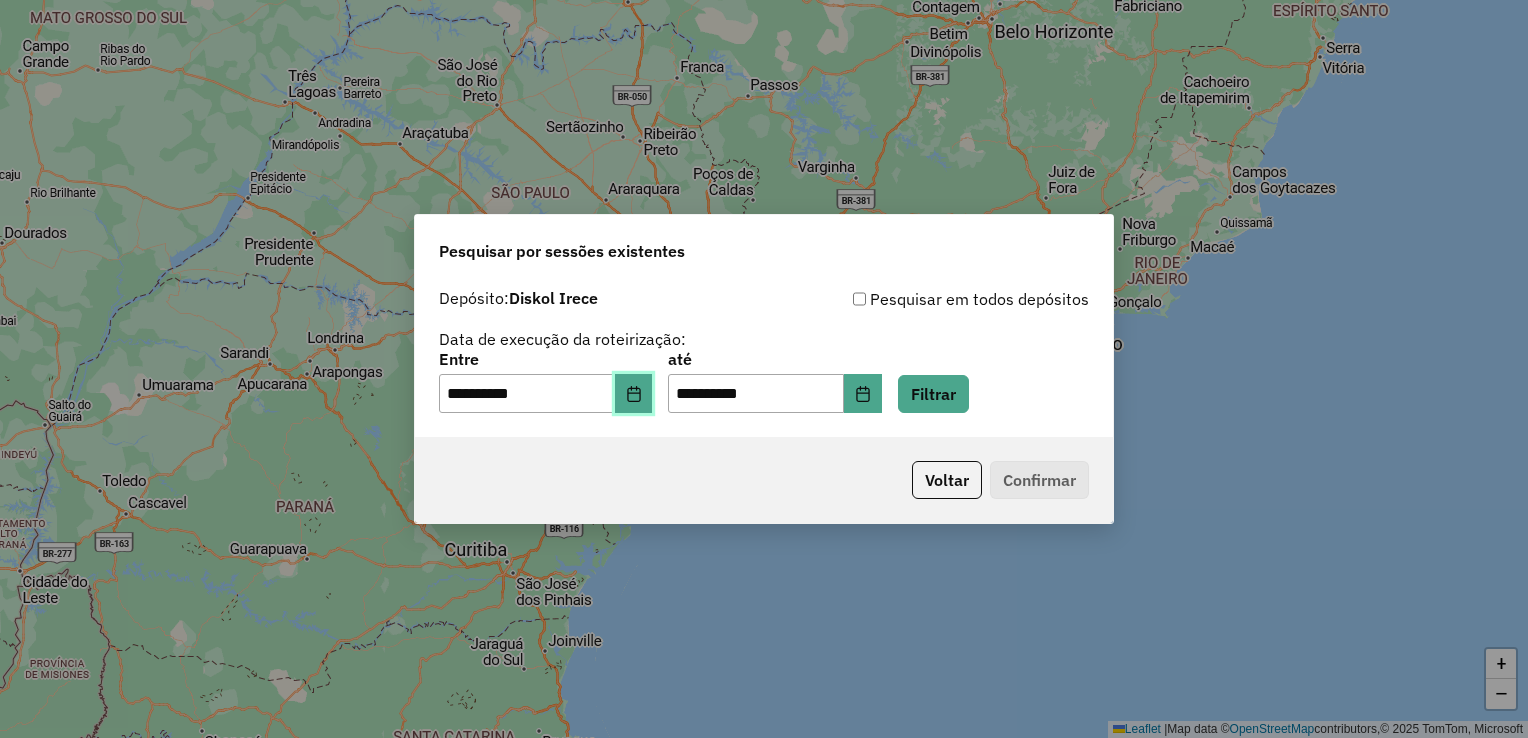 click 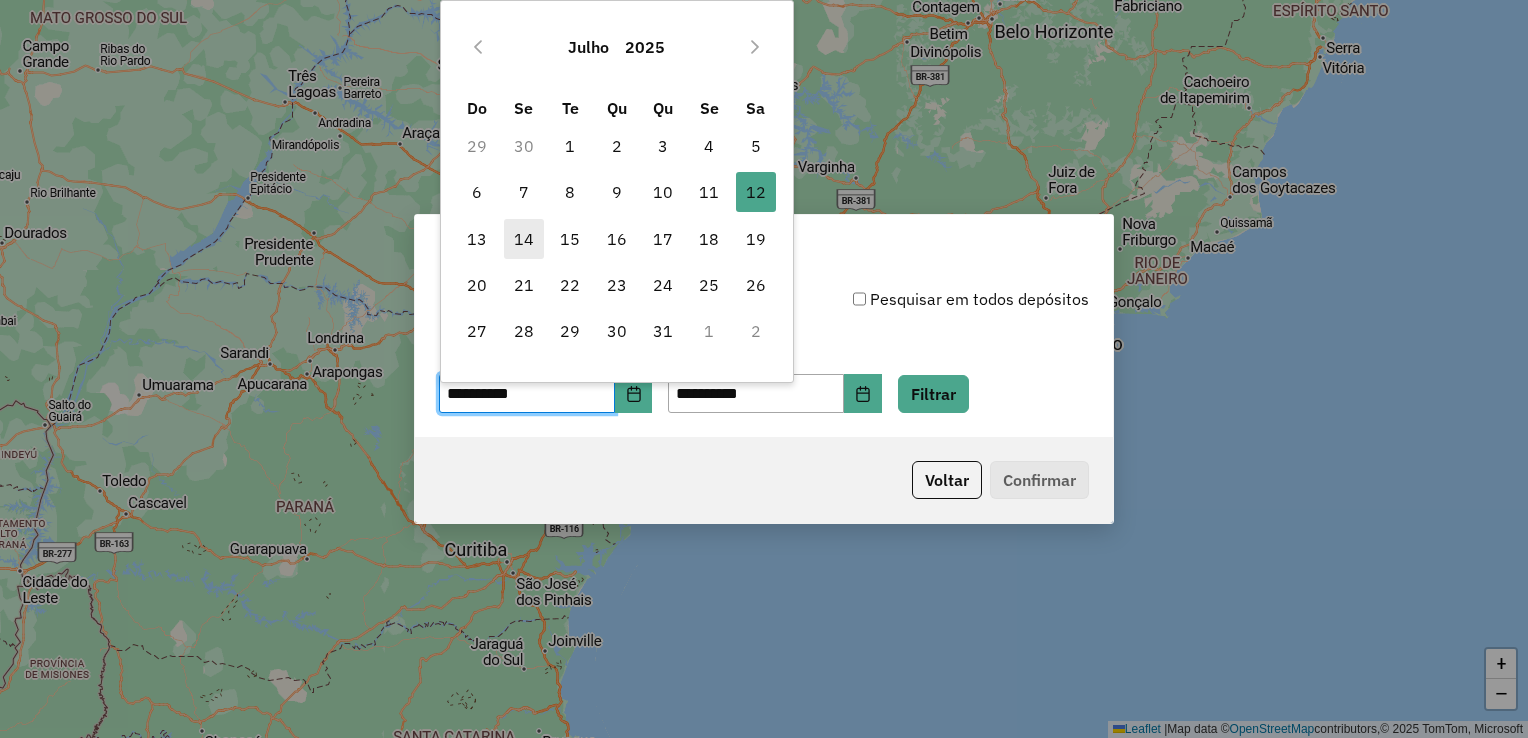 click on "14" at bounding box center [524, 239] 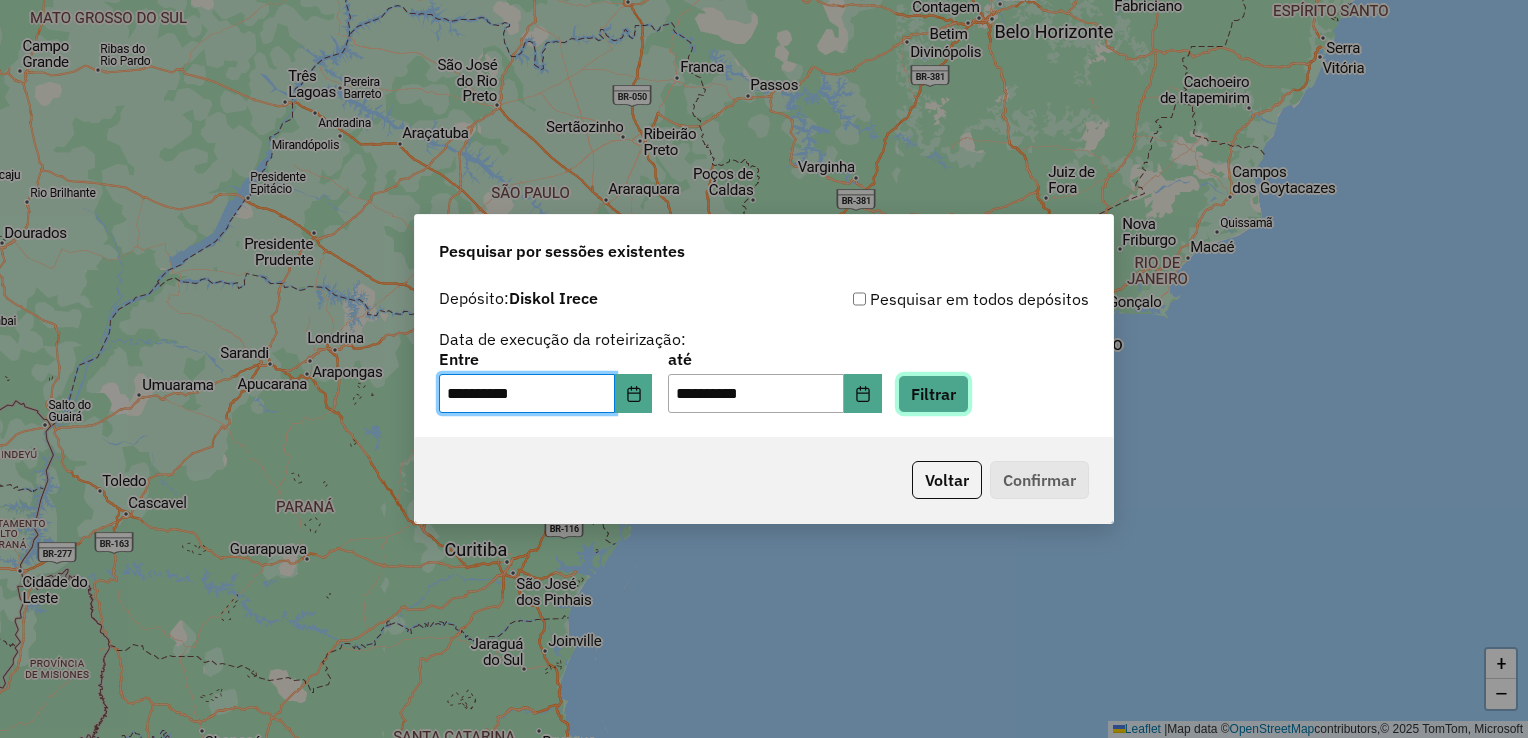 click on "Filtrar" 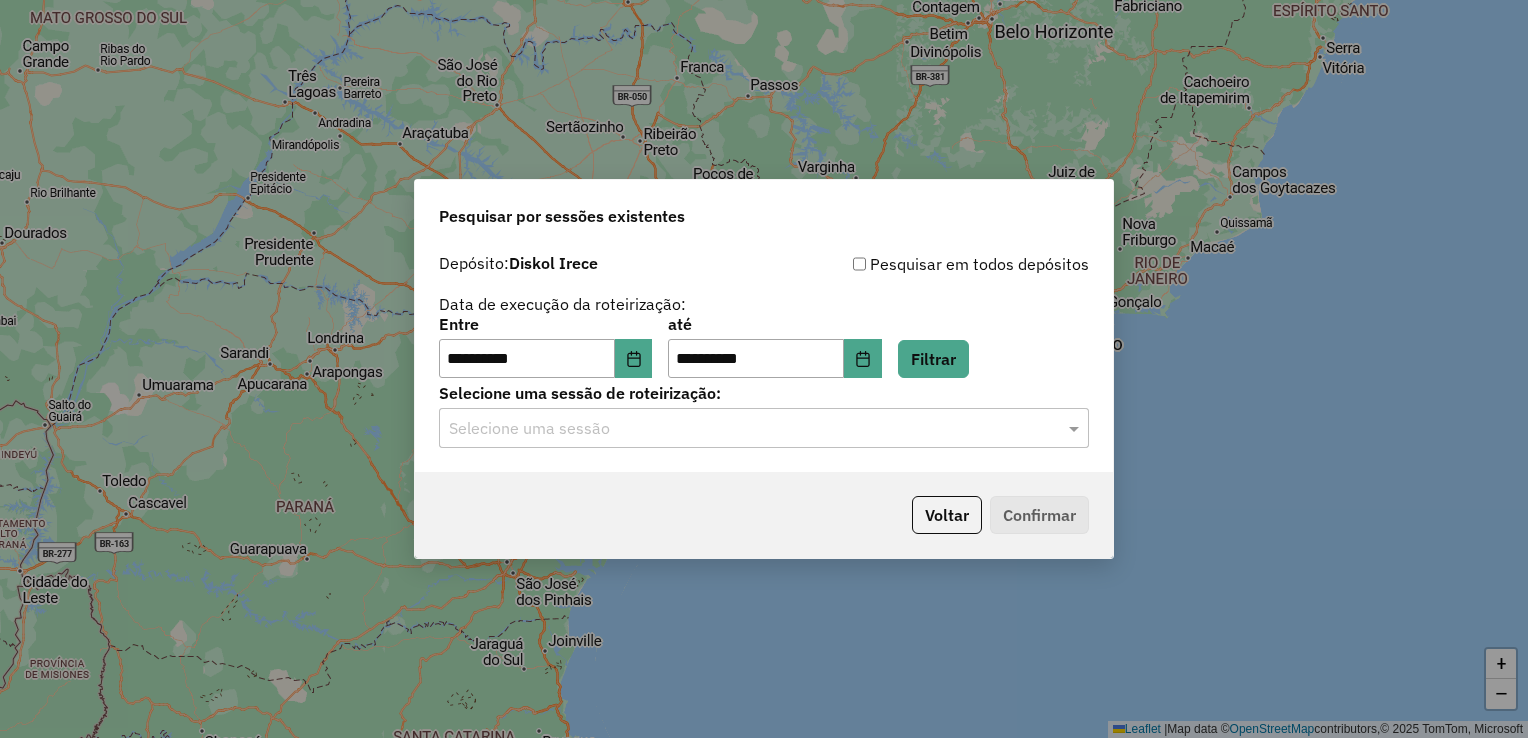 click 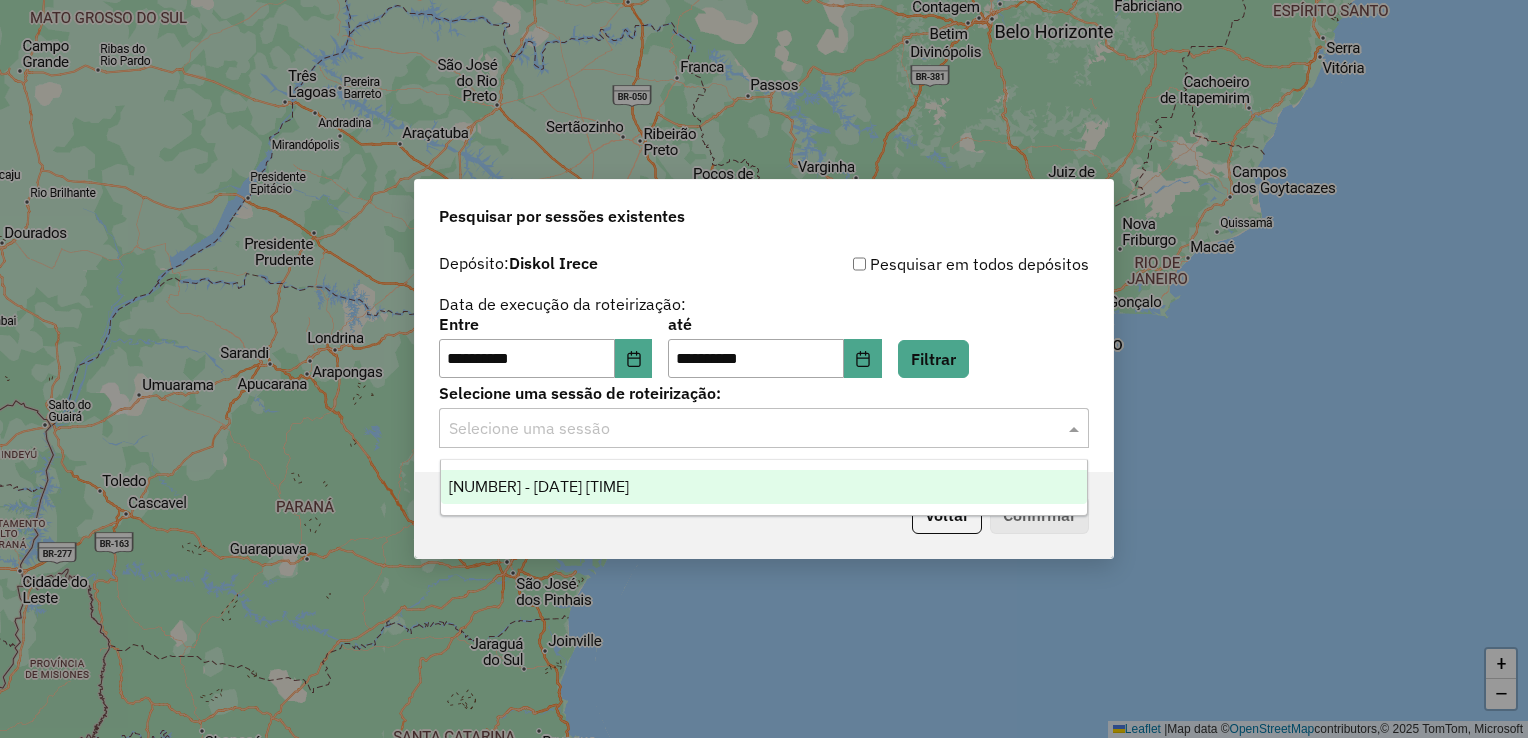 drag, startPoint x: 653, startPoint y: 482, endPoint x: 757, endPoint y: 496, distance: 104.93808 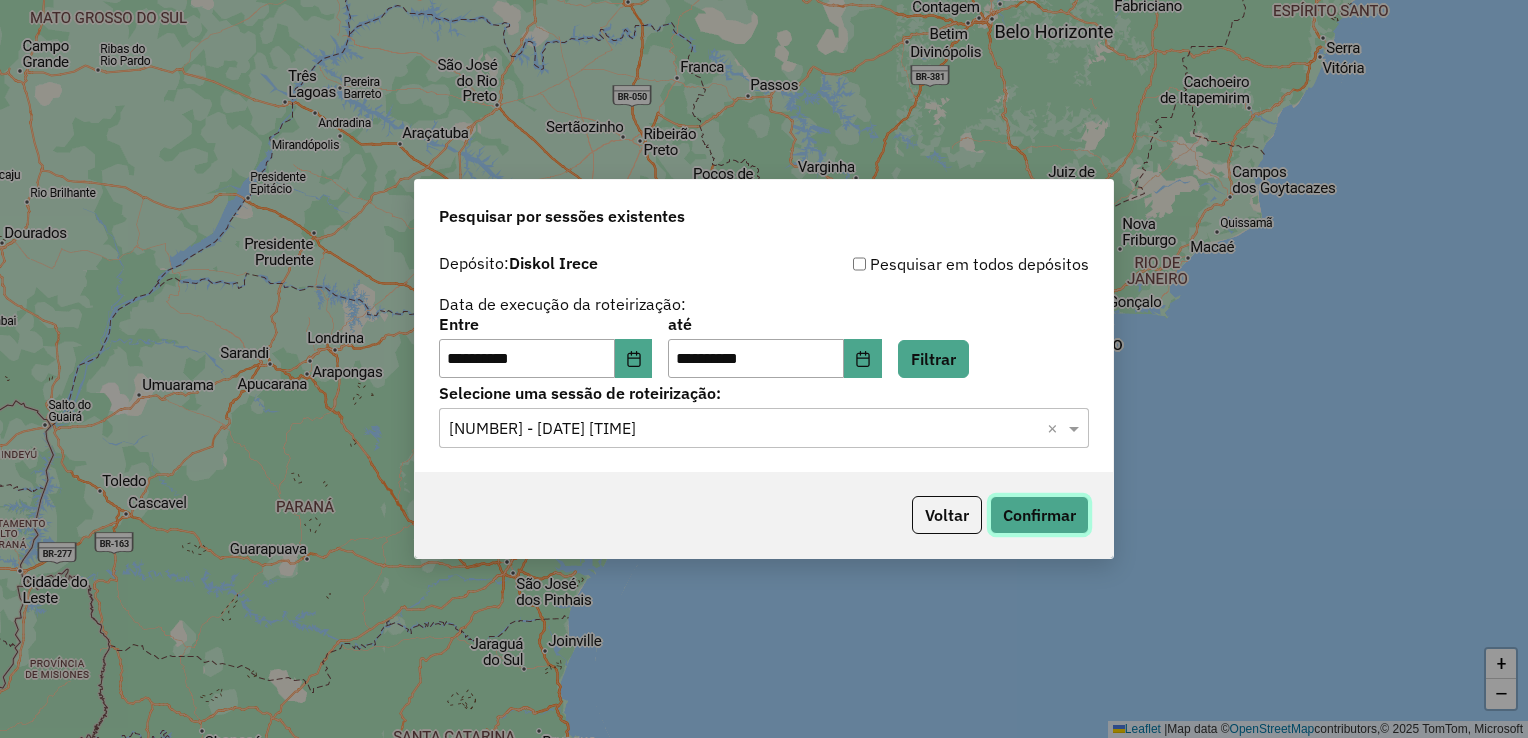 click on "Confirmar" 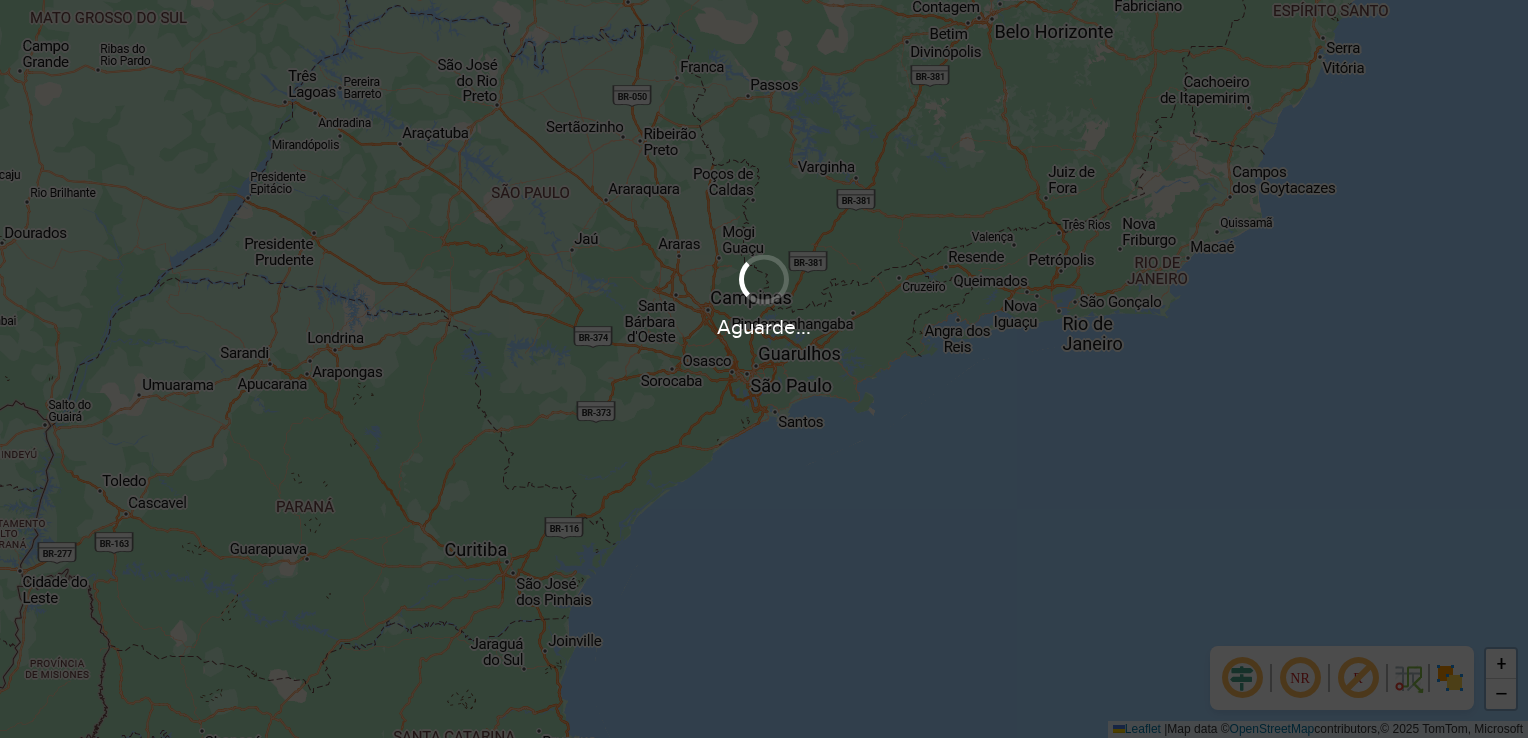 scroll, scrollTop: 0, scrollLeft: 0, axis: both 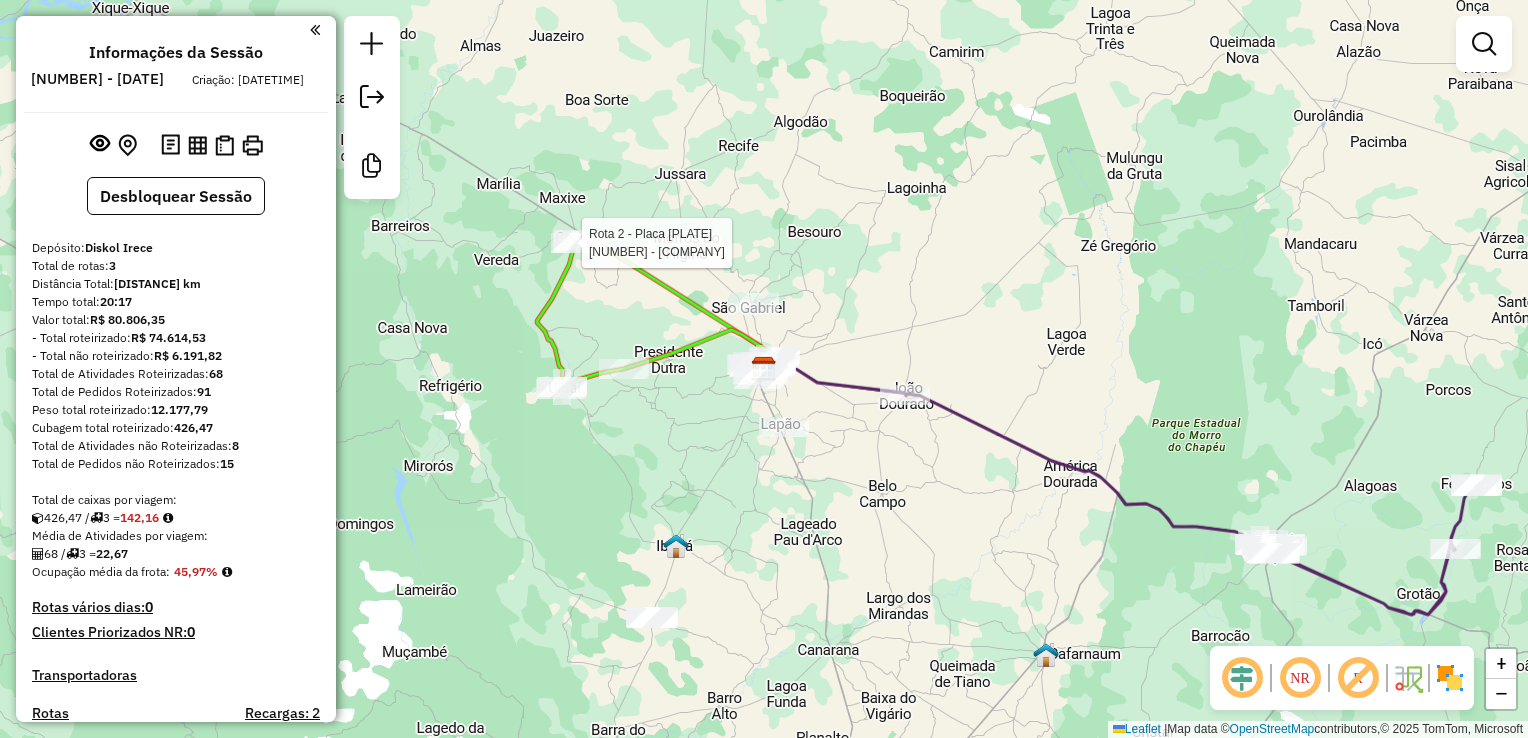 select on "**********" 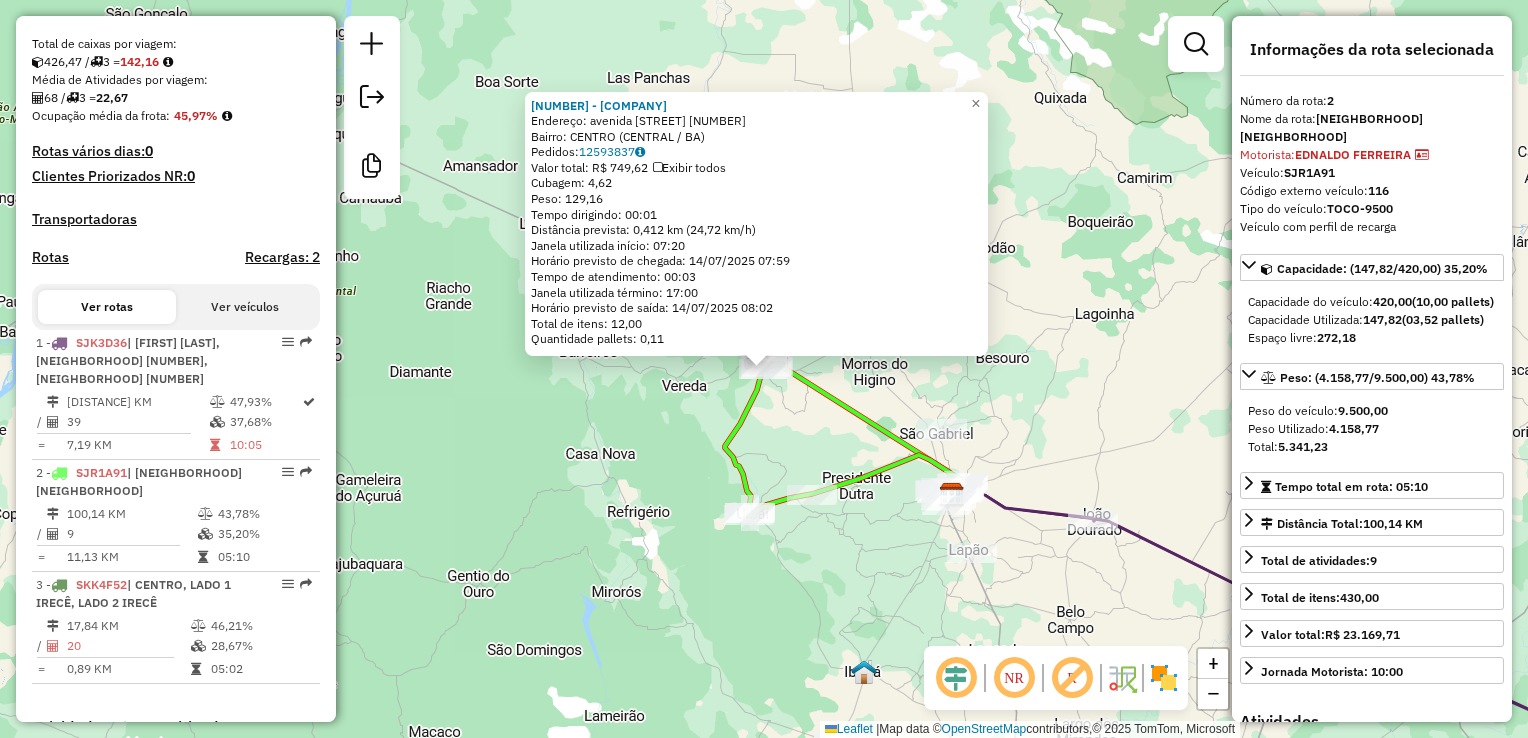 scroll, scrollTop: 782, scrollLeft: 0, axis: vertical 